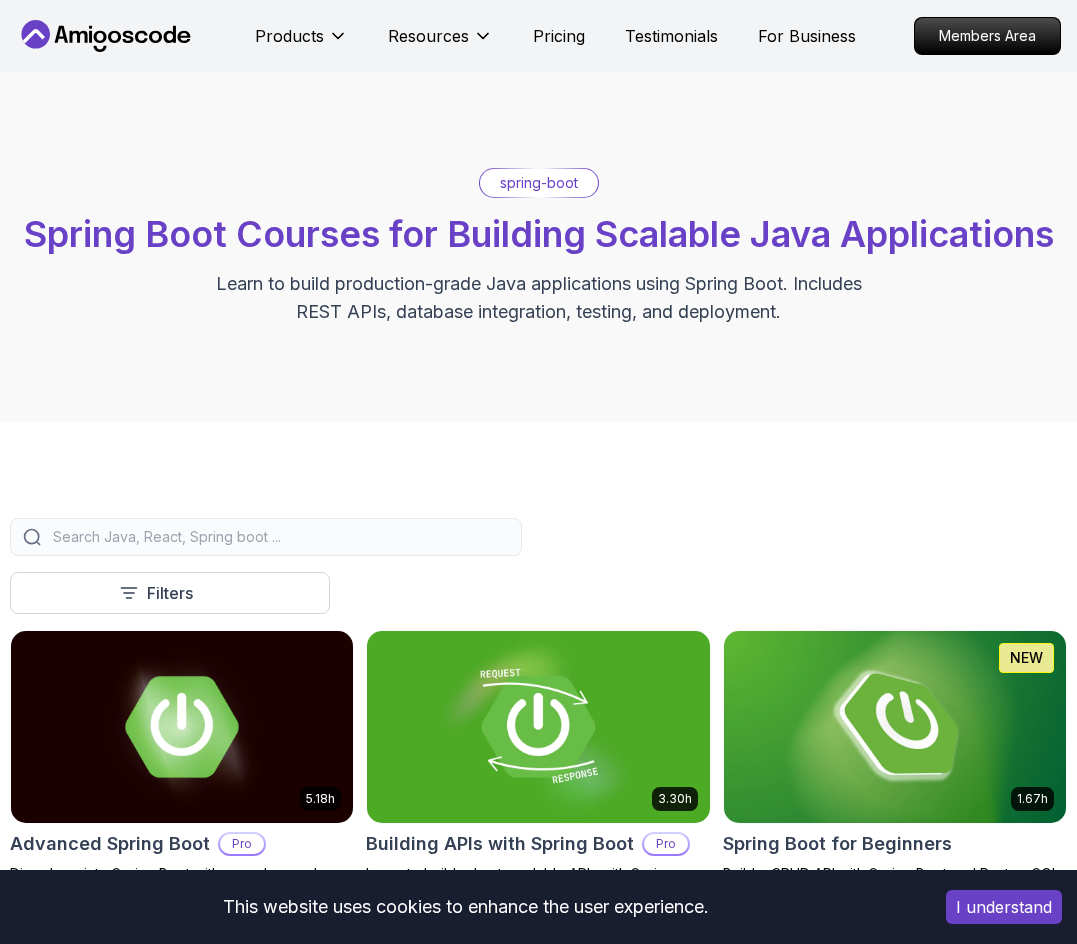 scroll, scrollTop: 0, scrollLeft: 0, axis: both 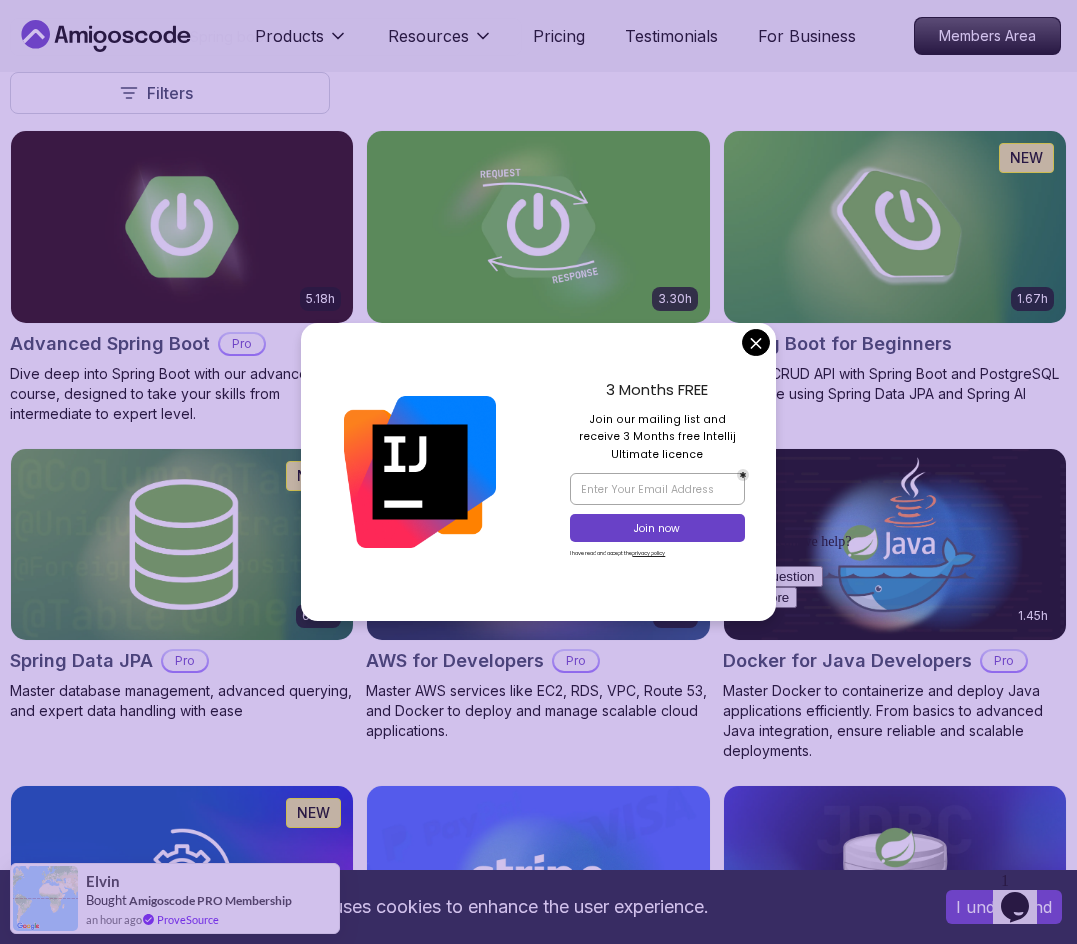 click on "This website uses cookies to enhance the user experience. I understand Products Resources Pricing Testimonials For Business Members Area Products Resources Pricing Testimonials For Business Members Area spring-boot Spring Boot Courses for Building Scalable Java Applications Learn to build production-grade Java applications using Spring Boot. Includes REST APIs, database integration, testing, and deployment. Filters Filters Type Course Build Price Pro Free Instructors Nelson Djalo Richard Abz Duration 0-1 Hour 1-3 Hours +3 Hours Track Front End Back End Dev Ops Full Stack Level Junior Mid-level Senior 5.18h Advanced Spring Boot Pro Dive deep into Spring Boot with our advanced course, designed to take your skills from intermediate to expert level. 3.30h Building APIs with Spring Boot Pro Learn to build robust, scalable APIs with Spring Boot, mastering REST principles, JSON handling, and embedded server configuration. 1.67h NEW Spring Boot for Beginners 6.65h NEW Spring Data JPA Pro 2.73h JUST RELEASED Pro 1.45h" at bounding box center (538, 1280) 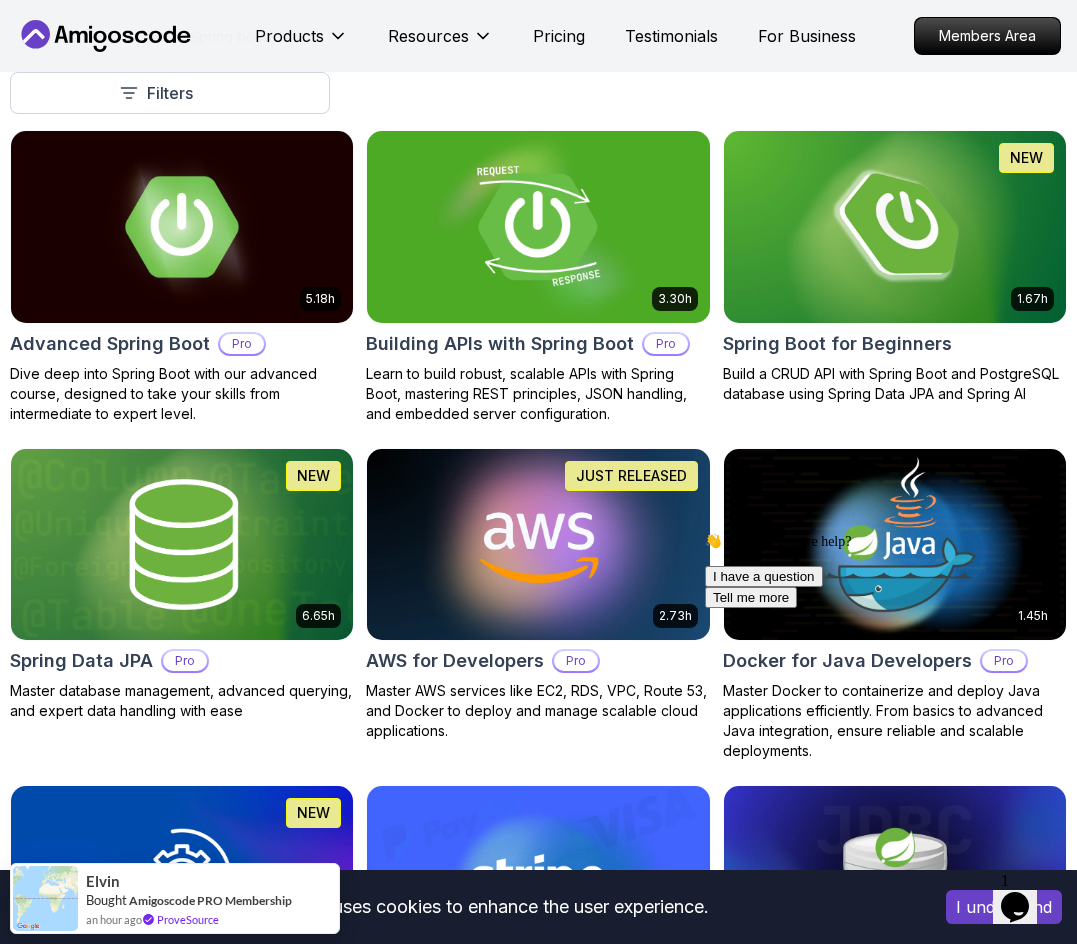 click at bounding box center (538, 226) 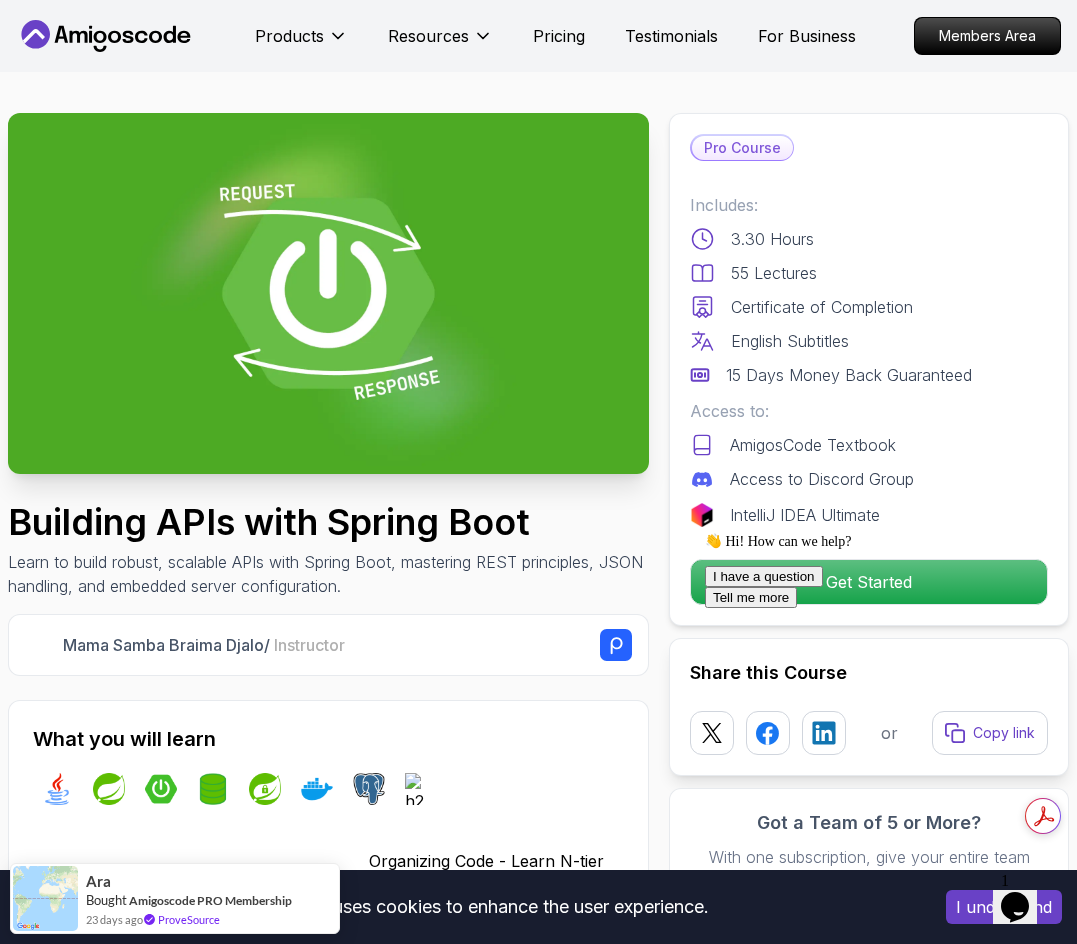 scroll, scrollTop: 0, scrollLeft: 0, axis: both 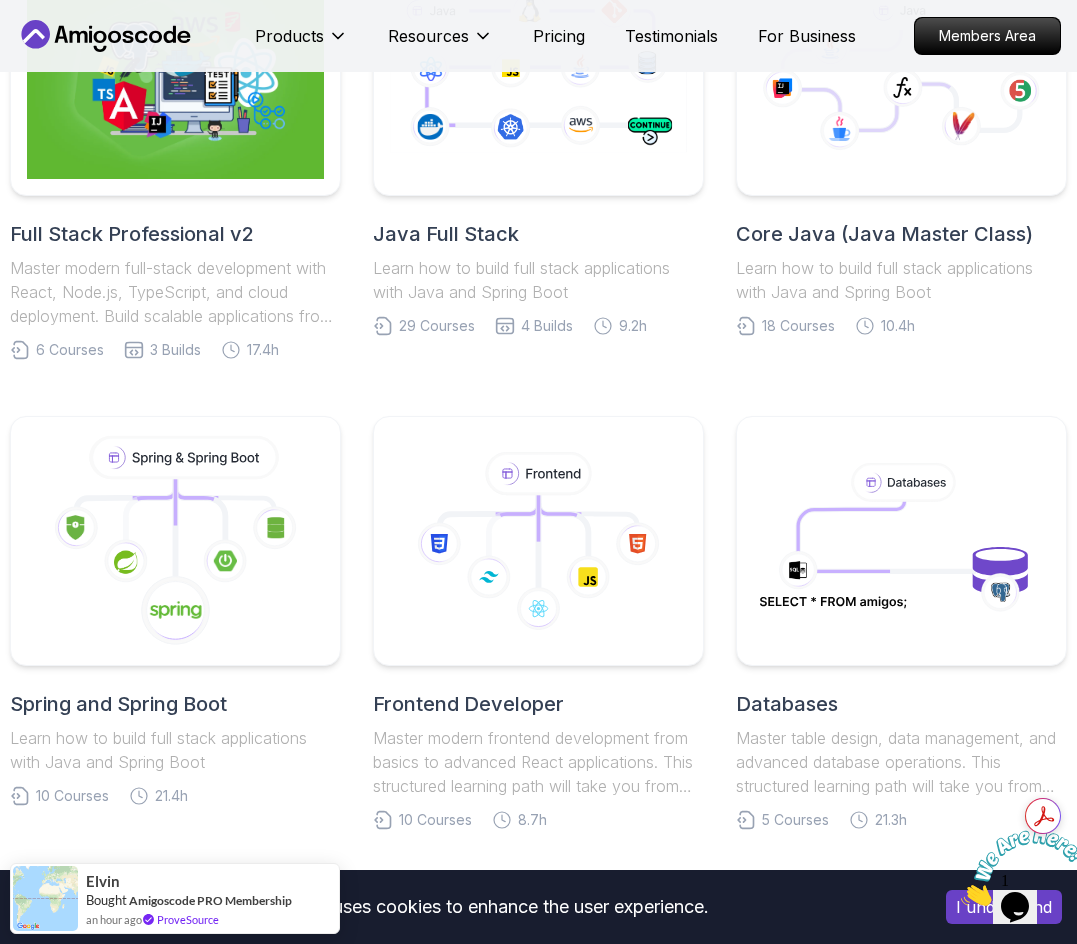 click on "This website uses cookies to enhance the user experience. I understand Products Resources Pricing Testimonials For Business Members Area Products Resources Pricing Testimonials For Business Members Area Roadmaps Start with our   Step-by-Step Roadmaps! Master in-demand tech skills with our proven learning roadmaps. From beginner to expert, follow structured paths that thousands of developers use to land high-paying jobs and accelerate their careers in software development. Full Stack Professional v2 Master modern full-stack development with React, Node.js, TypeScript, and cloud deployment. Build scalable applications from frontend to backend with industry best practices. 6   Courses 3   Builds 17.4h Java Full Stack Learn how to build full stack applications with Java and Spring Boot 29   Courses 4   Builds 9.2h Core Java (Java Master Class) Learn how to build full stack applications with Java and Spring Boot 18   Courses 10.4h Spring and Spring Boot 10   Courses 21.4h Frontend Developer 10   Courses 8.7h 5   4" at bounding box center [538, 1023] 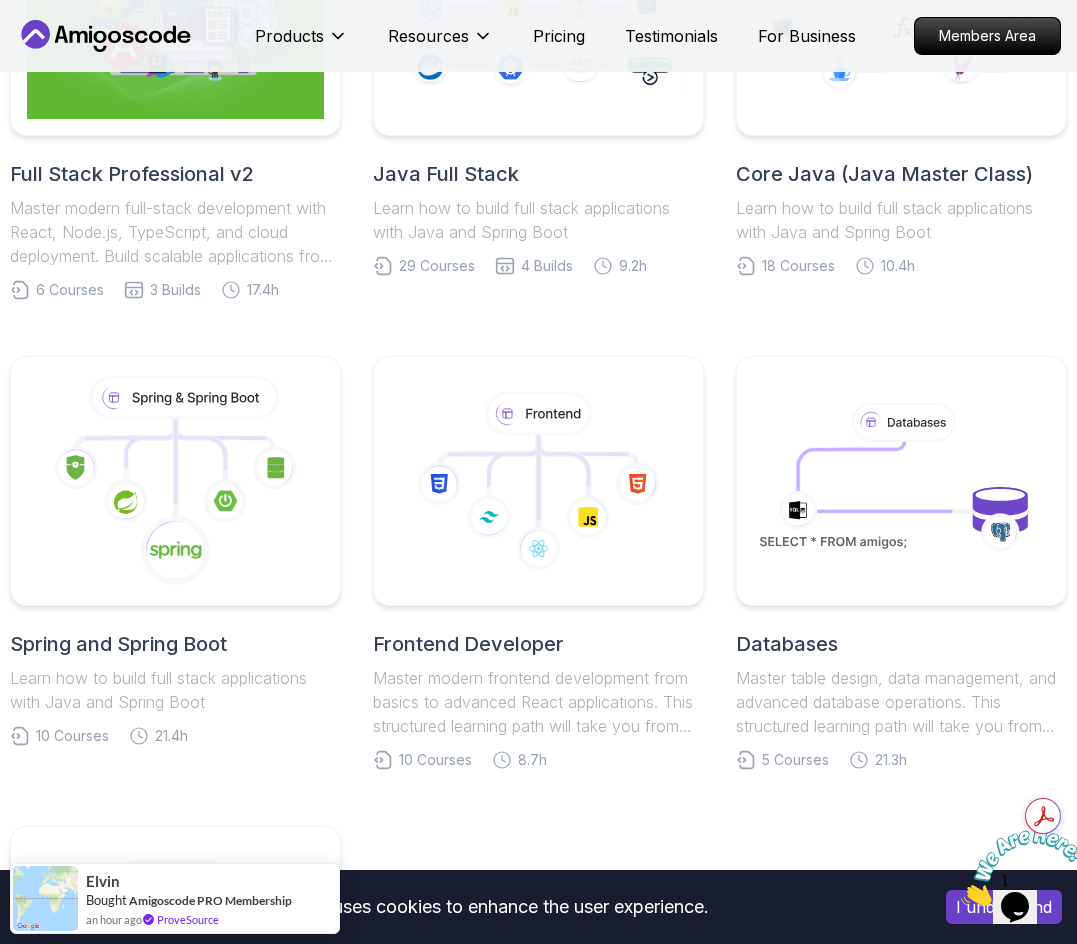 scroll, scrollTop: 700, scrollLeft: 0, axis: vertical 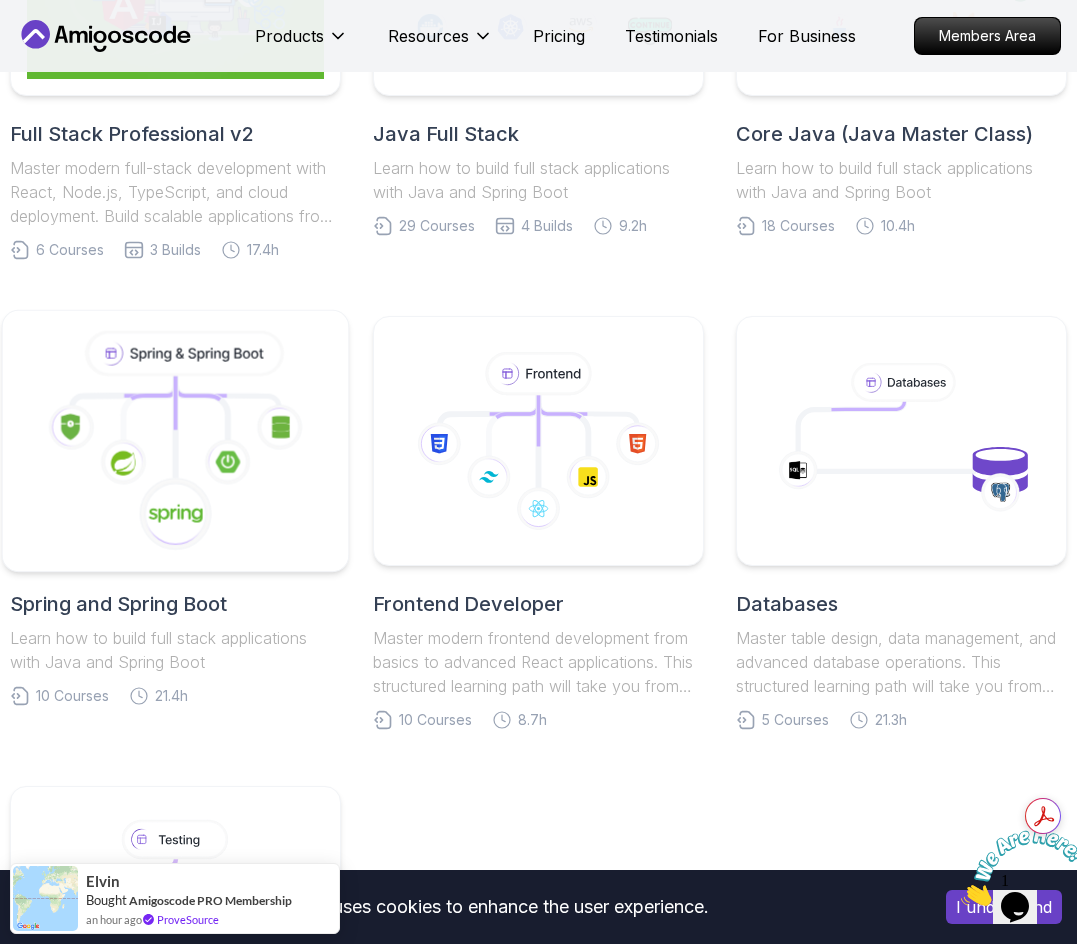 click 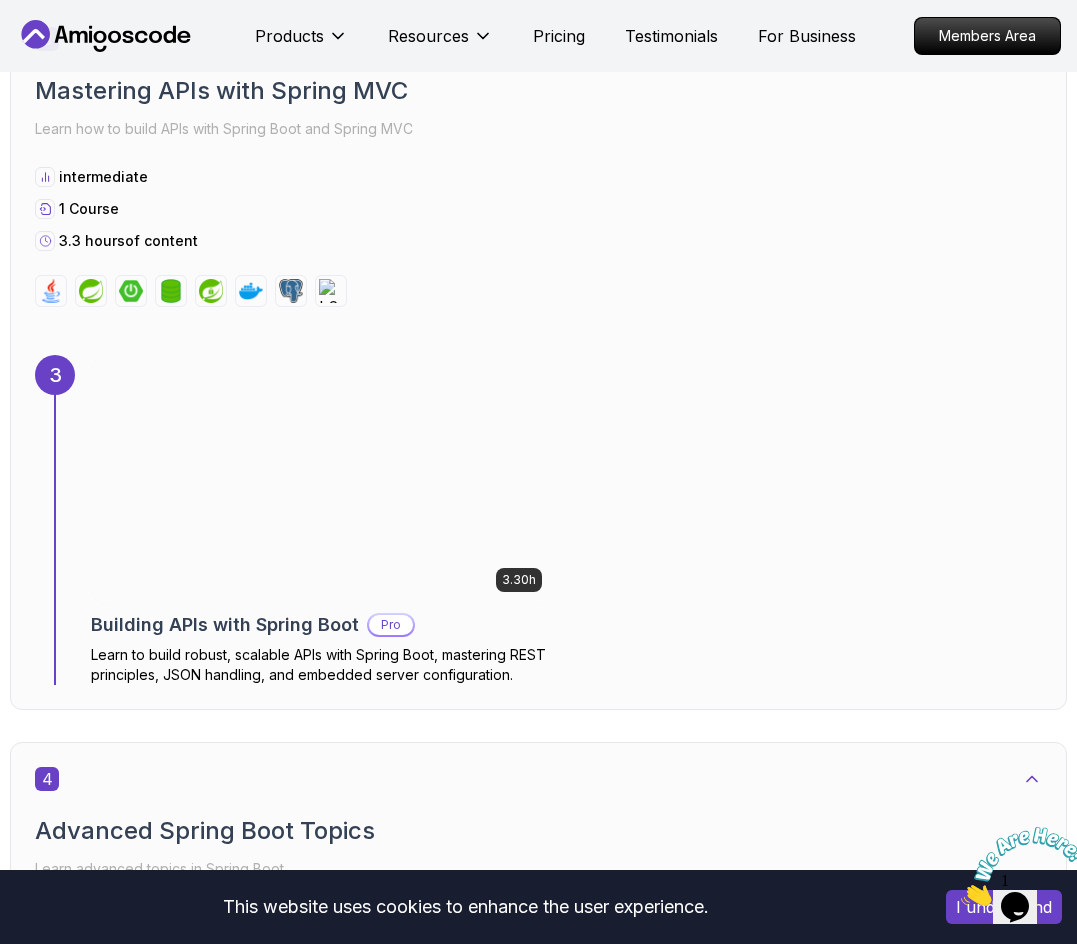 scroll, scrollTop: 2600, scrollLeft: 0, axis: vertical 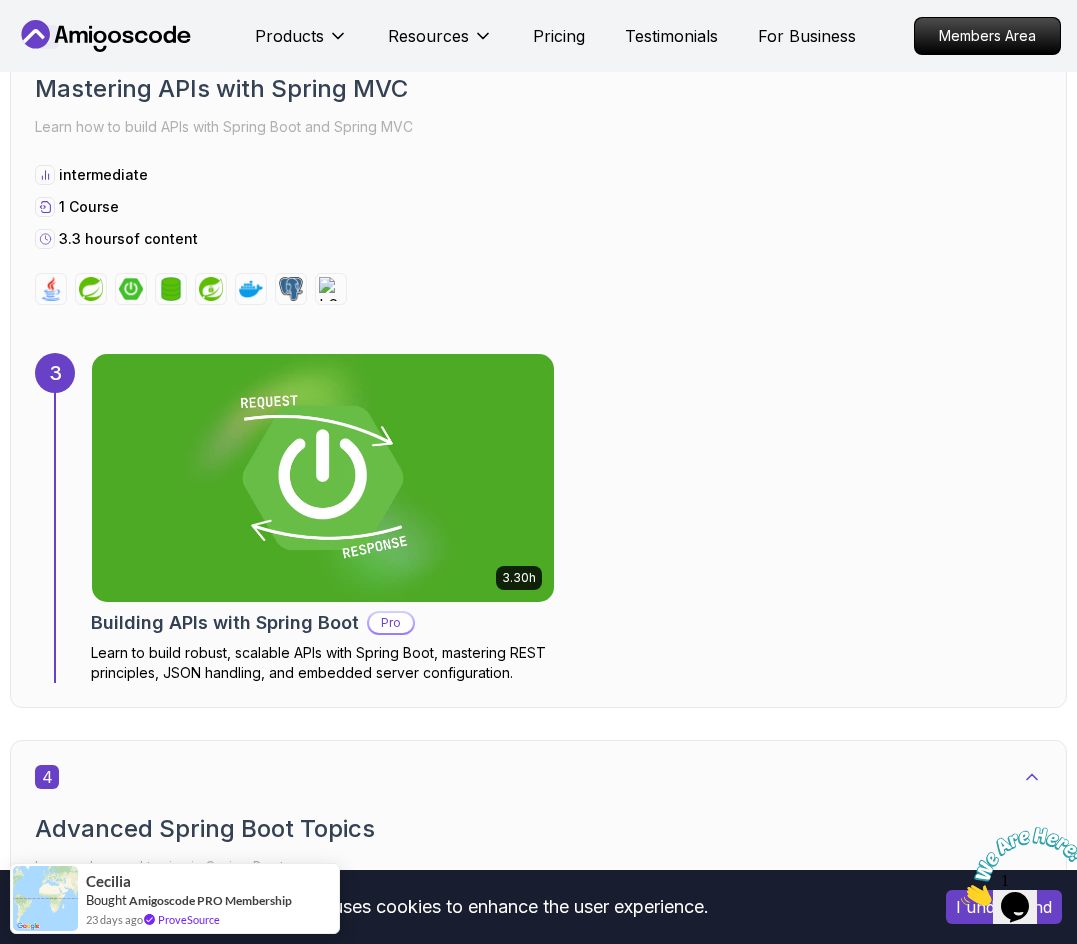 click at bounding box center [322, 478] 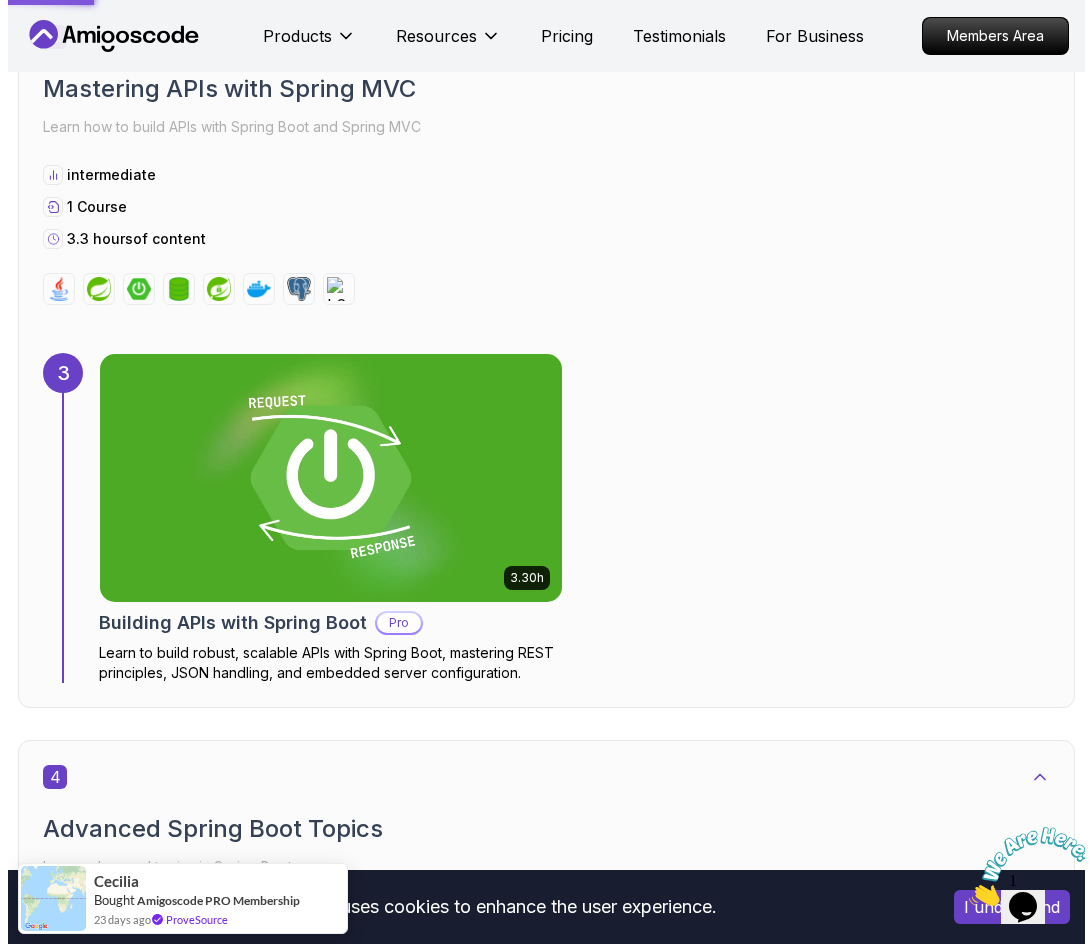 scroll, scrollTop: 0, scrollLeft: 0, axis: both 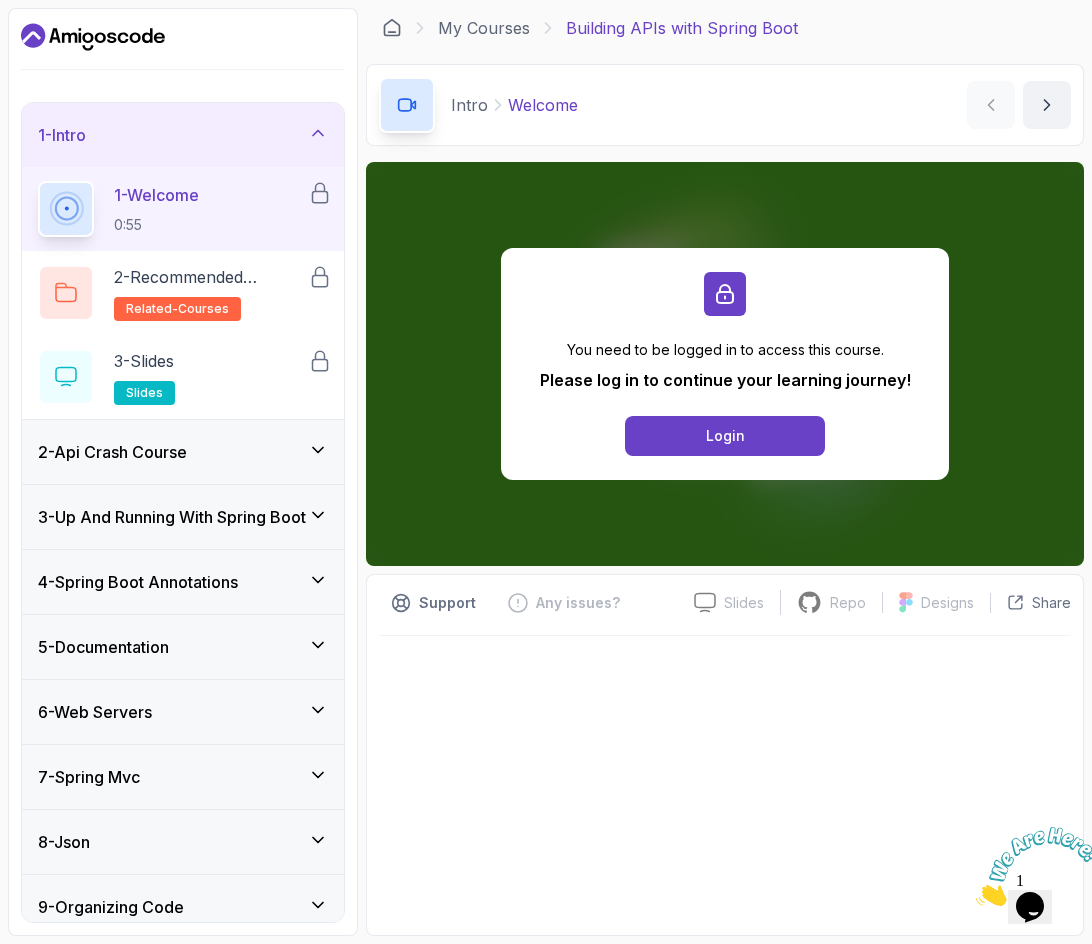 click on "Support Any issues? Log in   here   to access! Slides Log in   here   to access! Repo Log in   here   to access! Designs Log in   here   to access! Share" at bounding box center [725, 755] 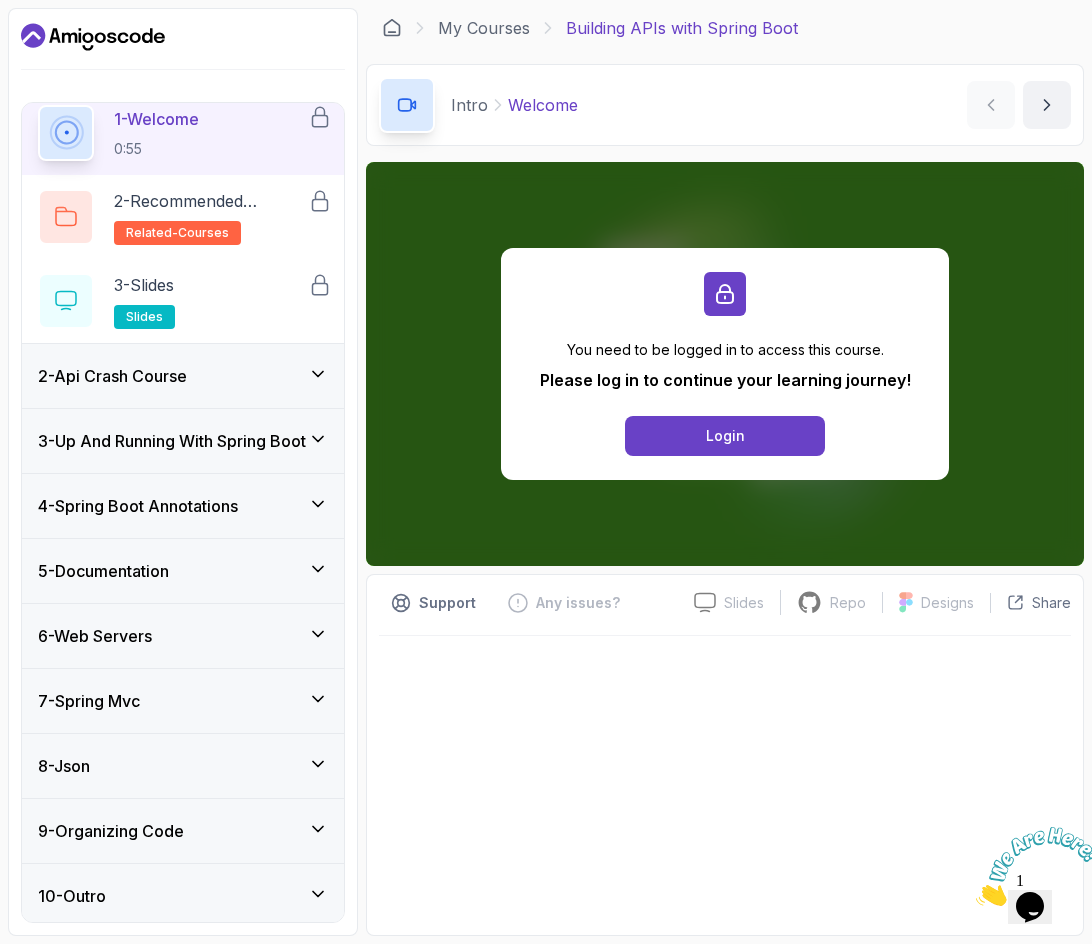 scroll, scrollTop: 82, scrollLeft: 0, axis: vertical 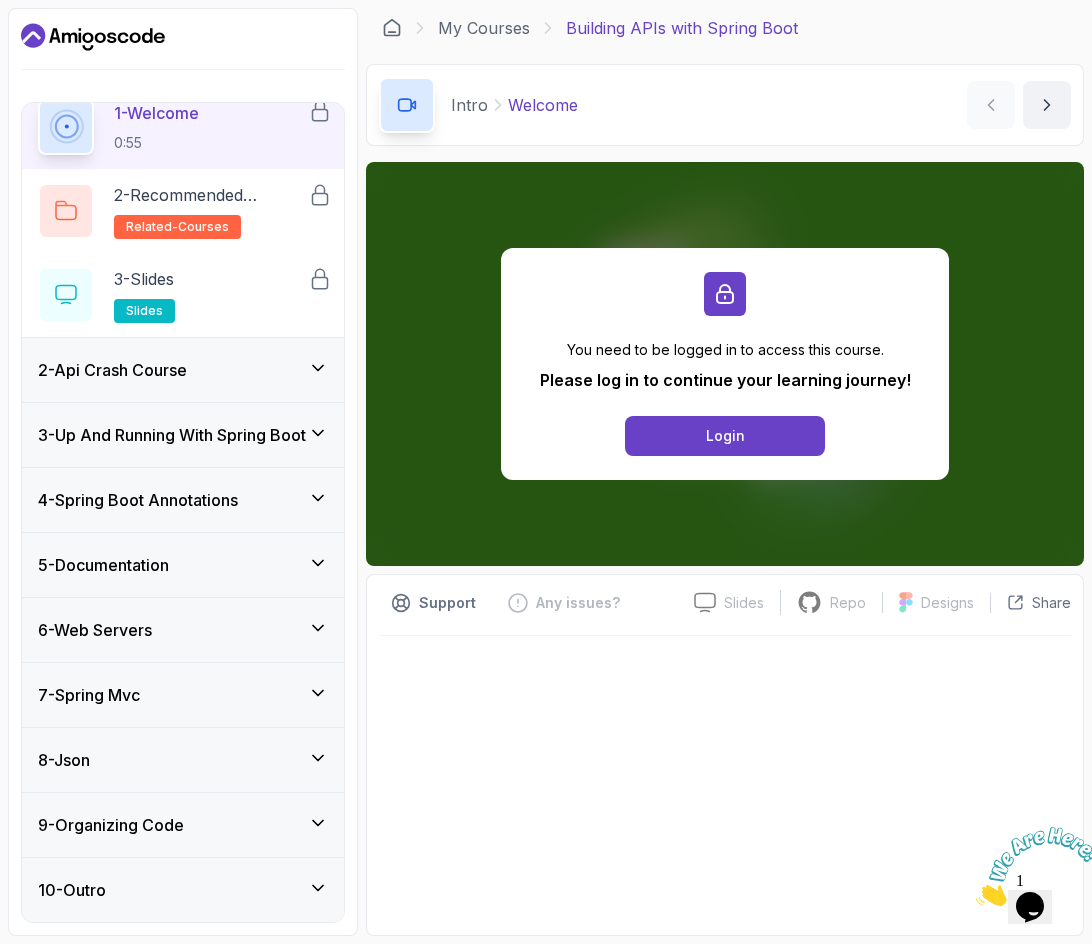 click on "7  -  Spring Mvc" at bounding box center [183, 695] 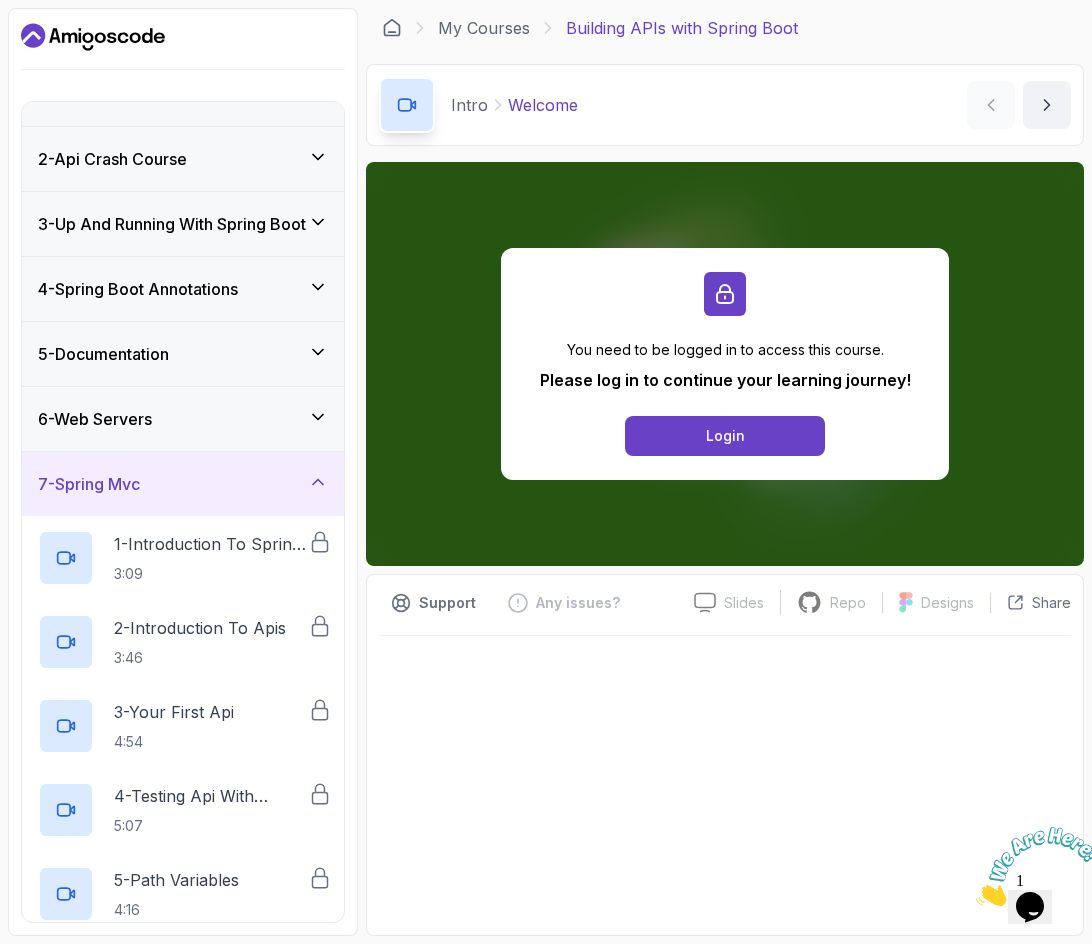 scroll, scrollTop: 0, scrollLeft: 0, axis: both 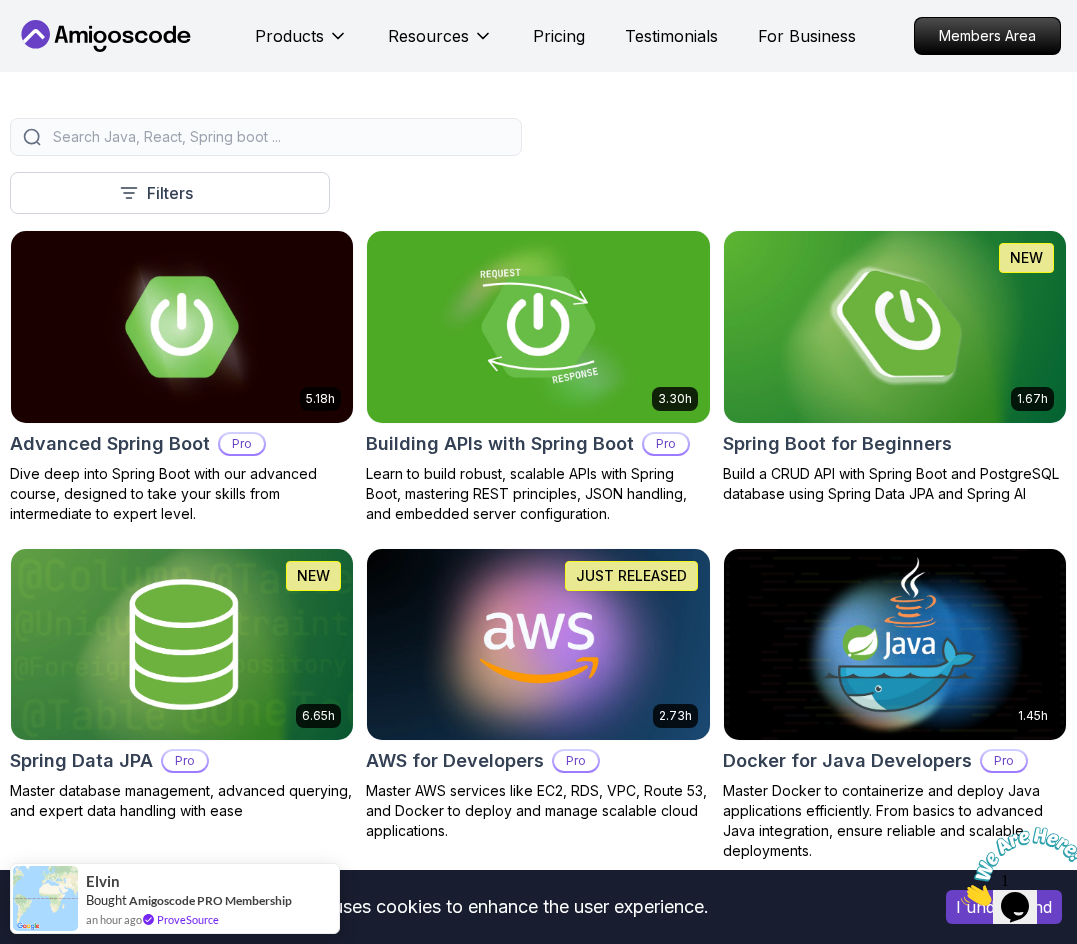 click on "This website uses cookies to enhance the user experience. I understand Products Resources Pricing Testimonials For Business Members Area Products Resources Pricing Testimonials For Business Members Area spring-boot Spring Boot Courses for Building Scalable Java Applications Learn to build production-grade Java applications using Spring Boot. Includes REST APIs, database integration, testing, and deployment. Filters Filters Type Course Build Price Pro Free Instructors Nelson Djalo Richard Abz Duration 0-1 Hour 1-3 Hours +3 Hours Track Front End Back End Dev Ops Full Stack Level Junior Mid-level Senior 5.18h Advanced Spring Boot Pro Dive deep into Spring Boot with our advanced course, designed to take your skills from intermediate to expert level. 3.30h Building APIs with Spring Boot Pro Learn to build robust, scalable APIs with Spring Boot, mastering REST principles, JSON handling, and embedded server configuration. 1.67h NEW Spring Boot for Beginners 6.65h NEW Spring Data JPA Pro 2.73h JUST RELEASED Pro 1.45h" at bounding box center (538, 1380) 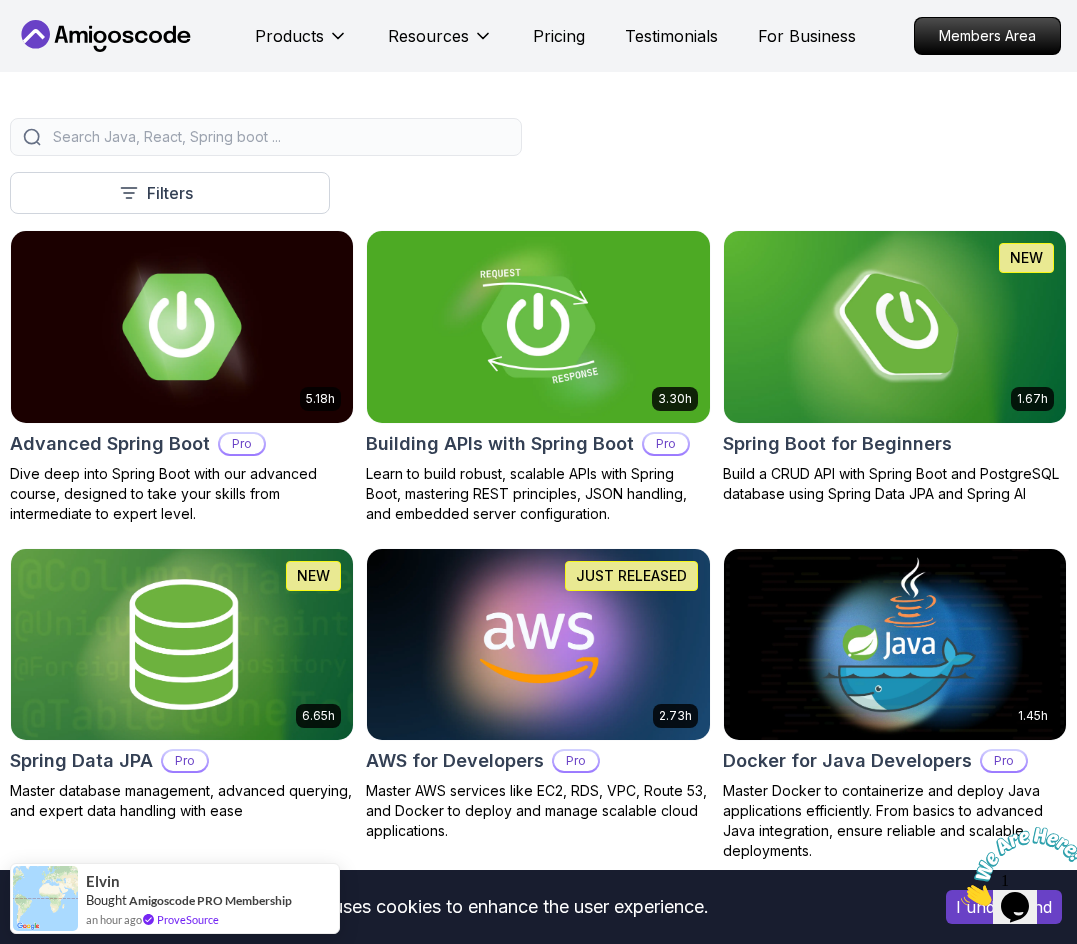 click at bounding box center (181, 326) 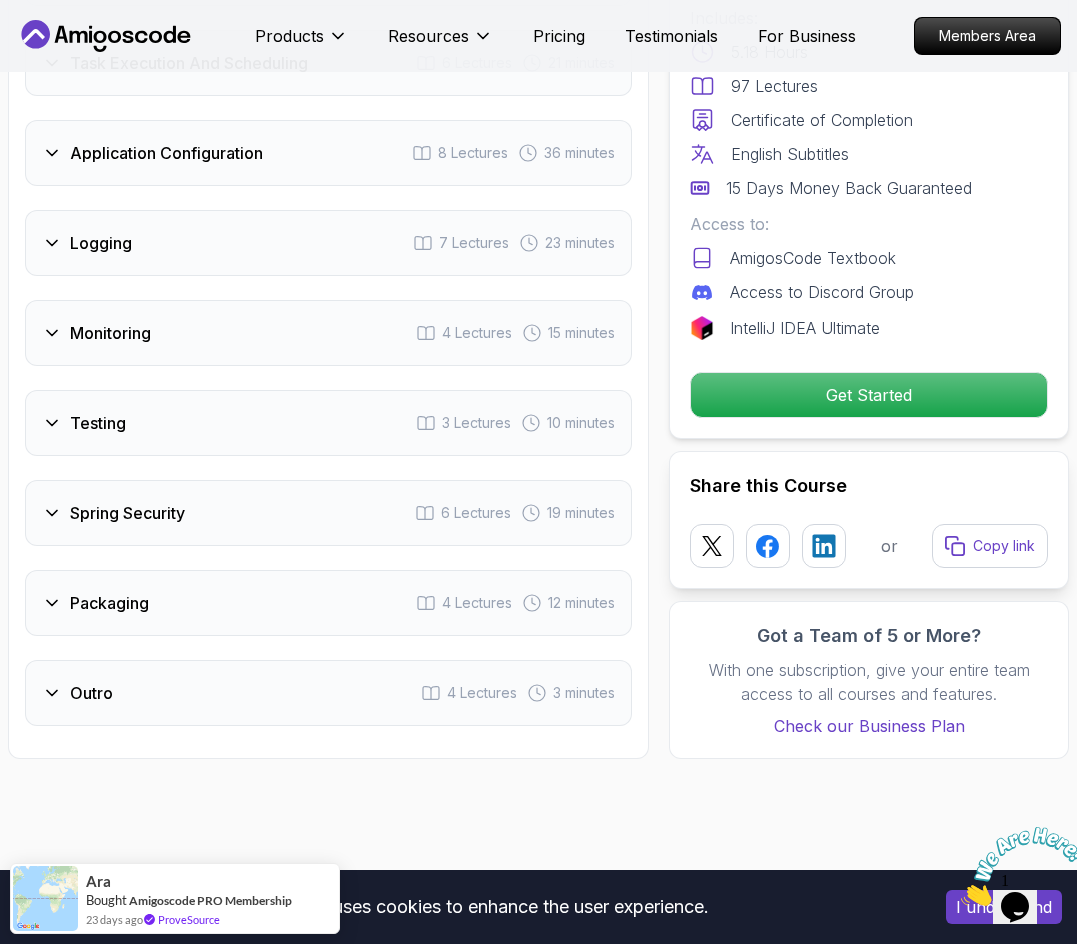 scroll, scrollTop: 3700, scrollLeft: 0, axis: vertical 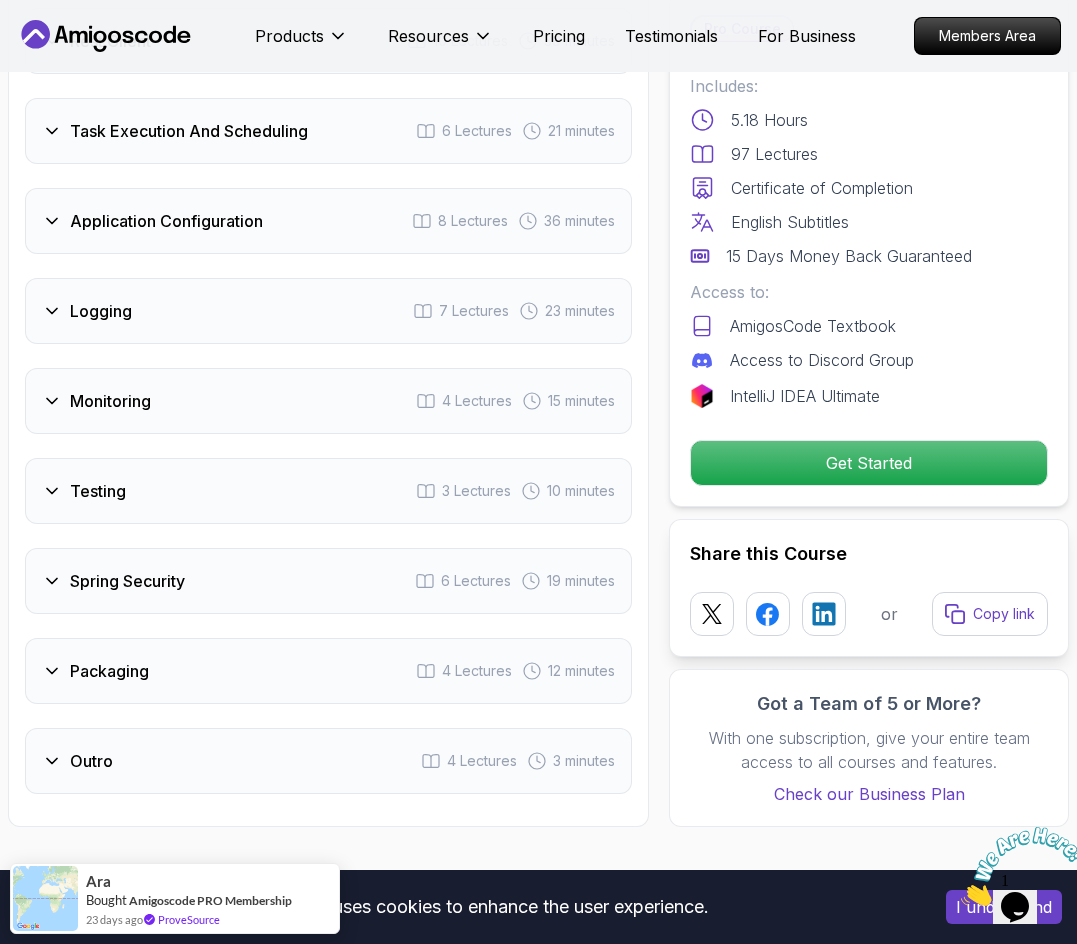 click 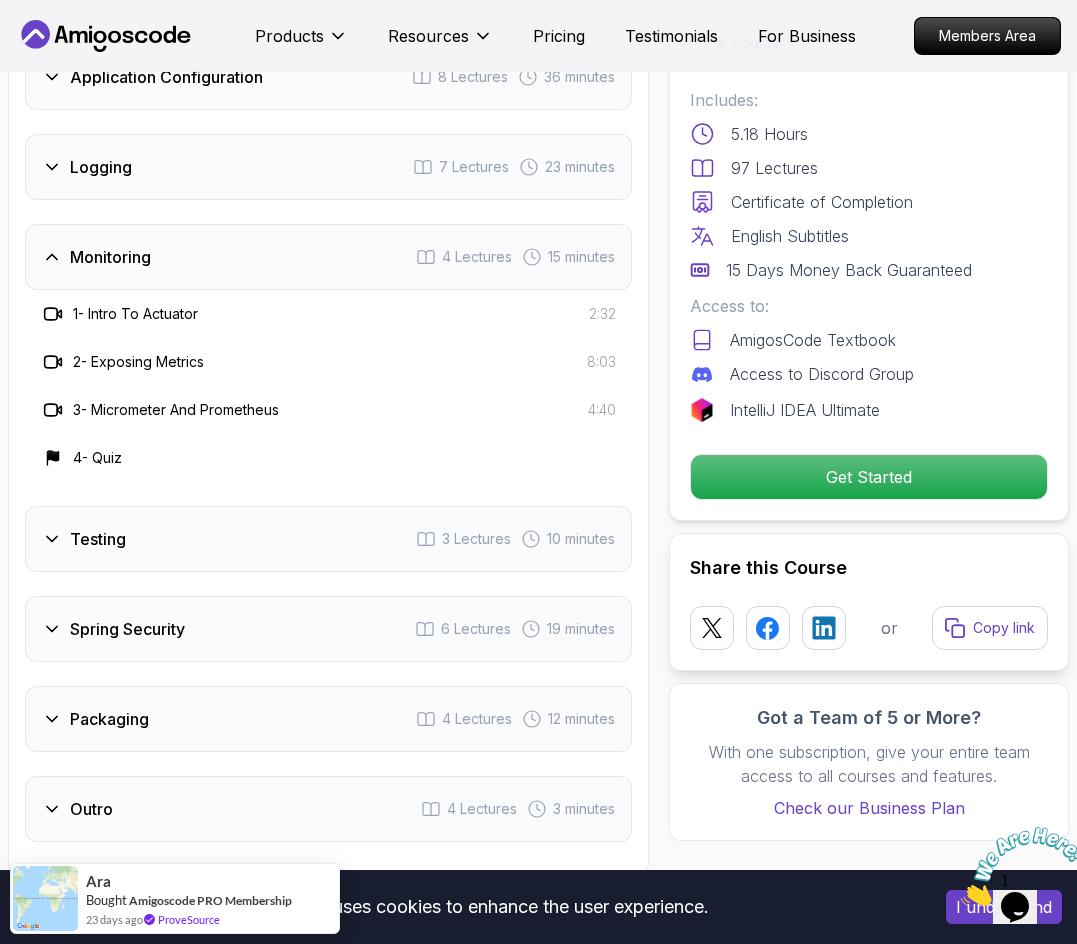 scroll, scrollTop: 3556, scrollLeft: 0, axis: vertical 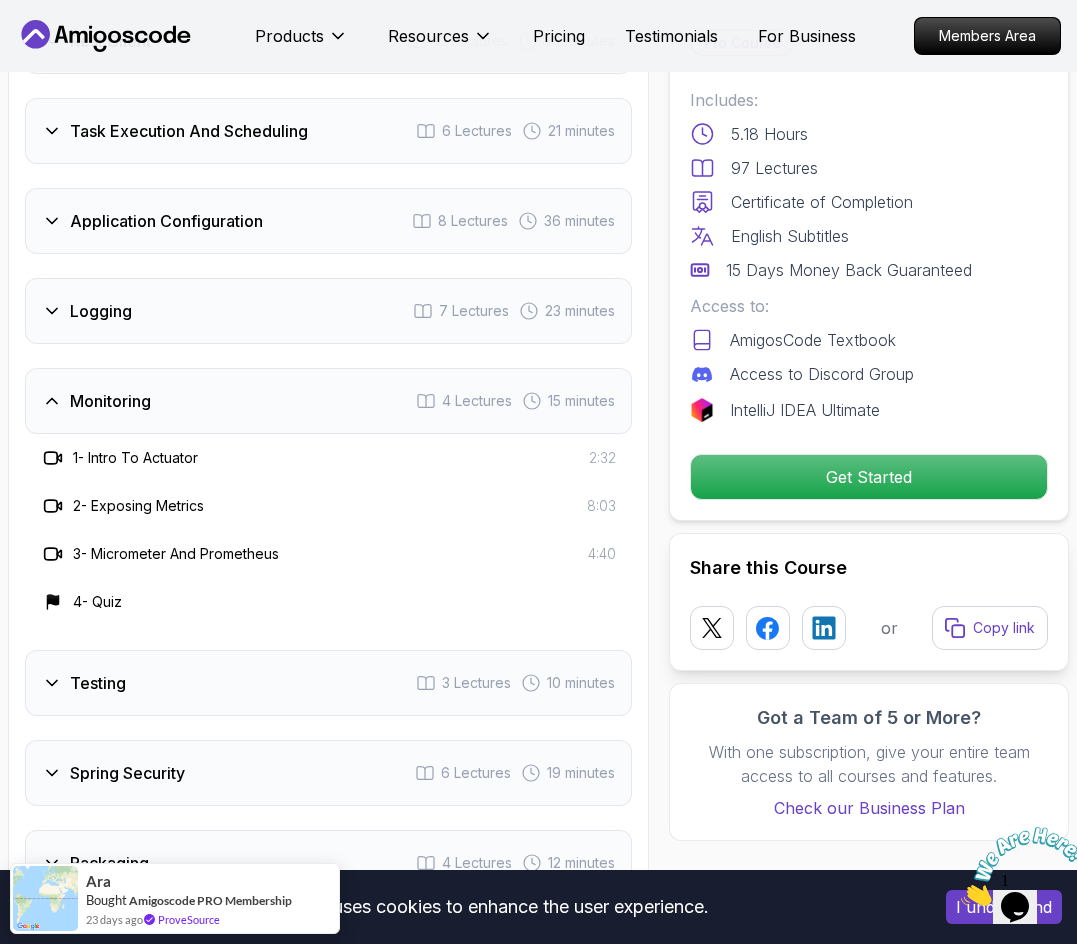 click 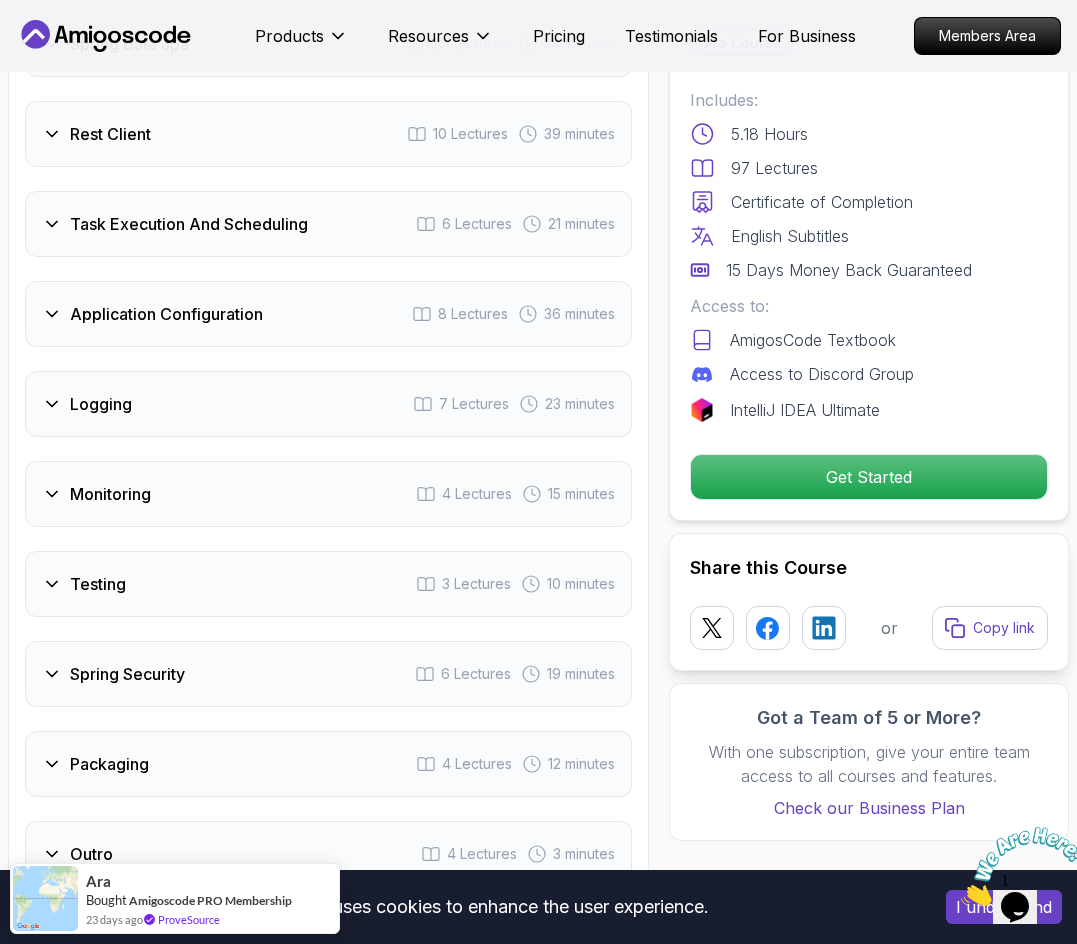 scroll, scrollTop: 3456, scrollLeft: 0, axis: vertical 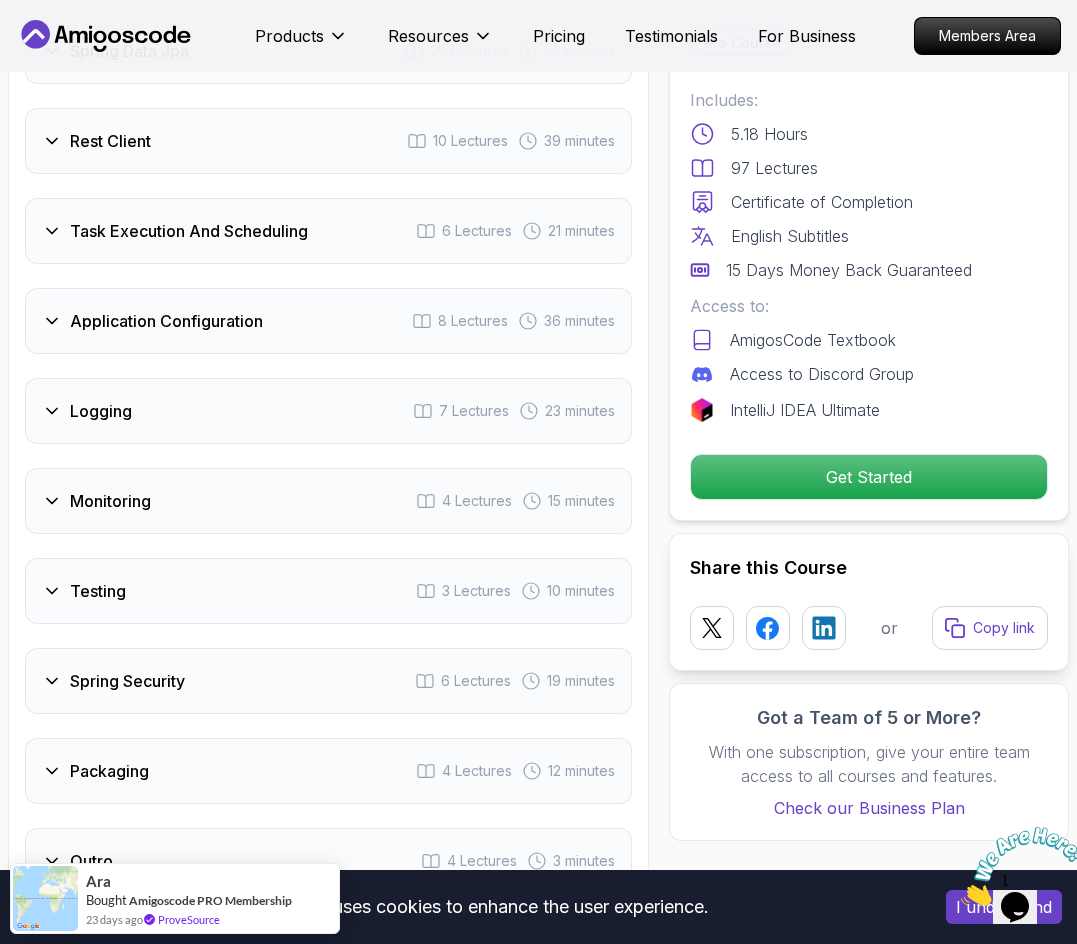 click 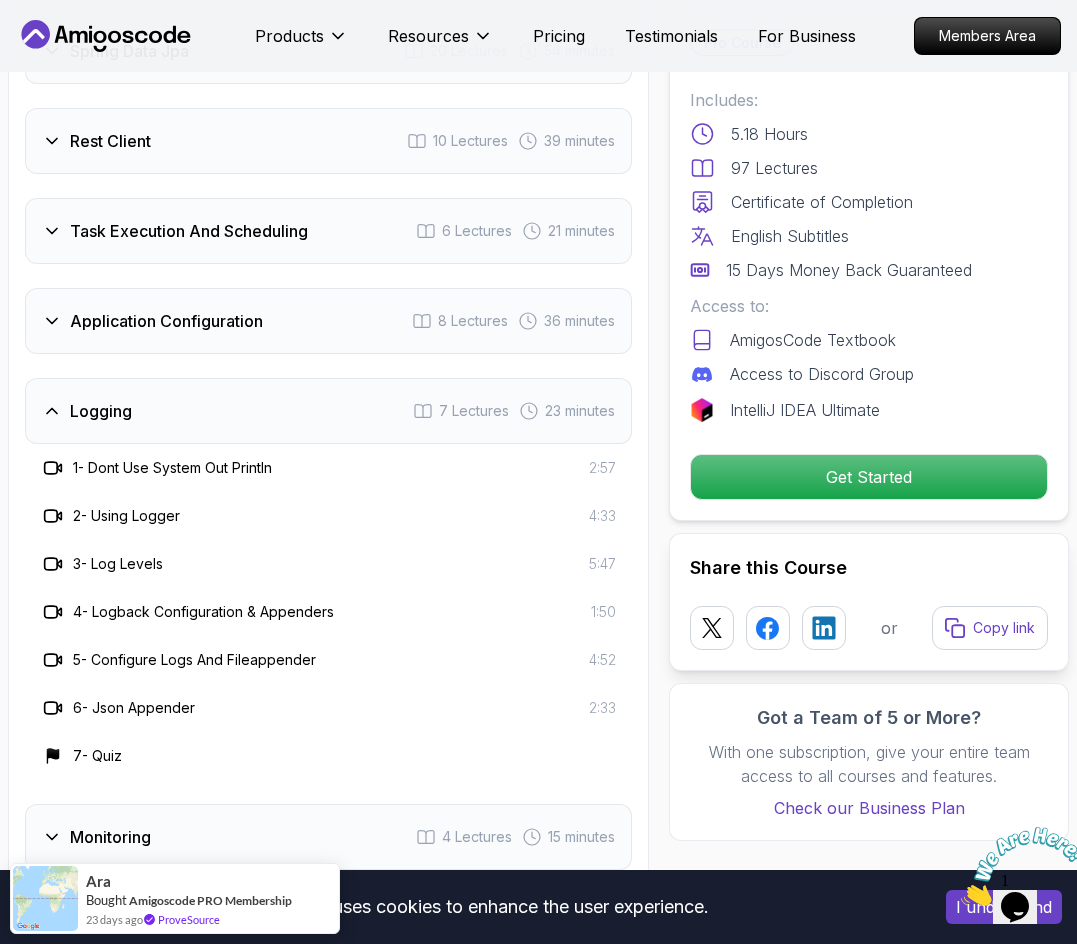 click 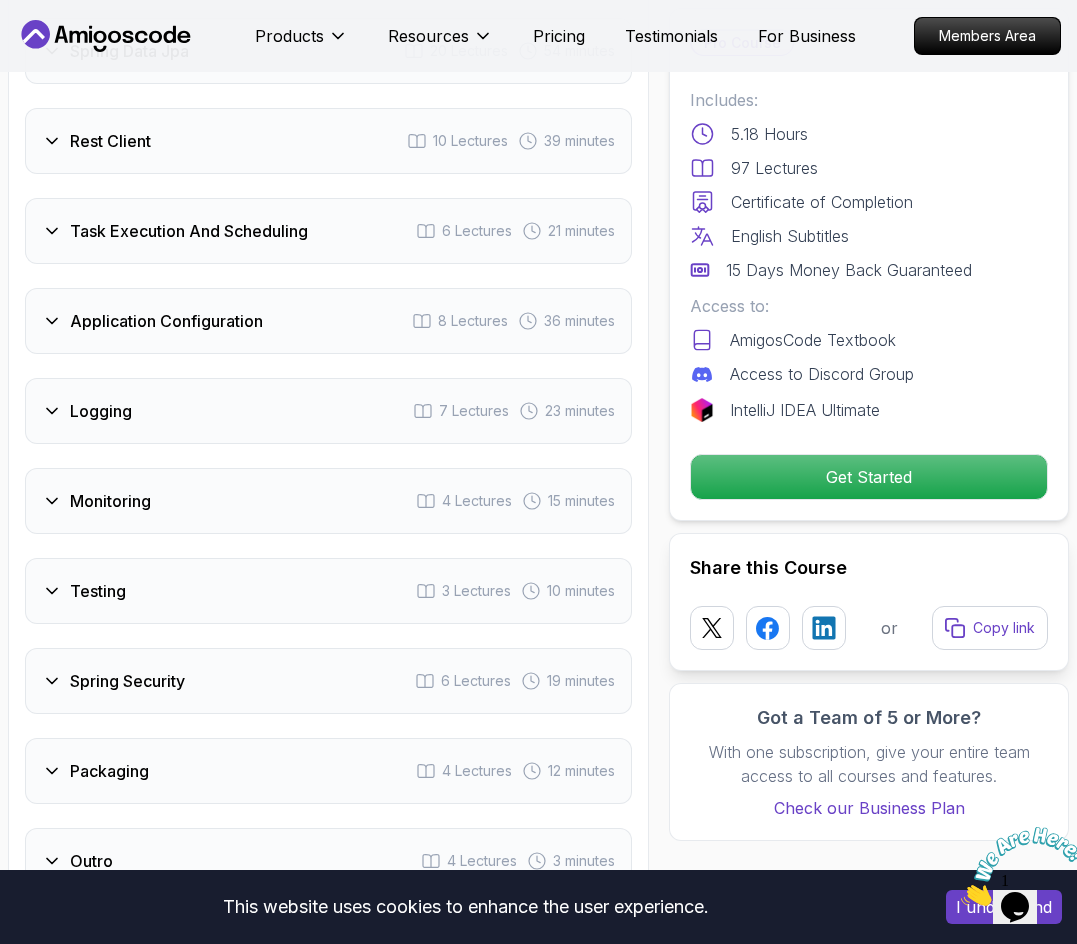 click 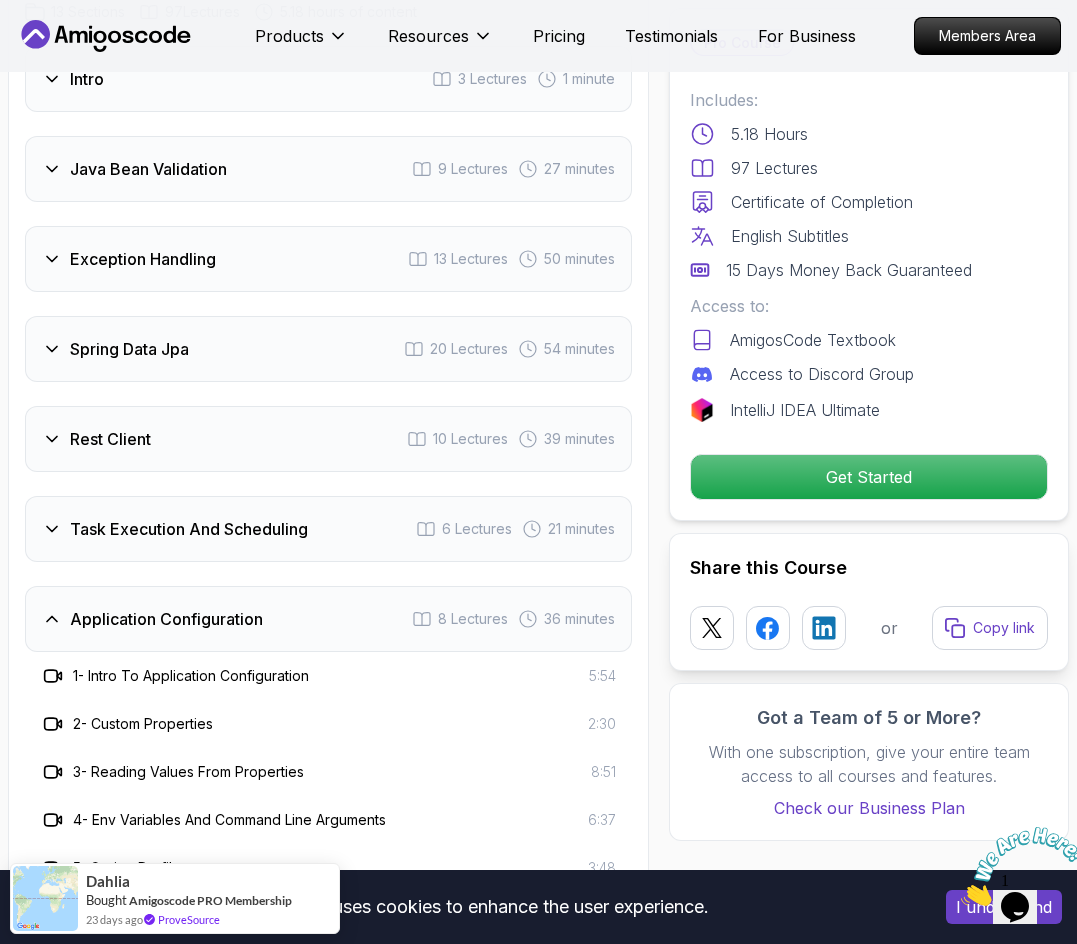 scroll, scrollTop: 3156, scrollLeft: 0, axis: vertical 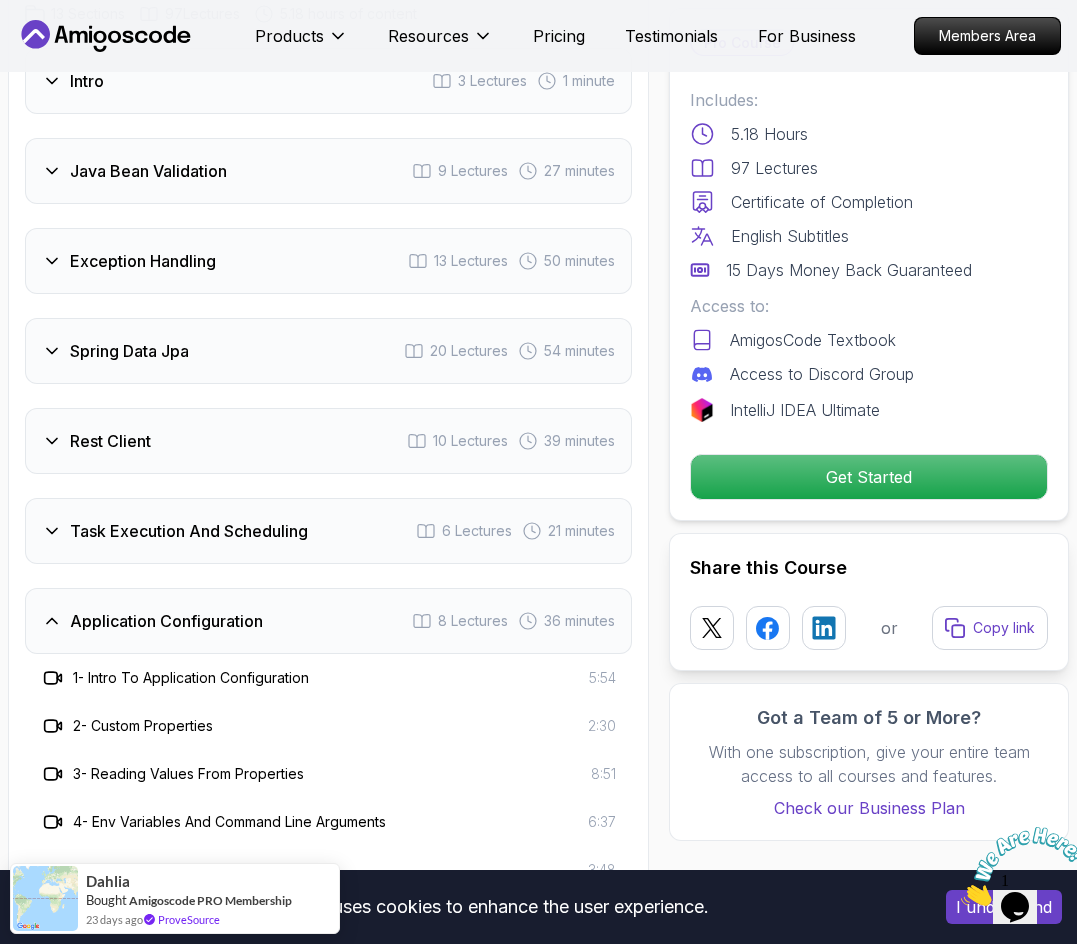 click on "Rest Client 10   Lectures     39 minutes" at bounding box center (328, 441) 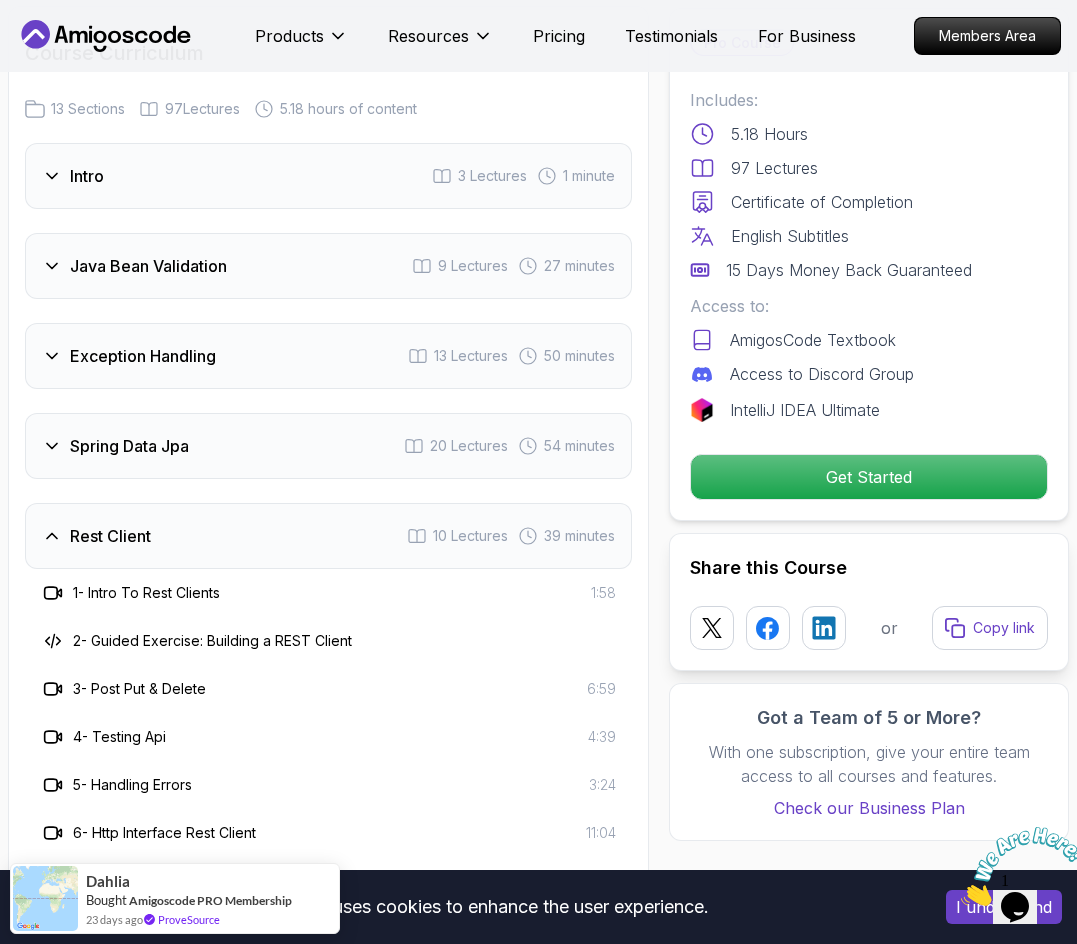 scroll, scrollTop: 3056, scrollLeft: 0, axis: vertical 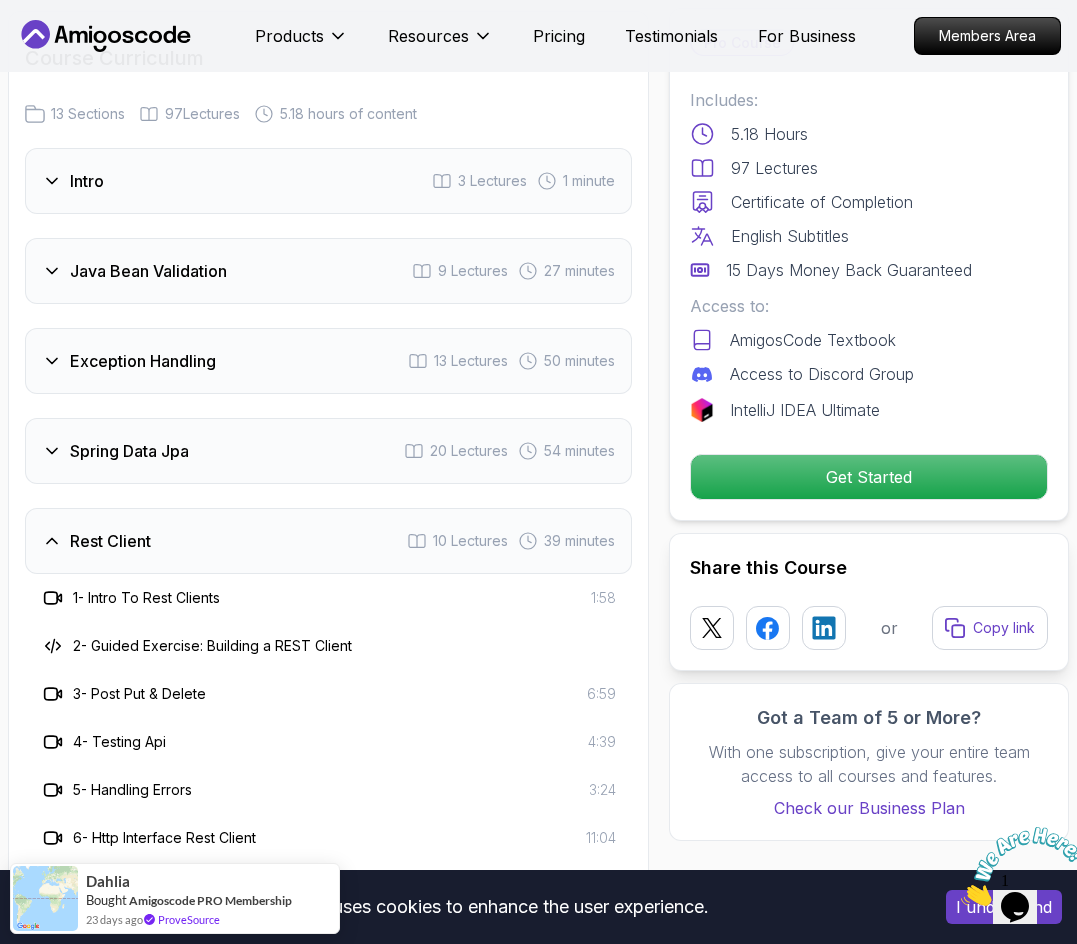 click 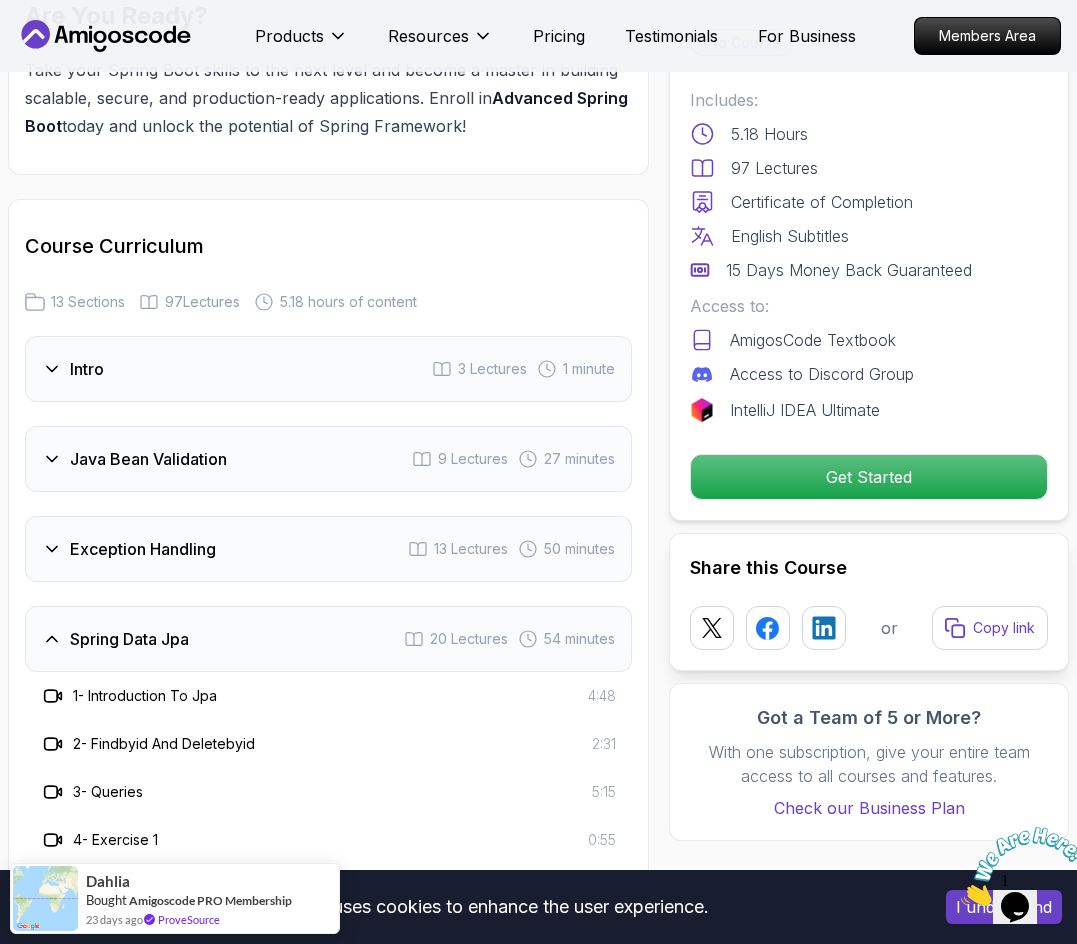 scroll, scrollTop: 2856, scrollLeft: 0, axis: vertical 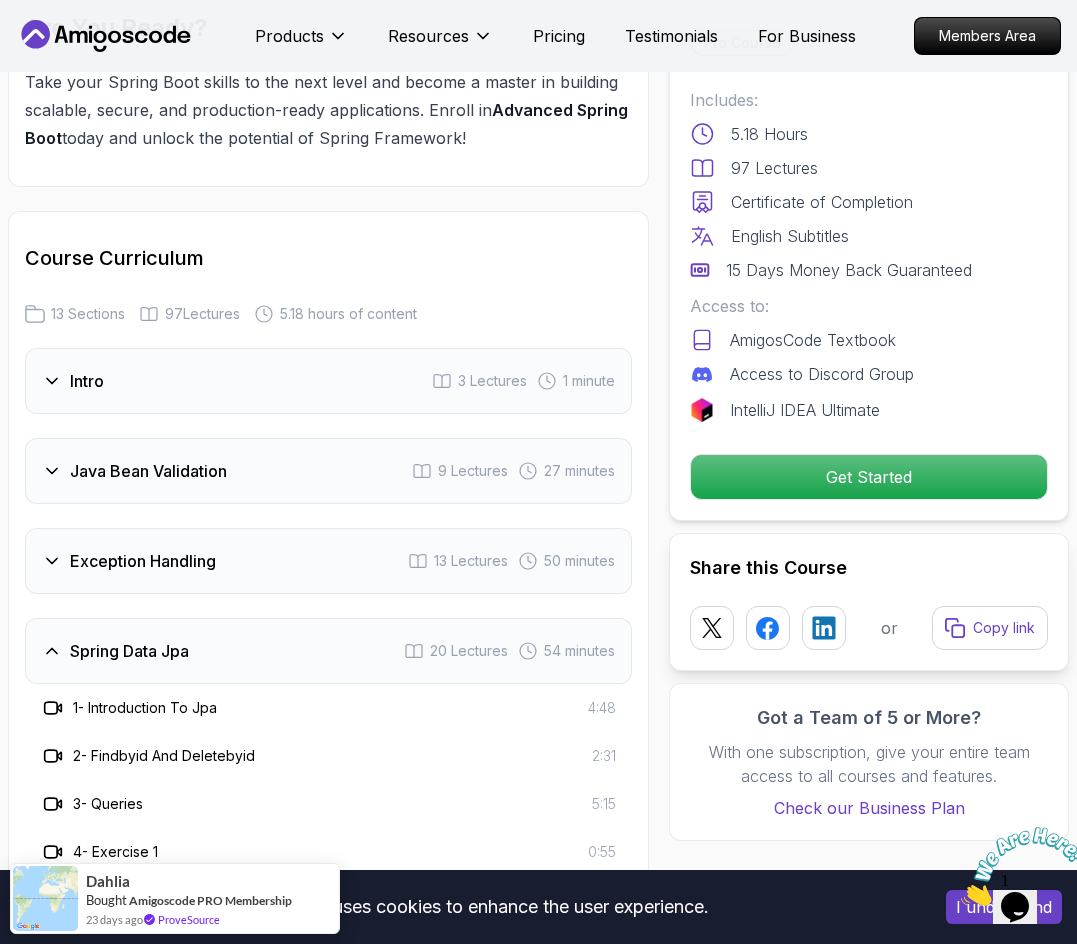click on "Java Bean Validation" at bounding box center [148, 471] 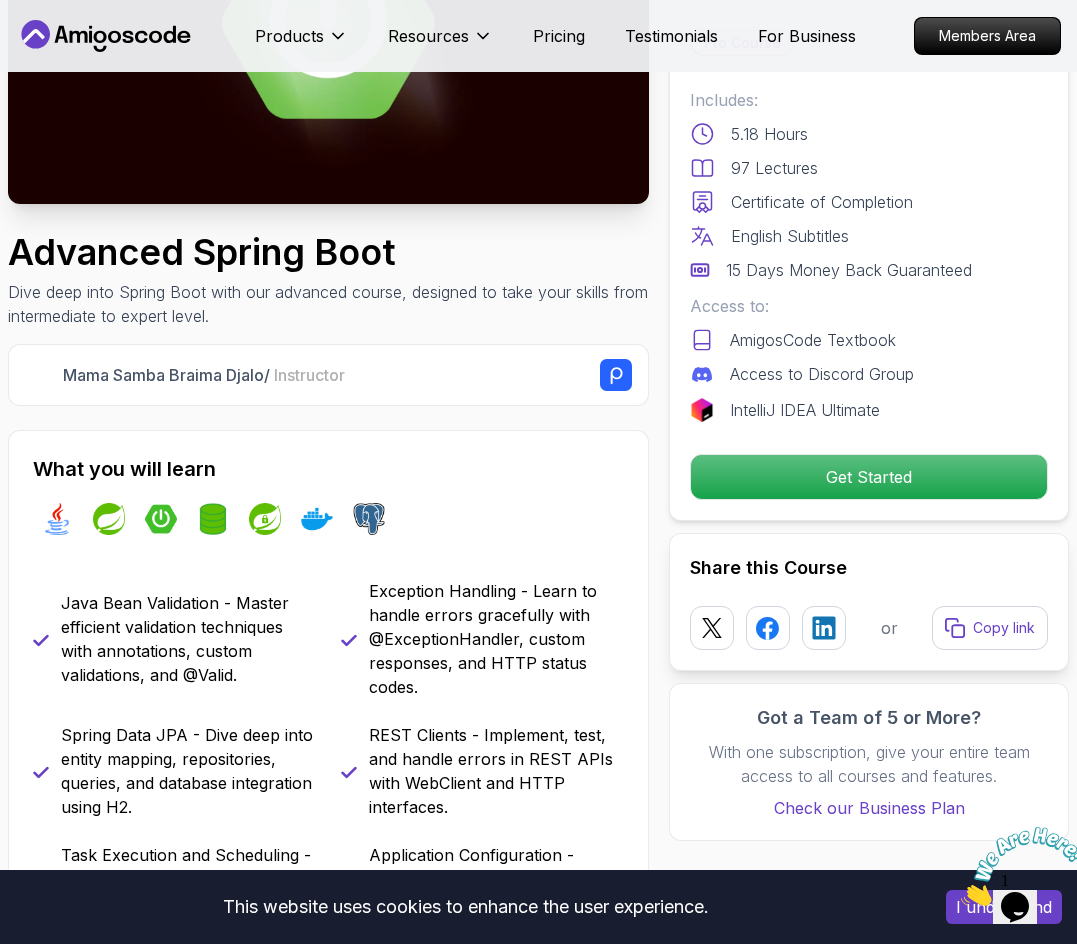 scroll, scrollTop: 256, scrollLeft: 0, axis: vertical 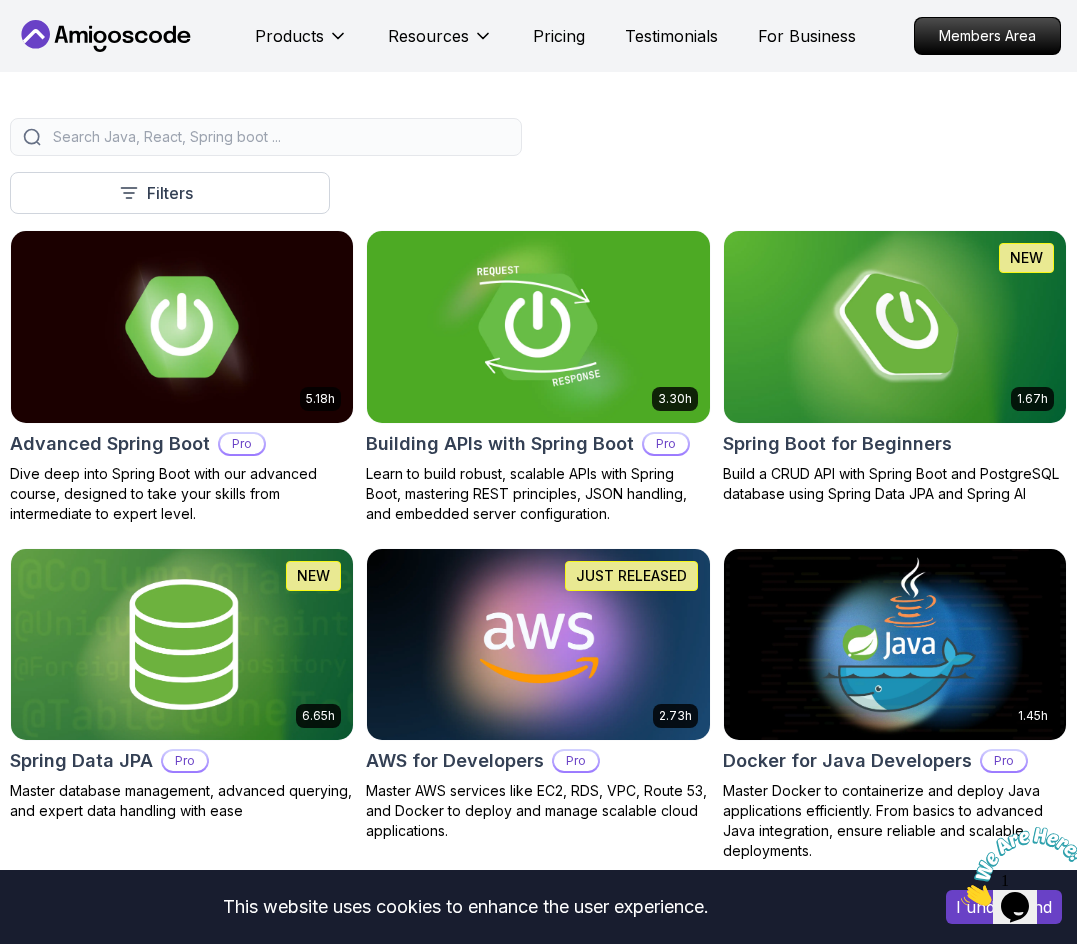 click at bounding box center [538, 326] 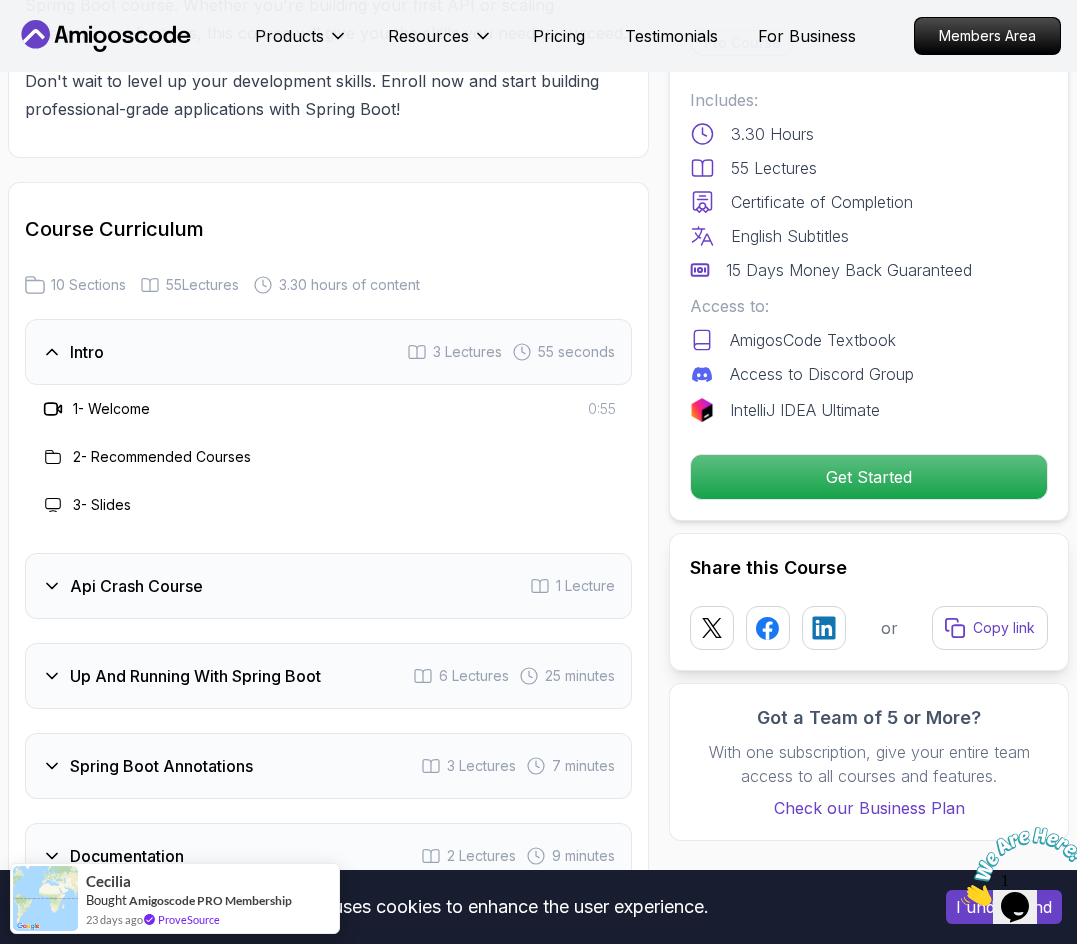 scroll, scrollTop: 3200, scrollLeft: 0, axis: vertical 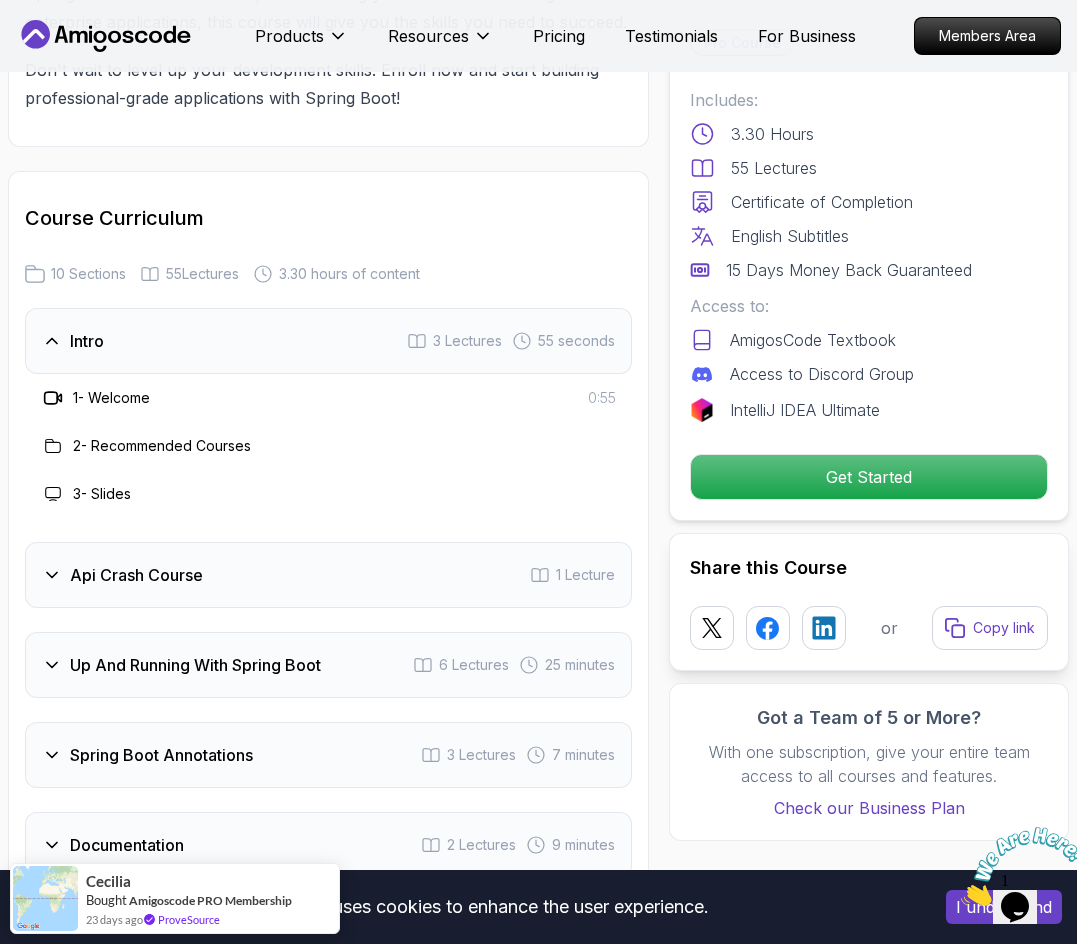 click 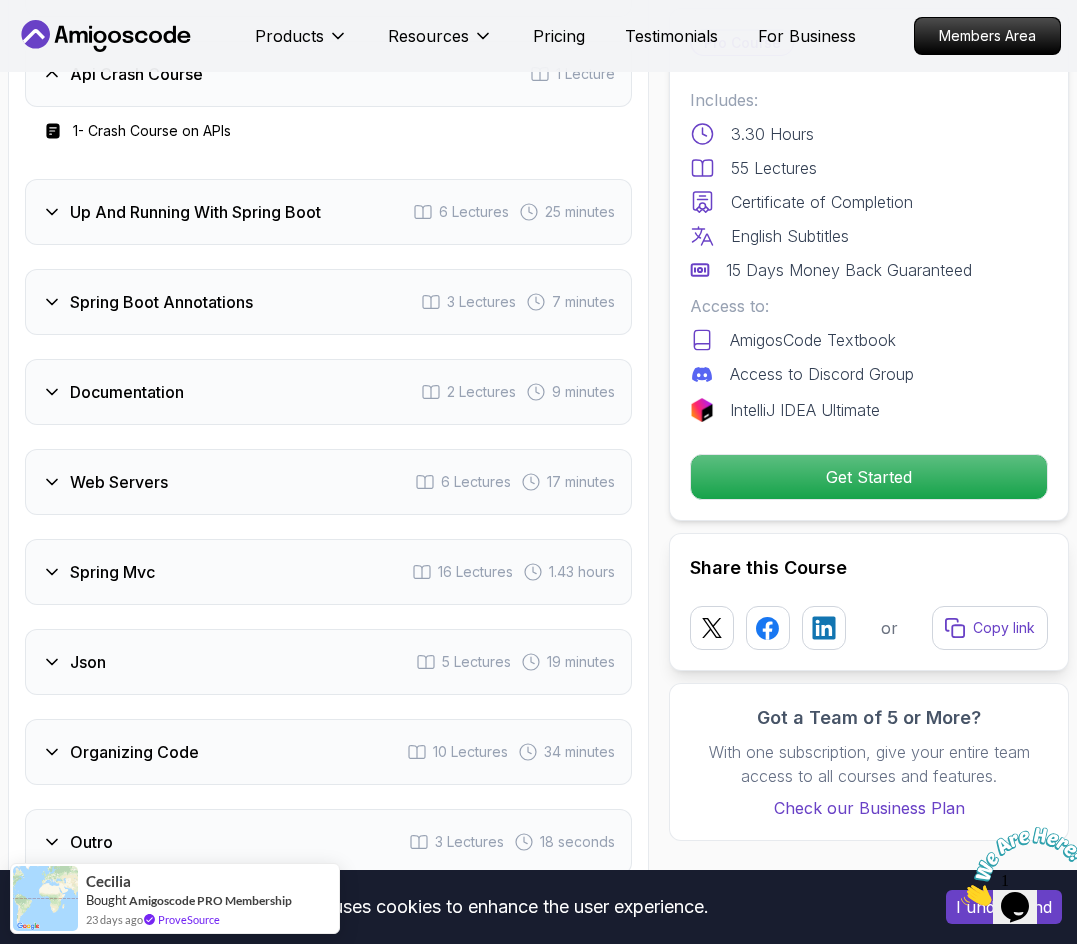 scroll, scrollTop: 3400, scrollLeft: 0, axis: vertical 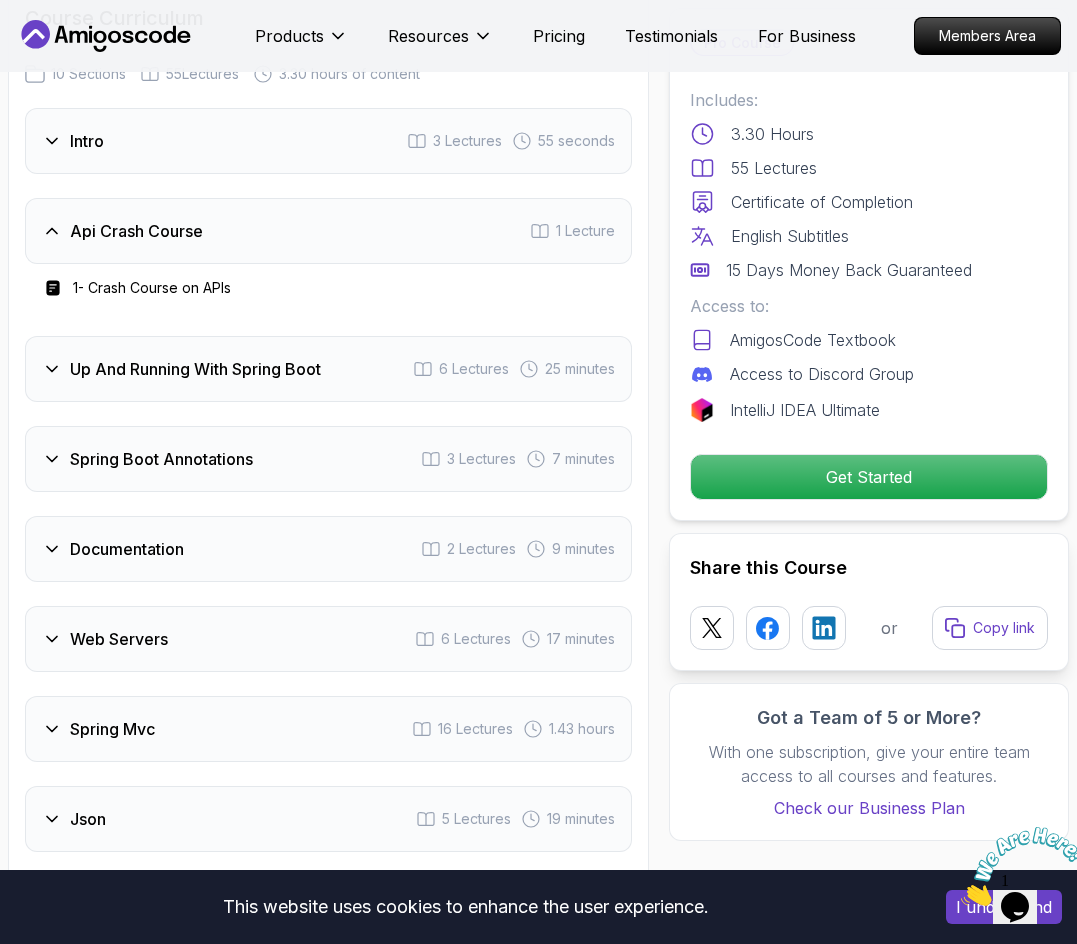 click 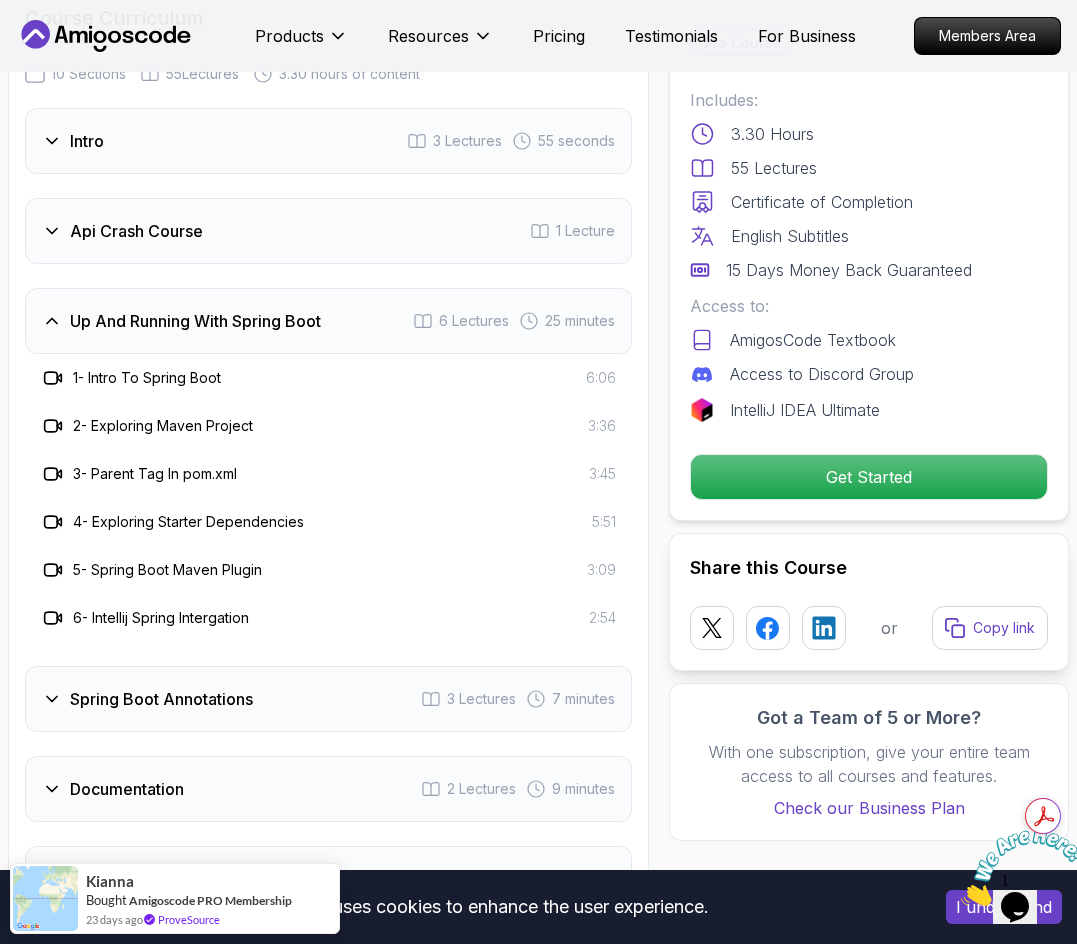 click on "Up And Running With Spring Boot 6   Lectures     25 minutes" at bounding box center (328, 321) 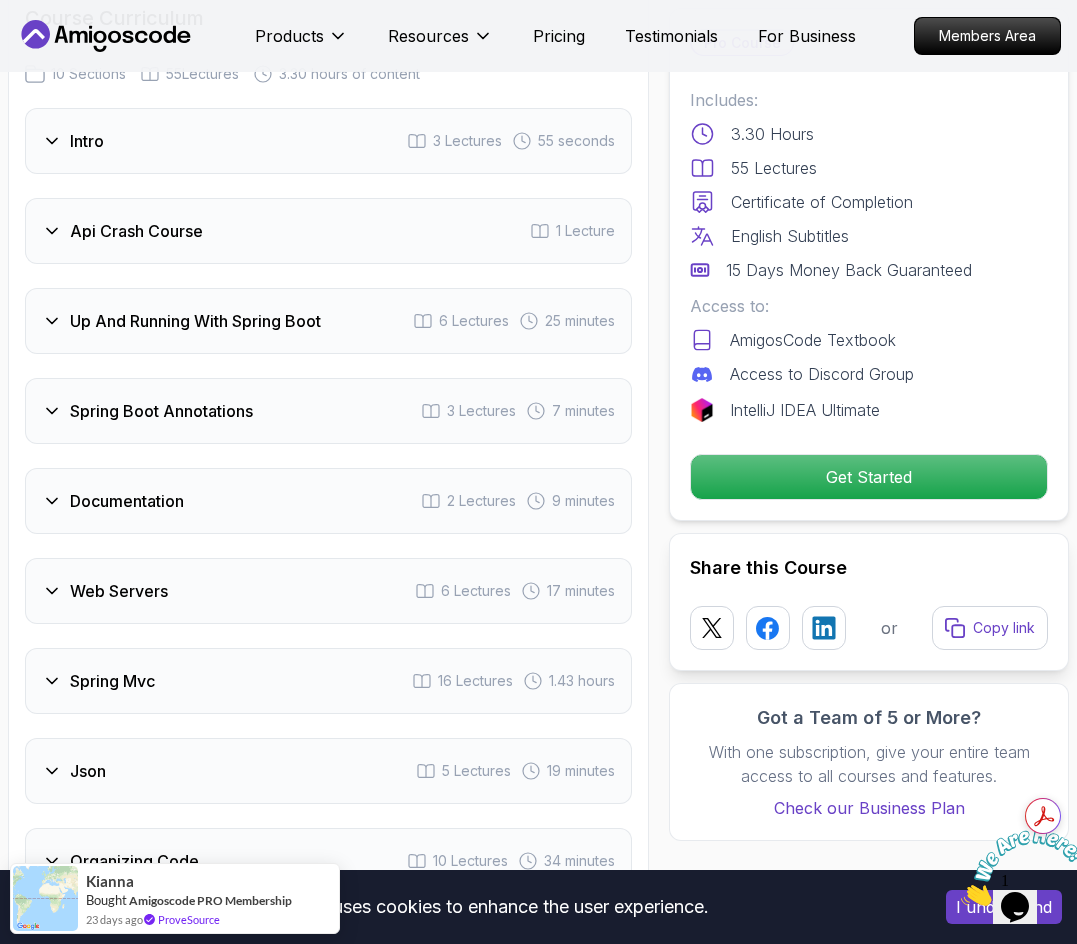 click 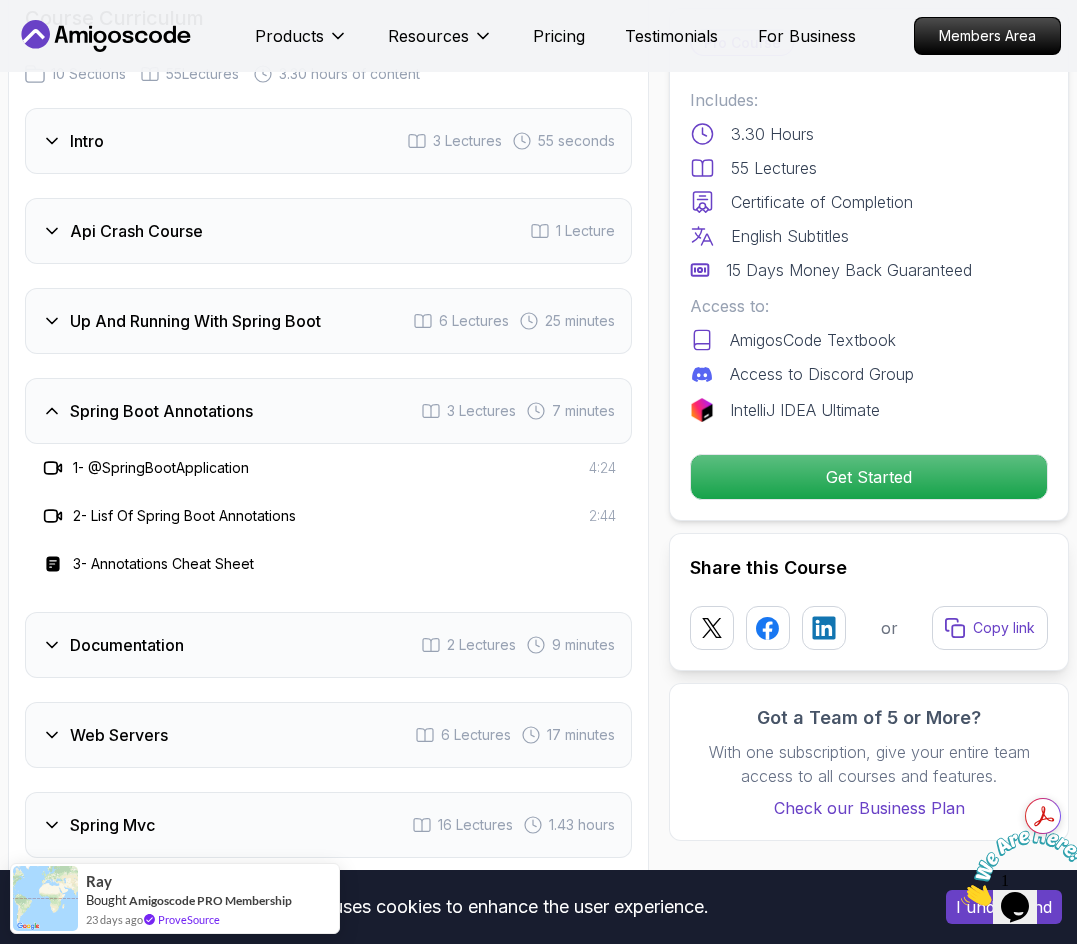 click 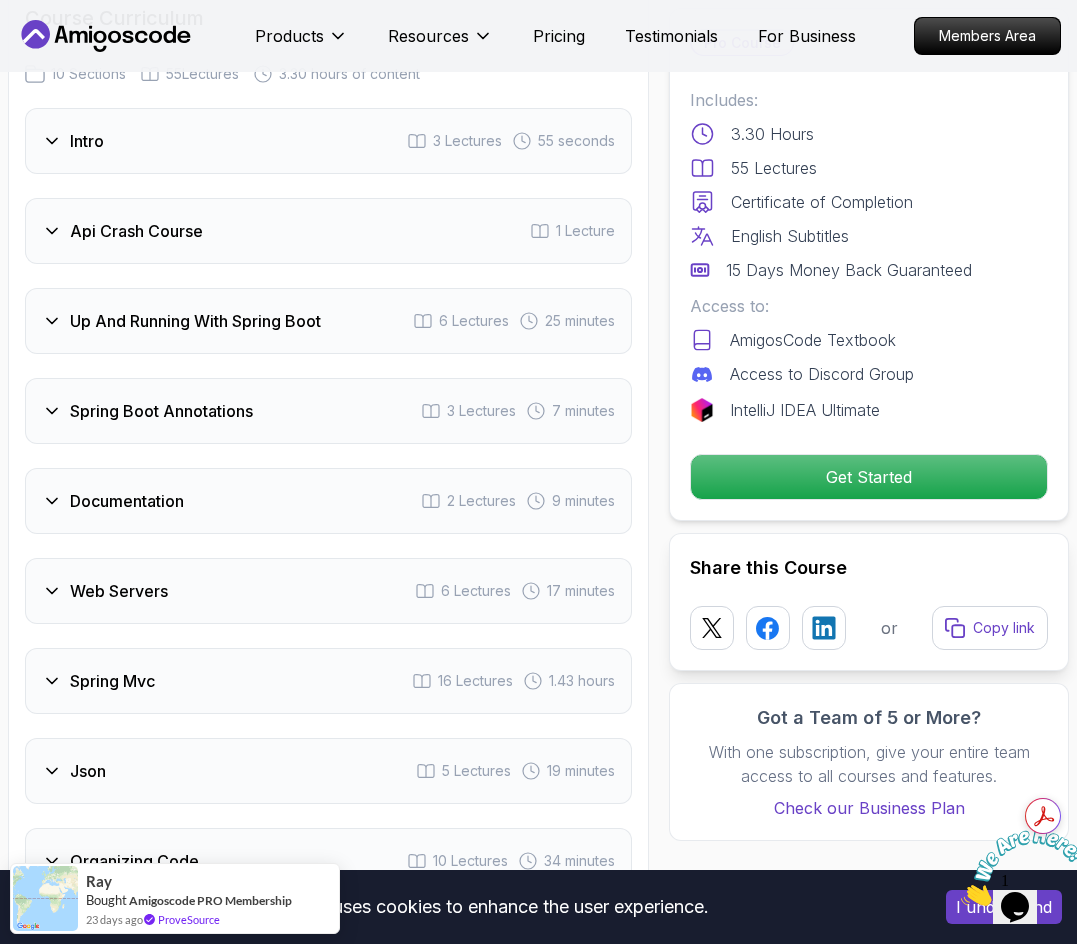 click 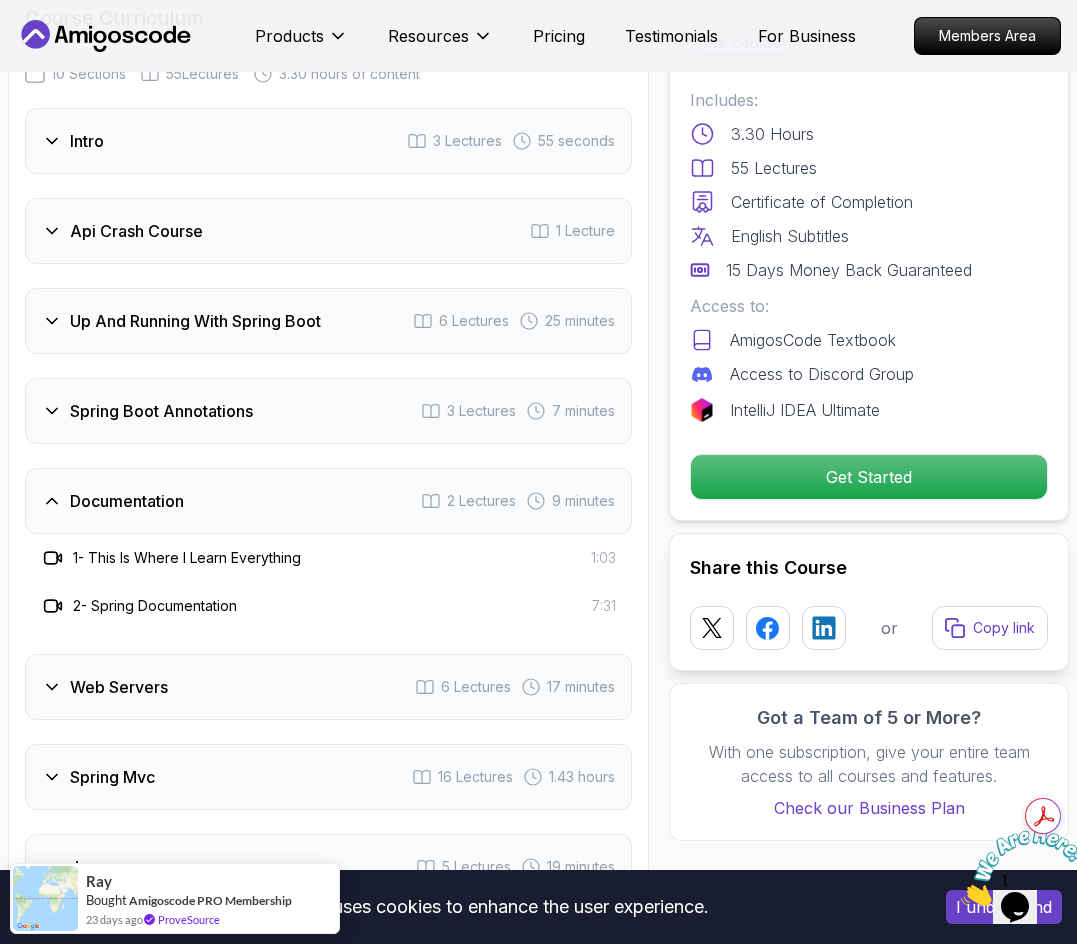 click 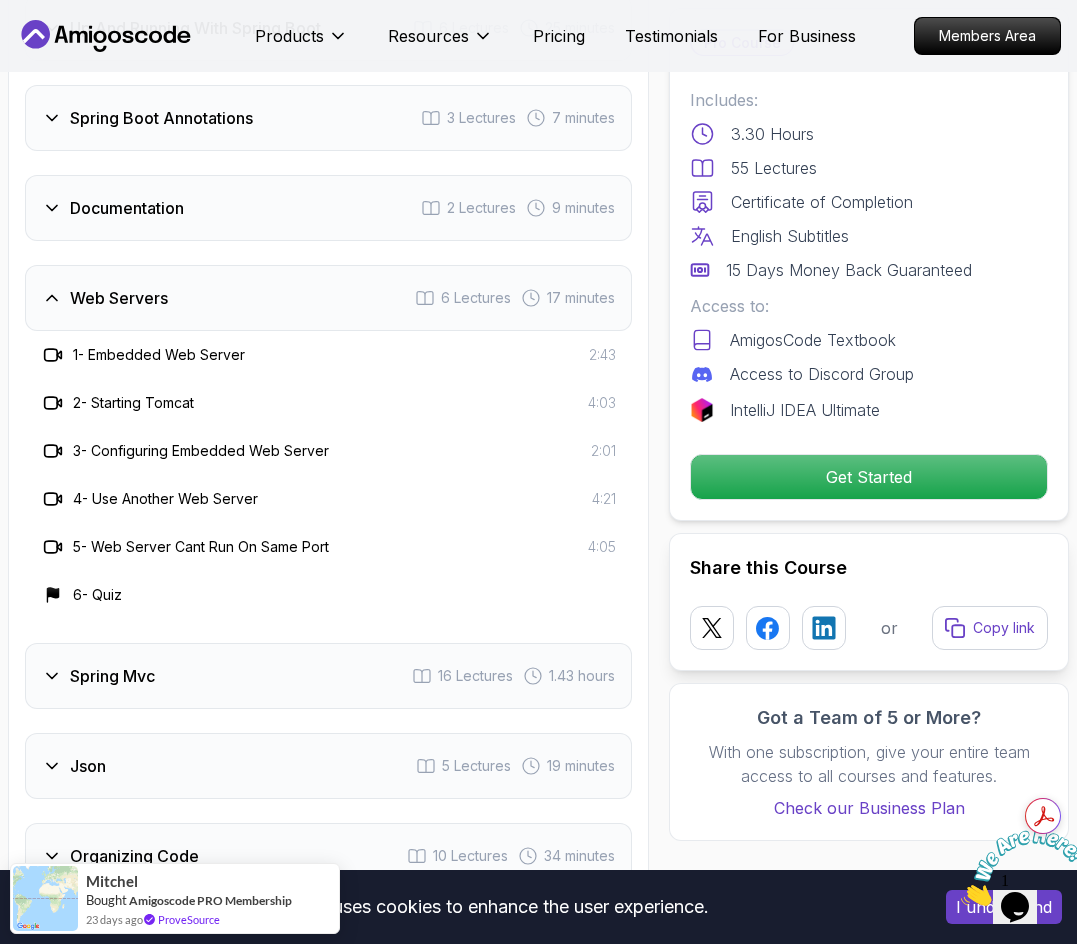 scroll, scrollTop: 3700, scrollLeft: 0, axis: vertical 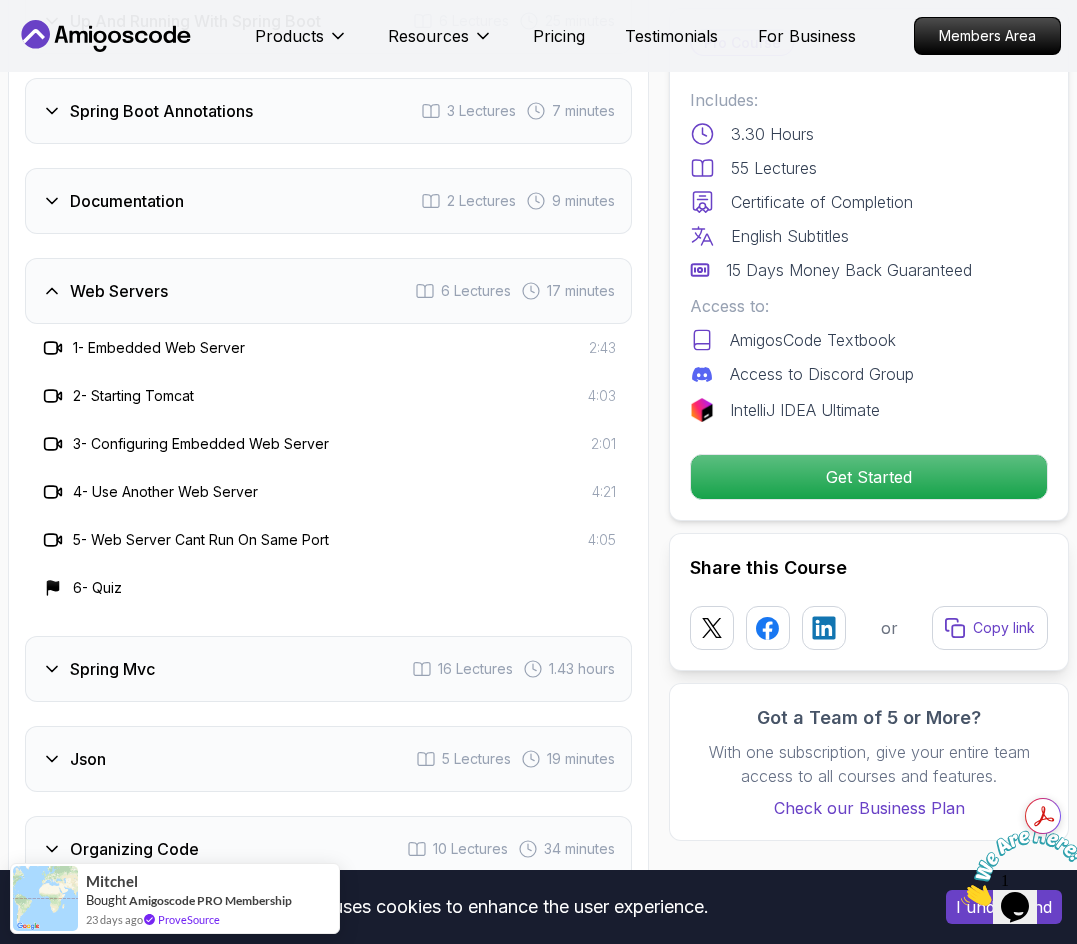click 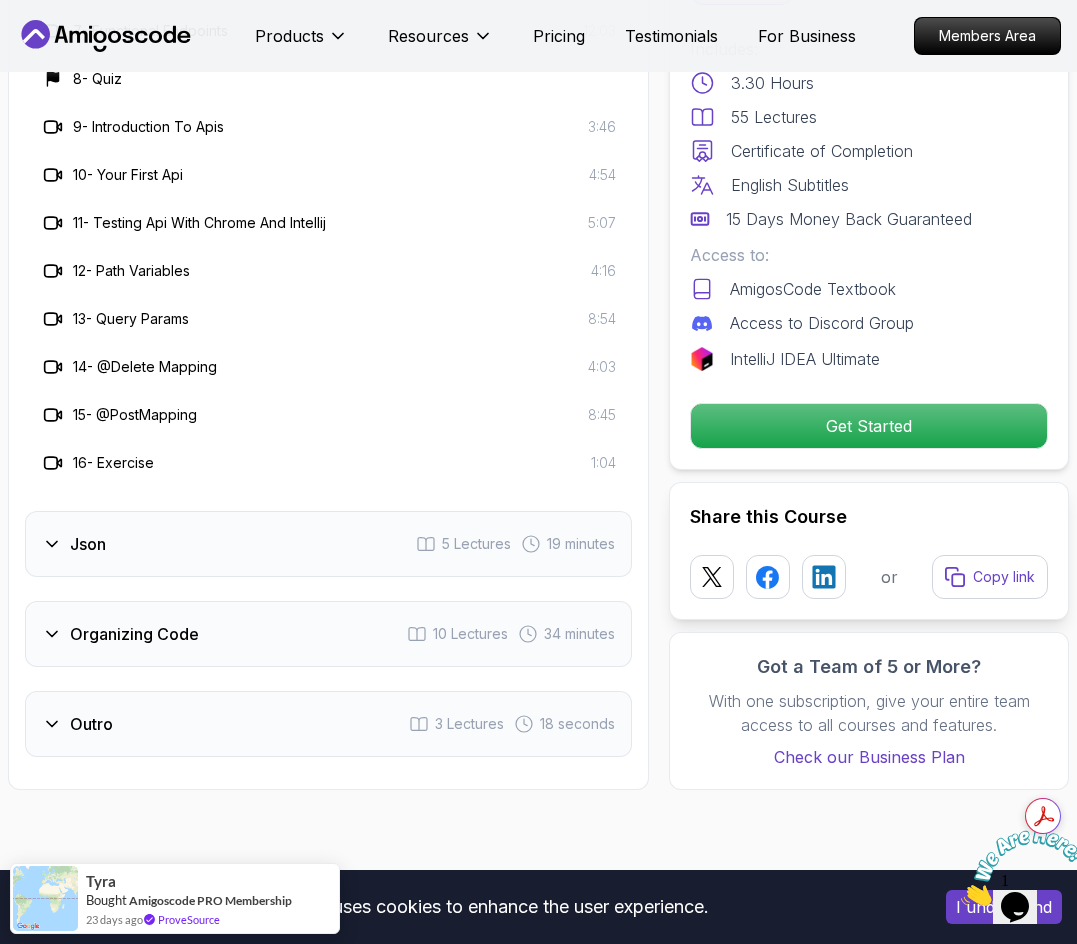 scroll, scrollTop: 4600, scrollLeft: 0, axis: vertical 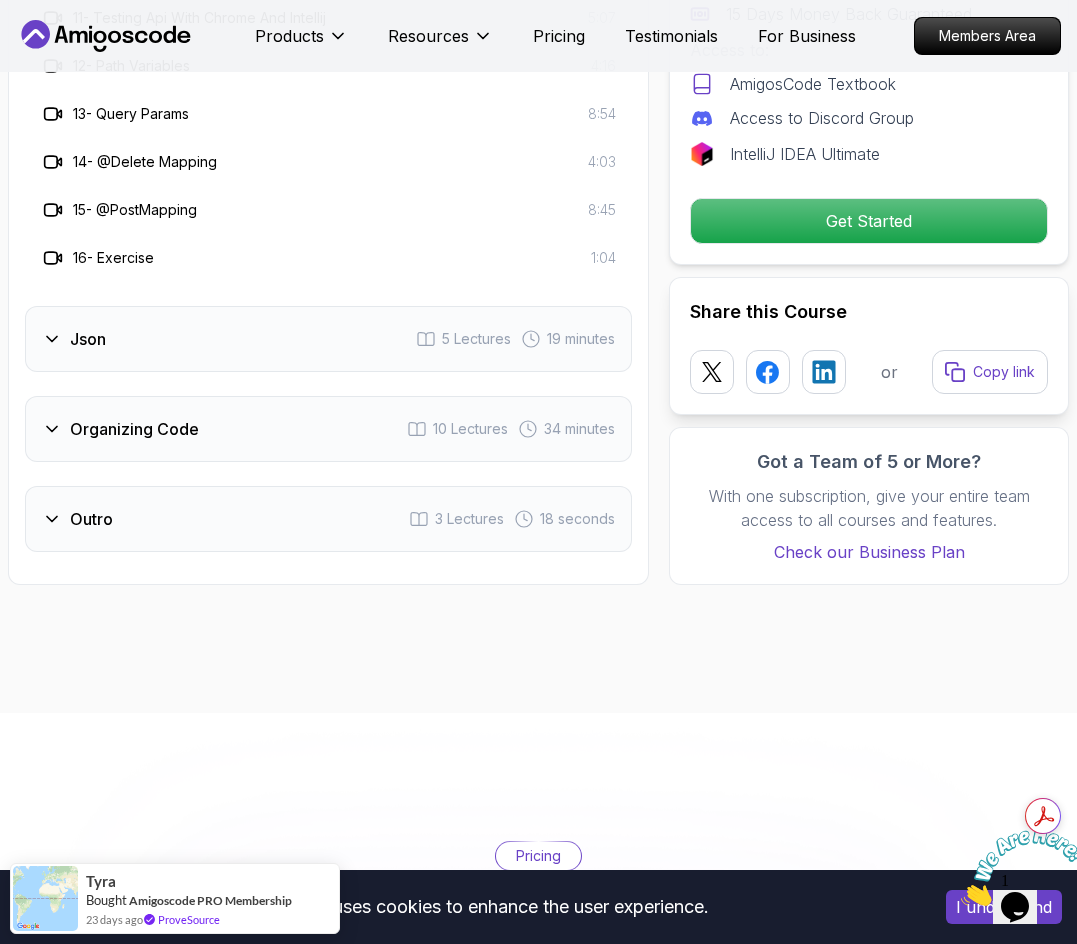 click on "Json 5   Lectures     19 minutes" at bounding box center [328, 339] 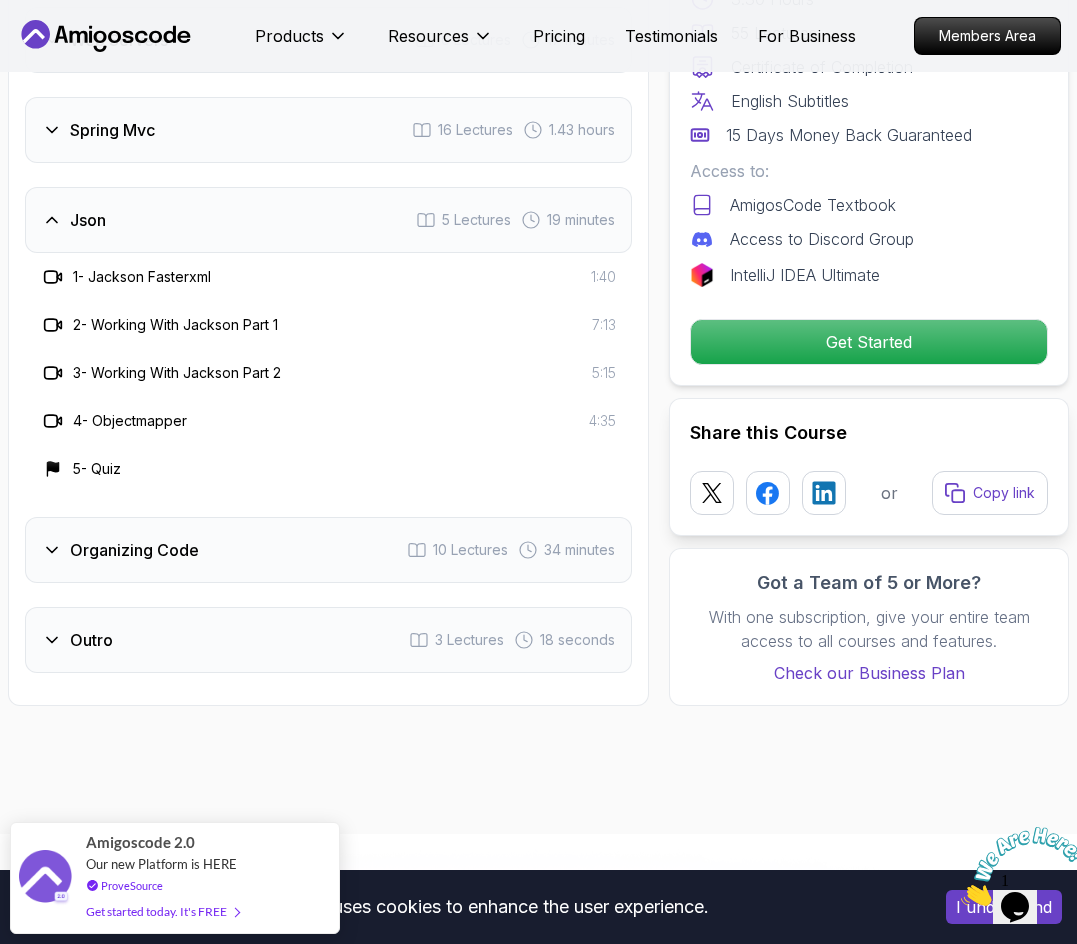 scroll, scrollTop: 3800, scrollLeft: 0, axis: vertical 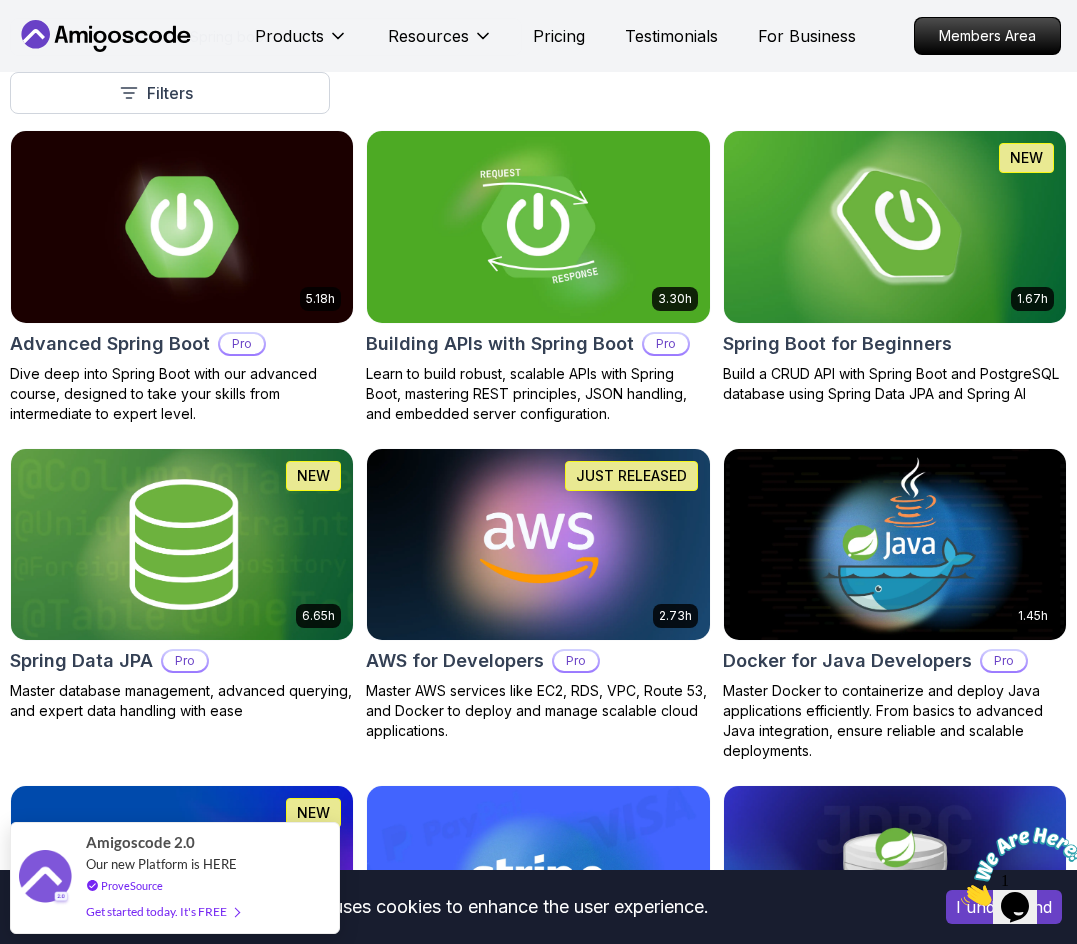 click on "Spring Boot for Beginners" at bounding box center [895, 344] 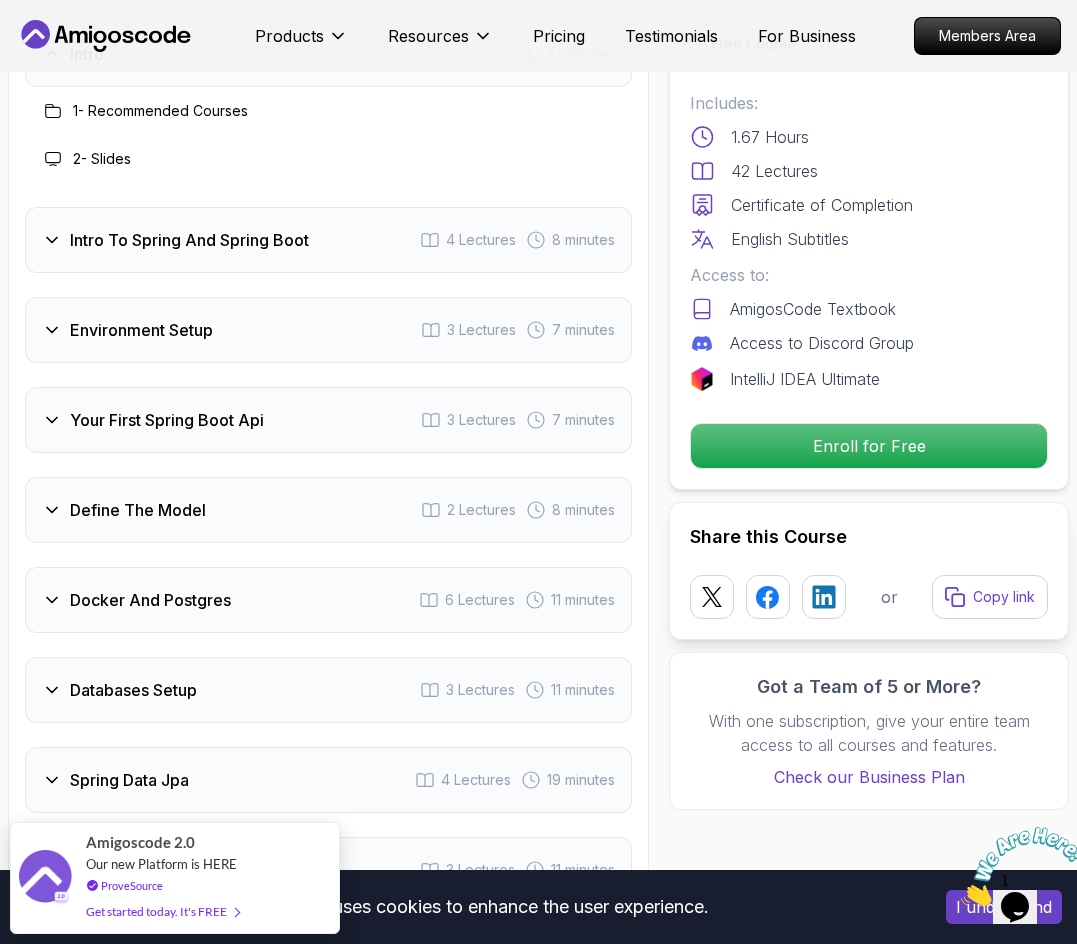 scroll, scrollTop: 2800, scrollLeft: 0, axis: vertical 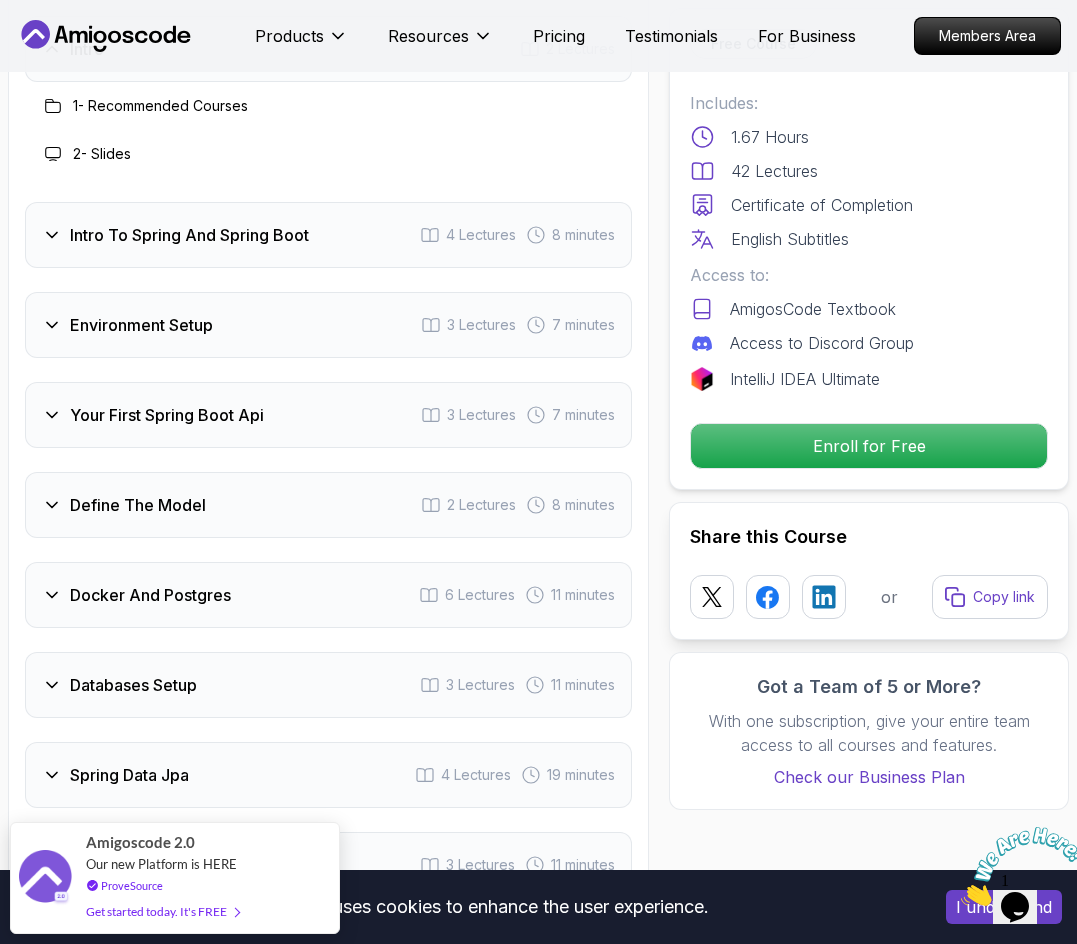 click 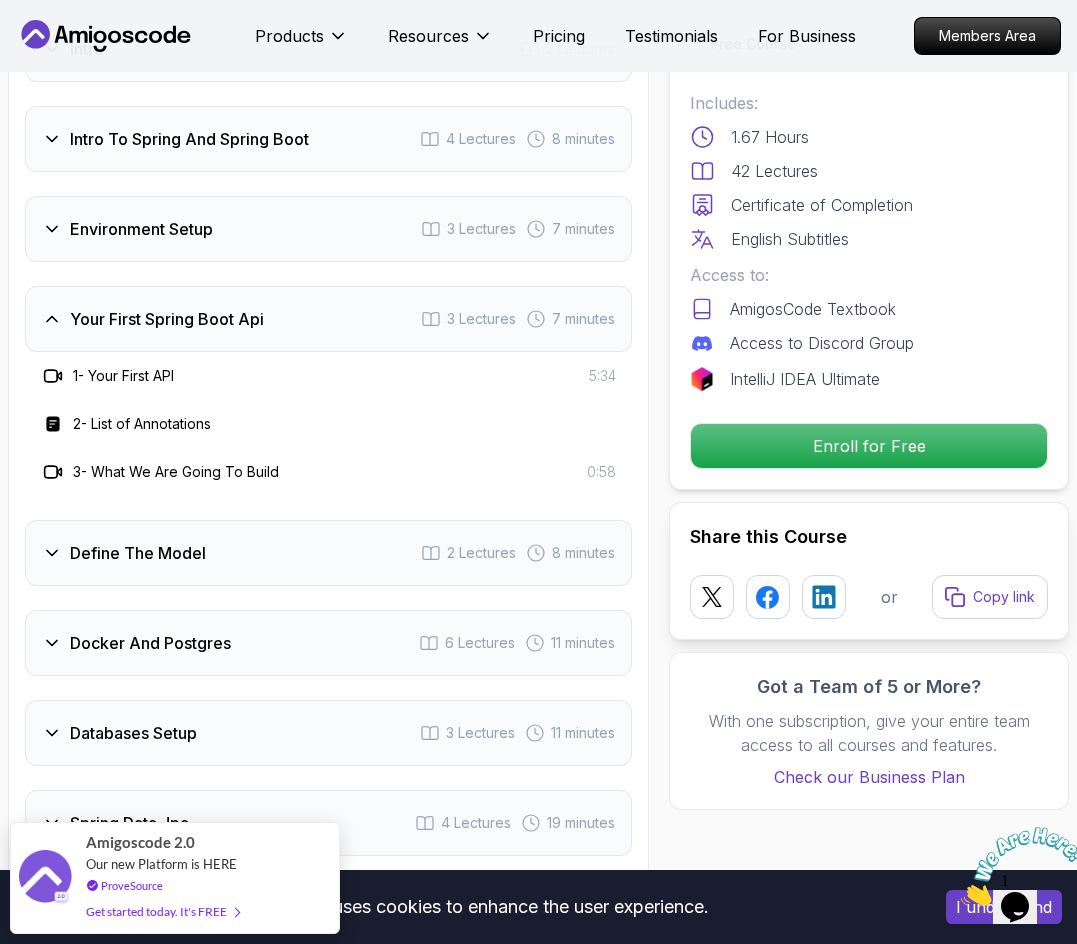click 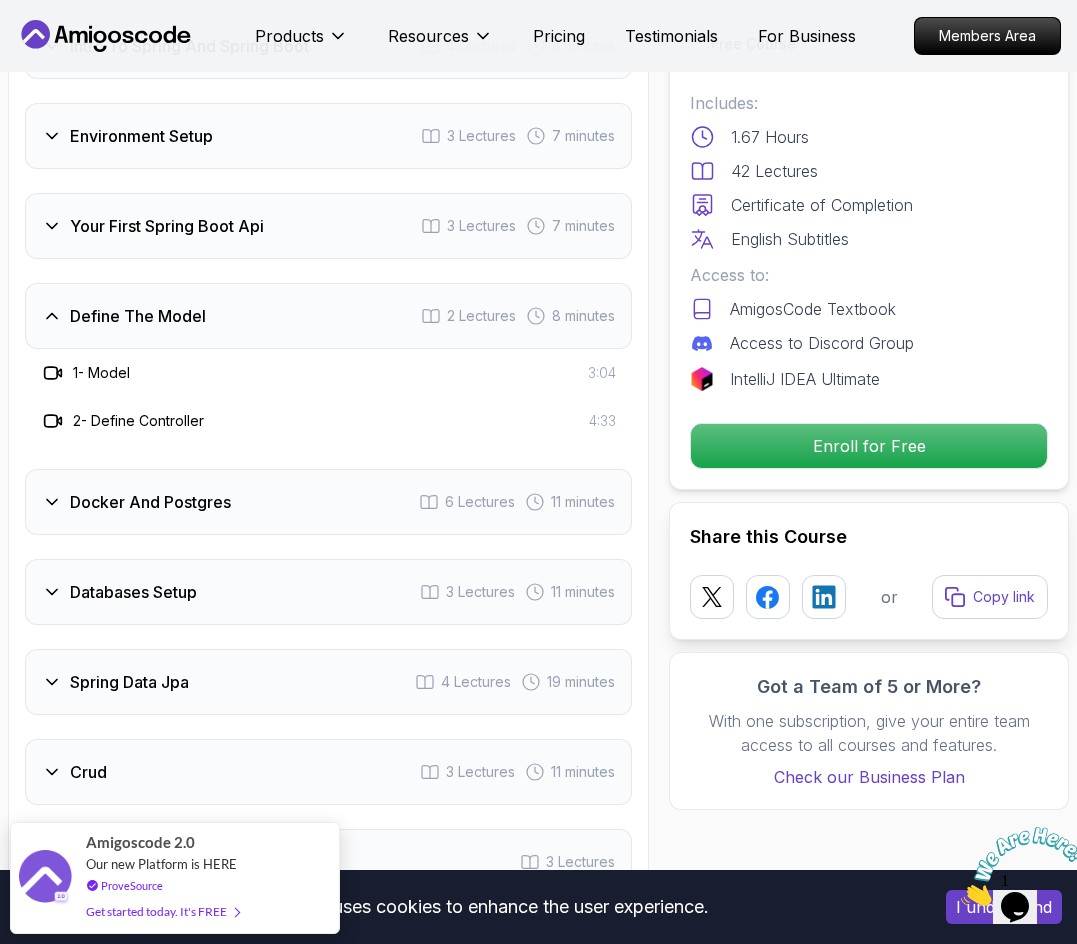 scroll, scrollTop: 2900, scrollLeft: 0, axis: vertical 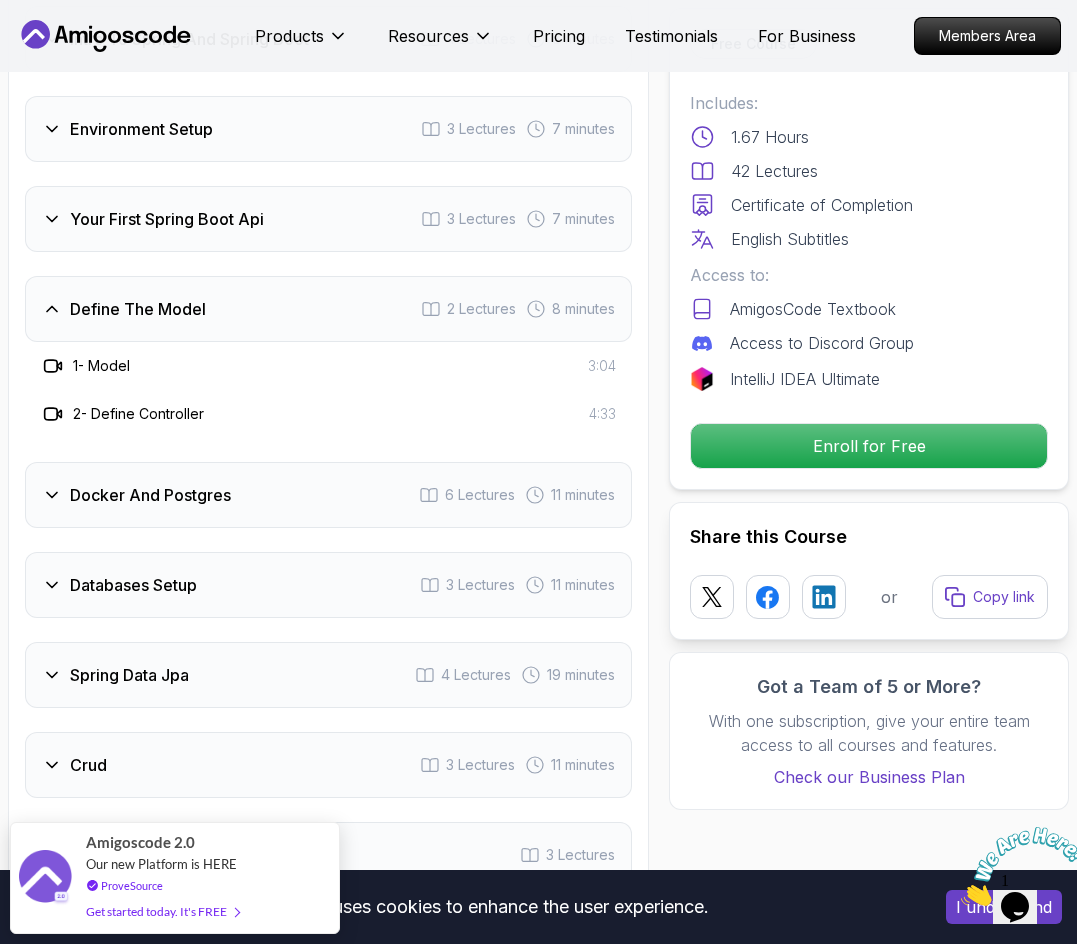 click 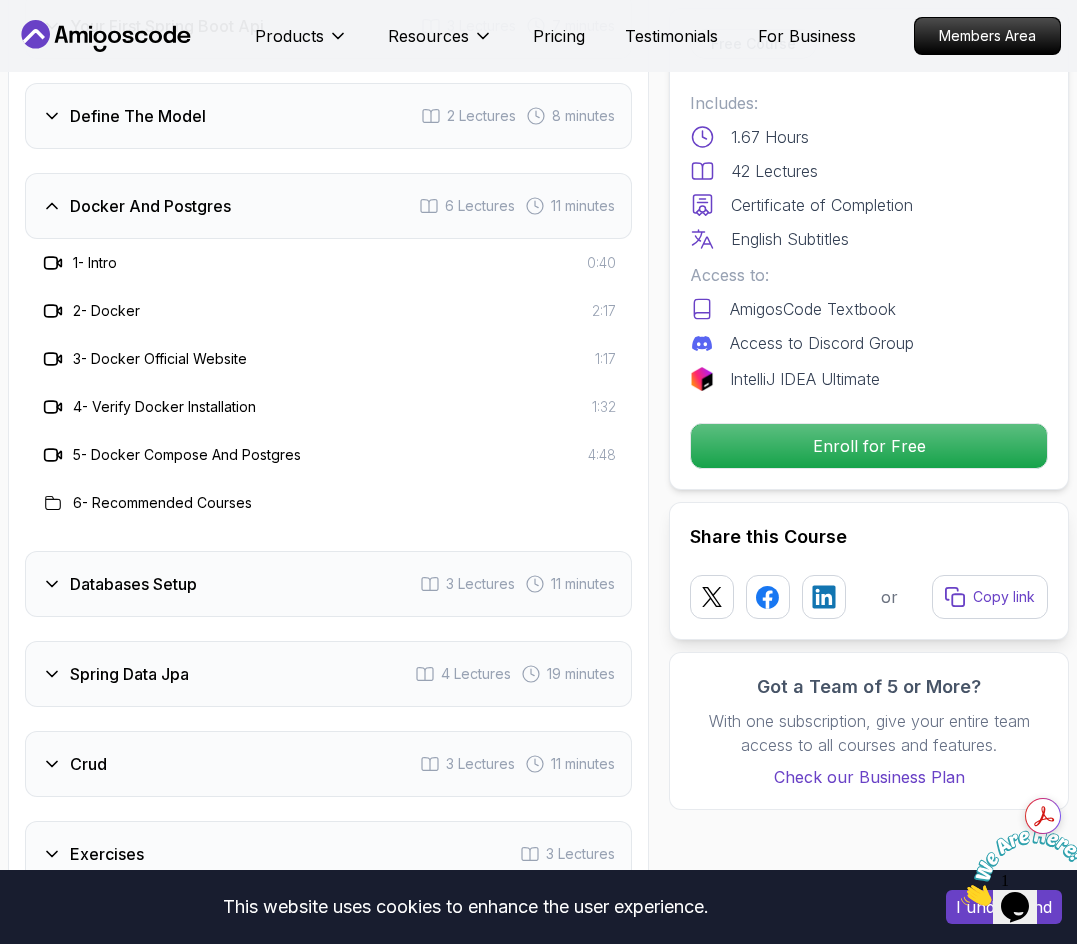 scroll, scrollTop: 3100, scrollLeft: 0, axis: vertical 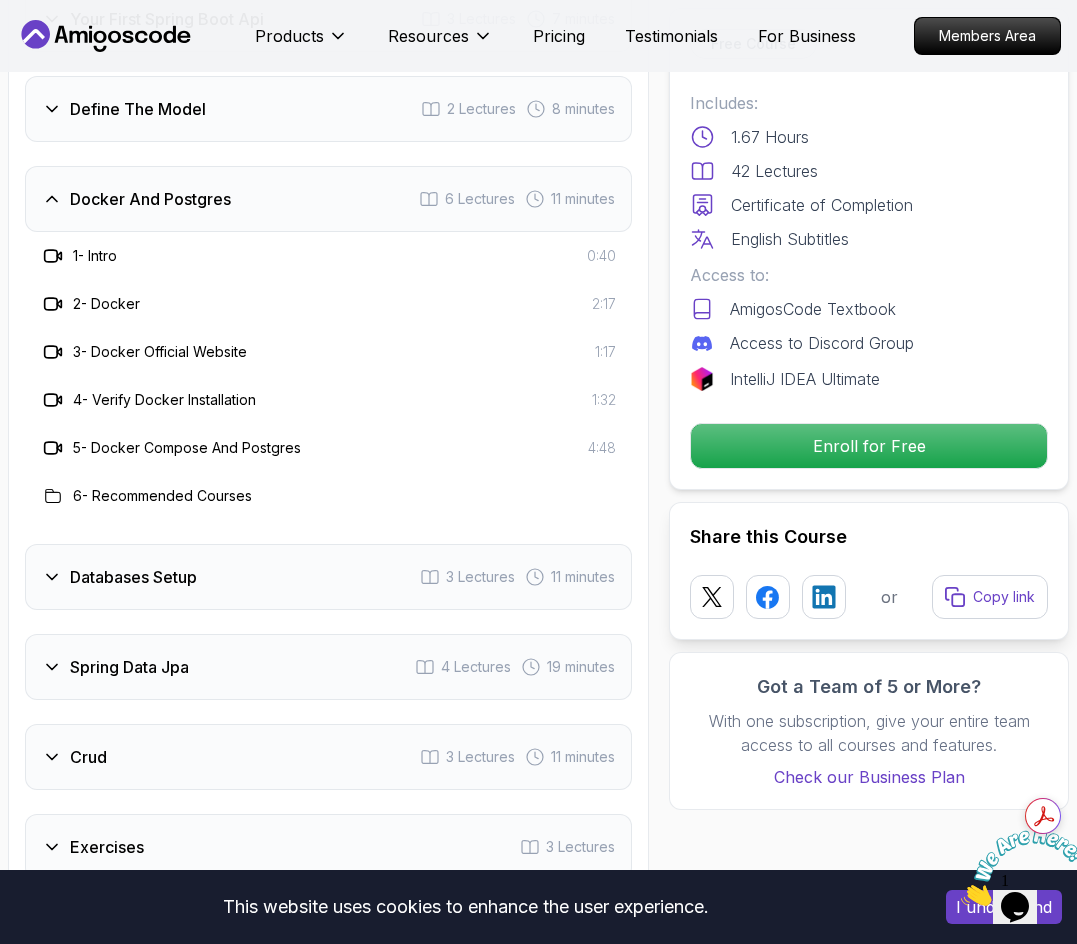 click 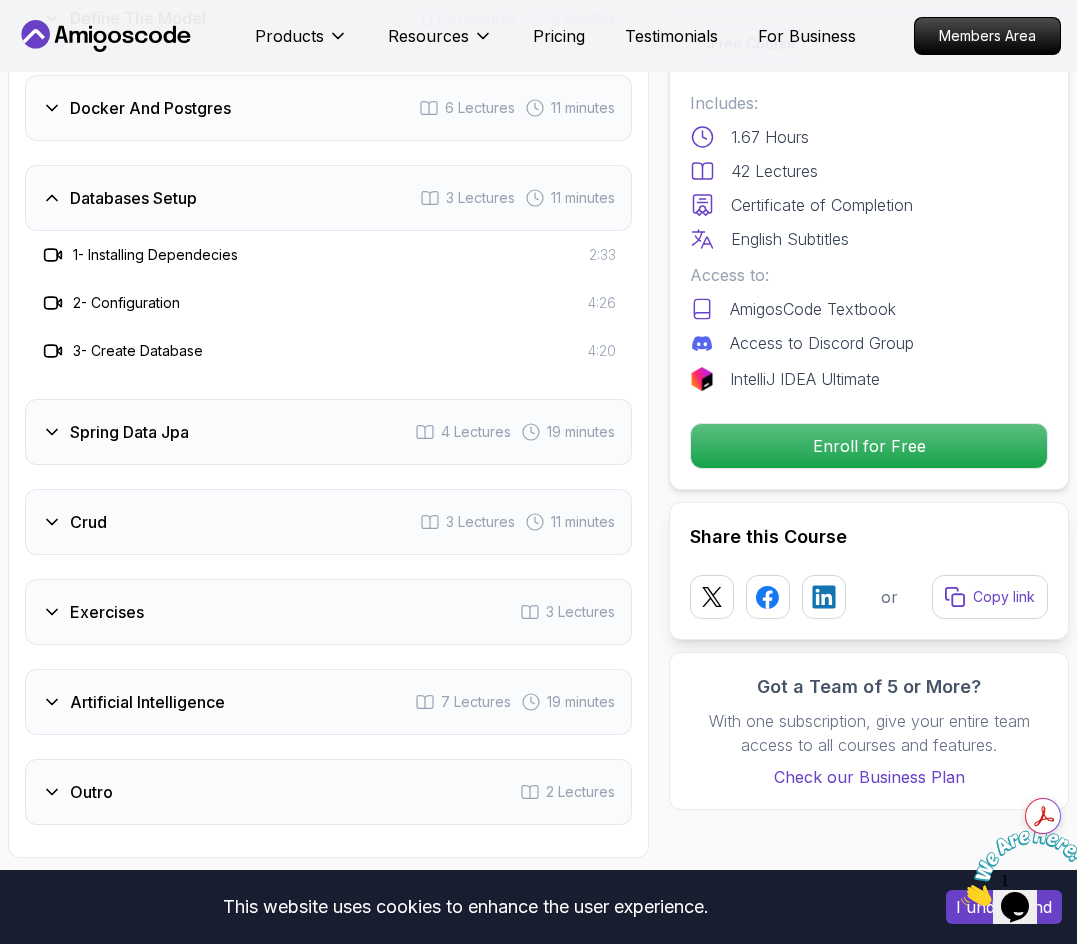 scroll, scrollTop: 3200, scrollLeft: 0, axis: vertical 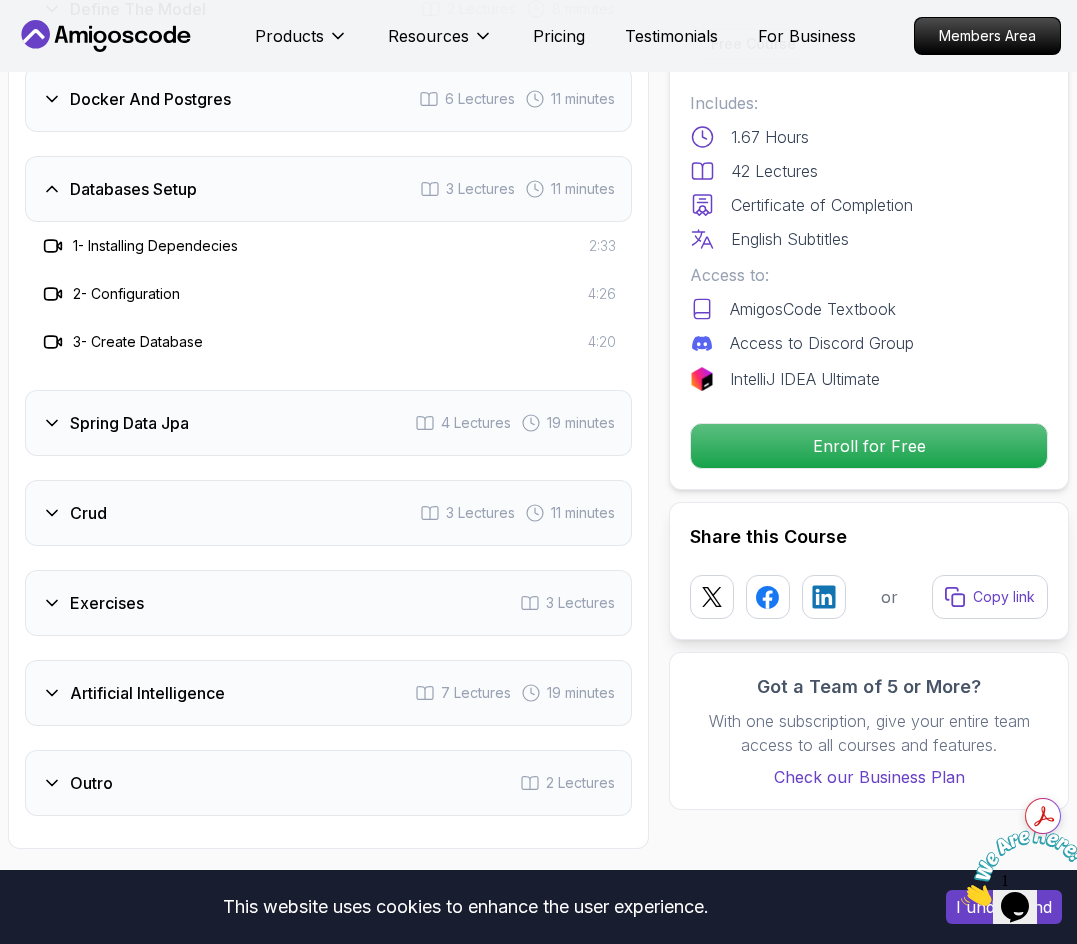 click 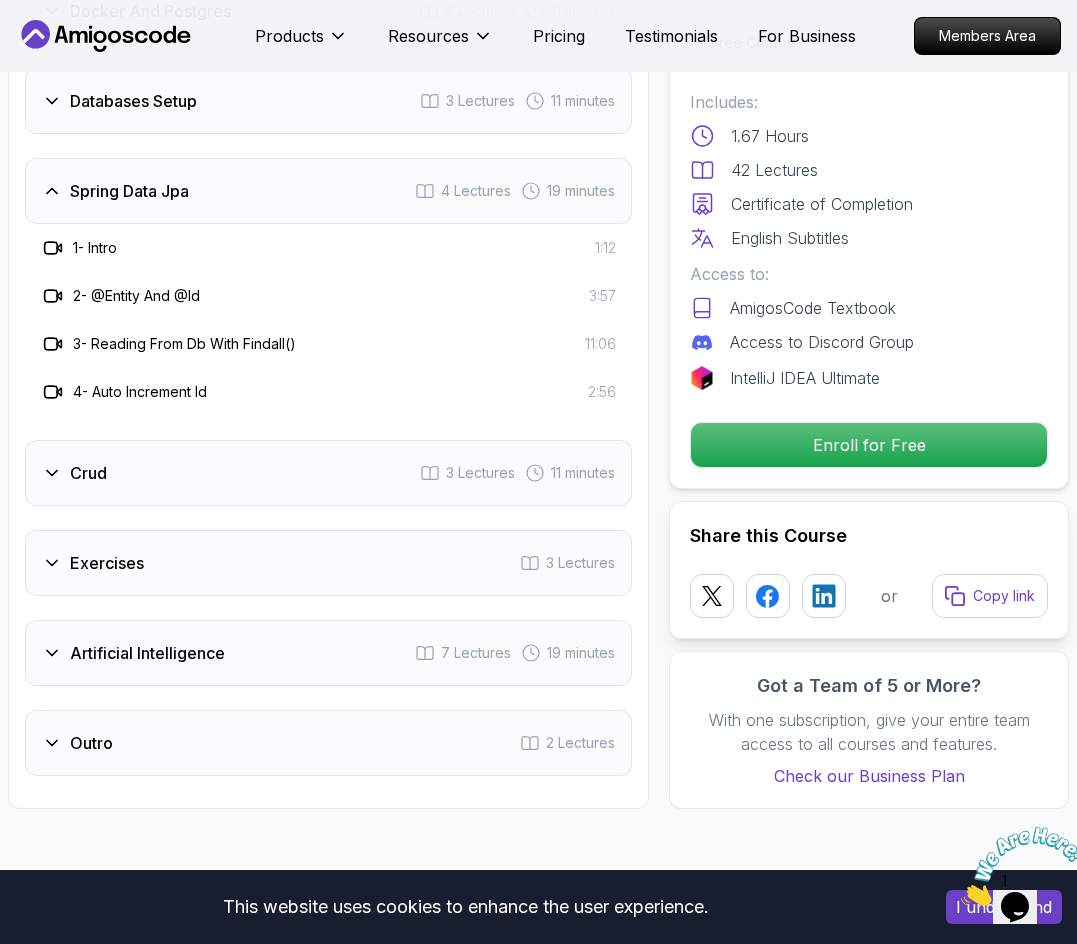 scroll, scrollTop: 3300, scrollLeft: 0, axis: vertical 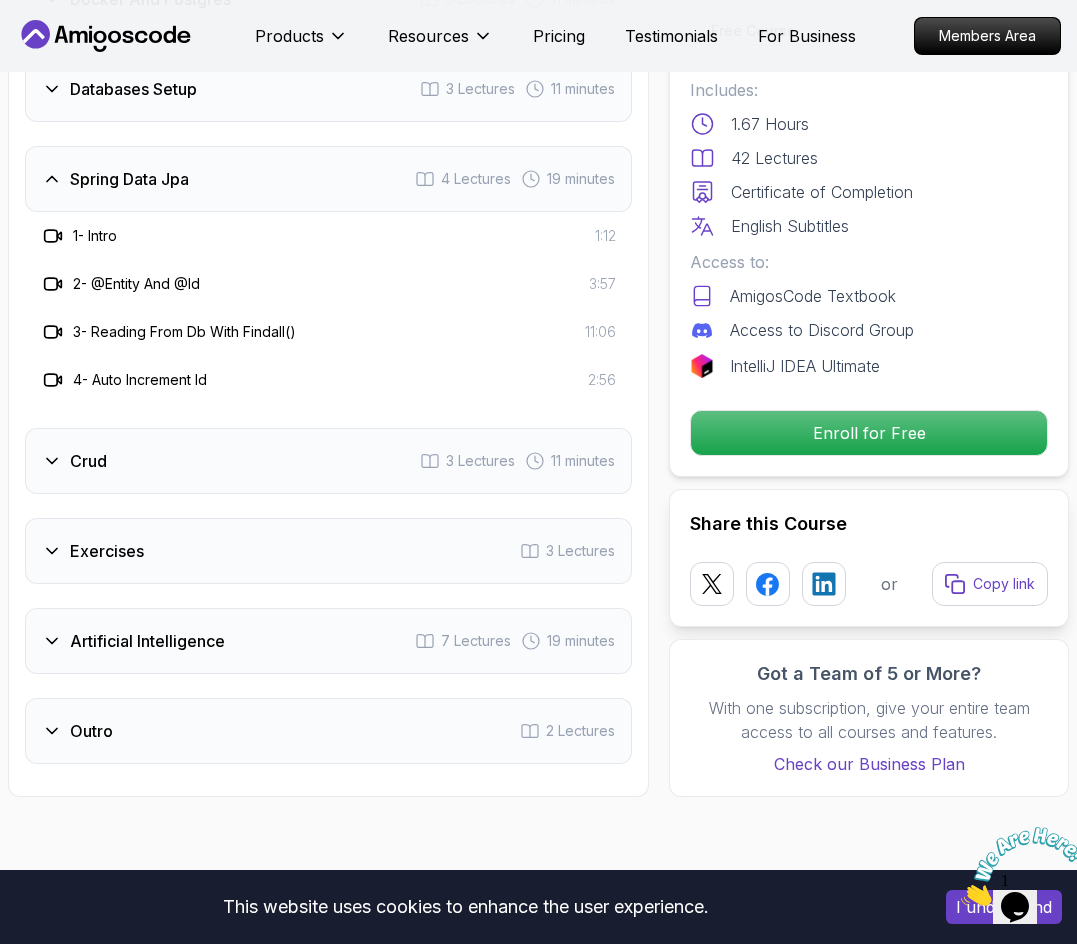click 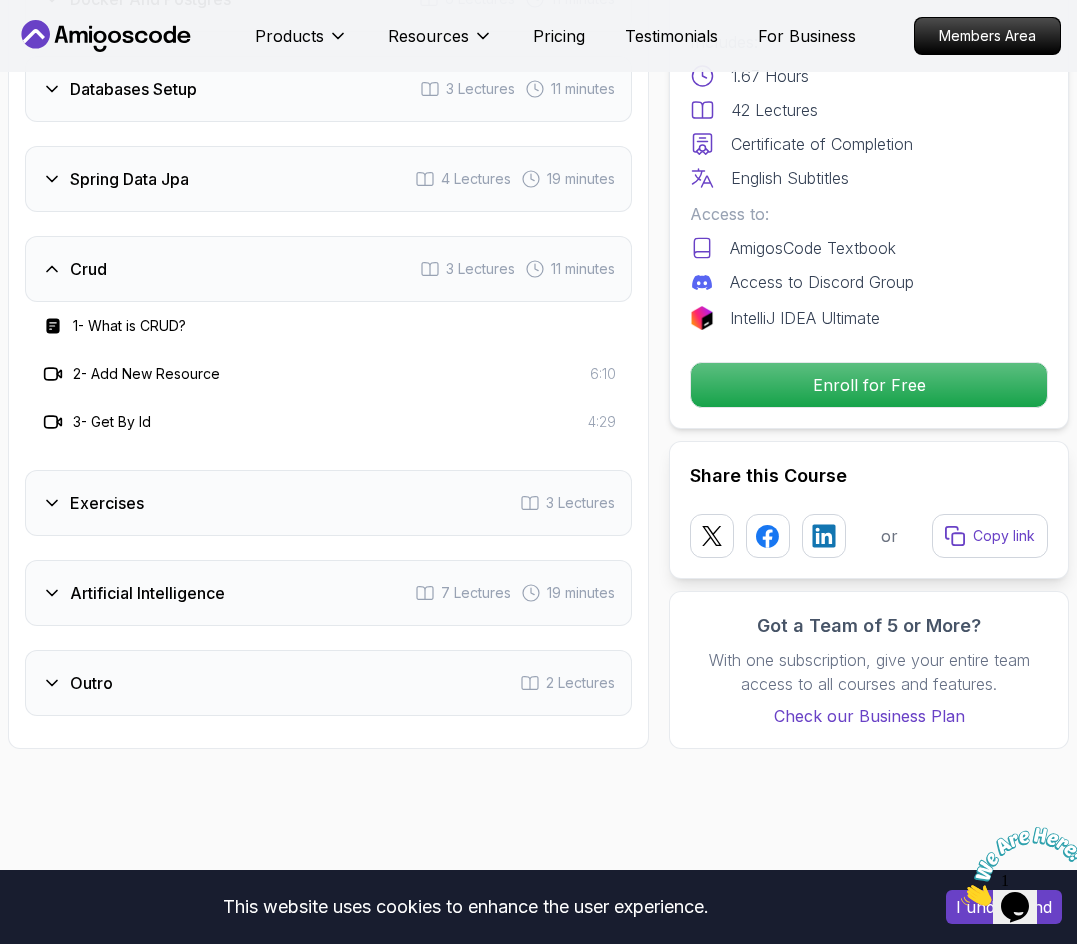 click 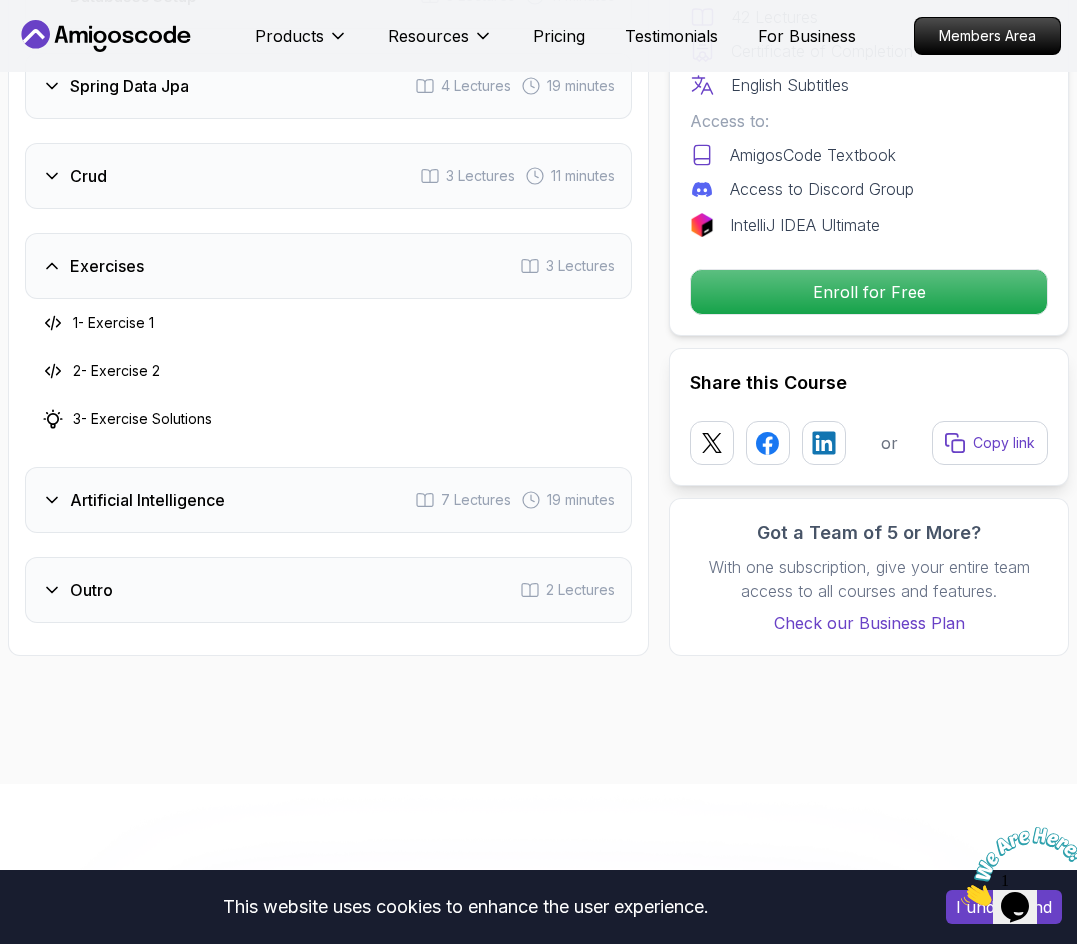 scroll, scrollTop: 3400, scrollLeft: 0, axis: vertical 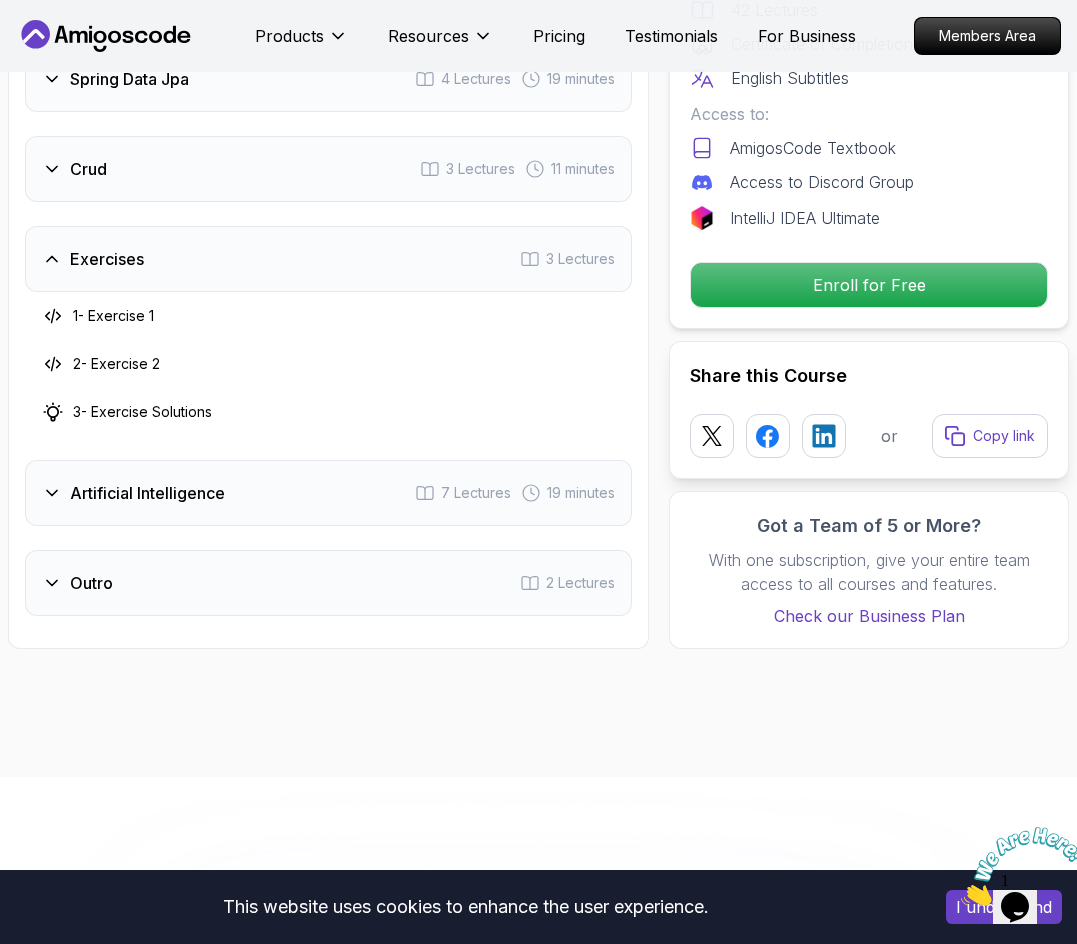 click 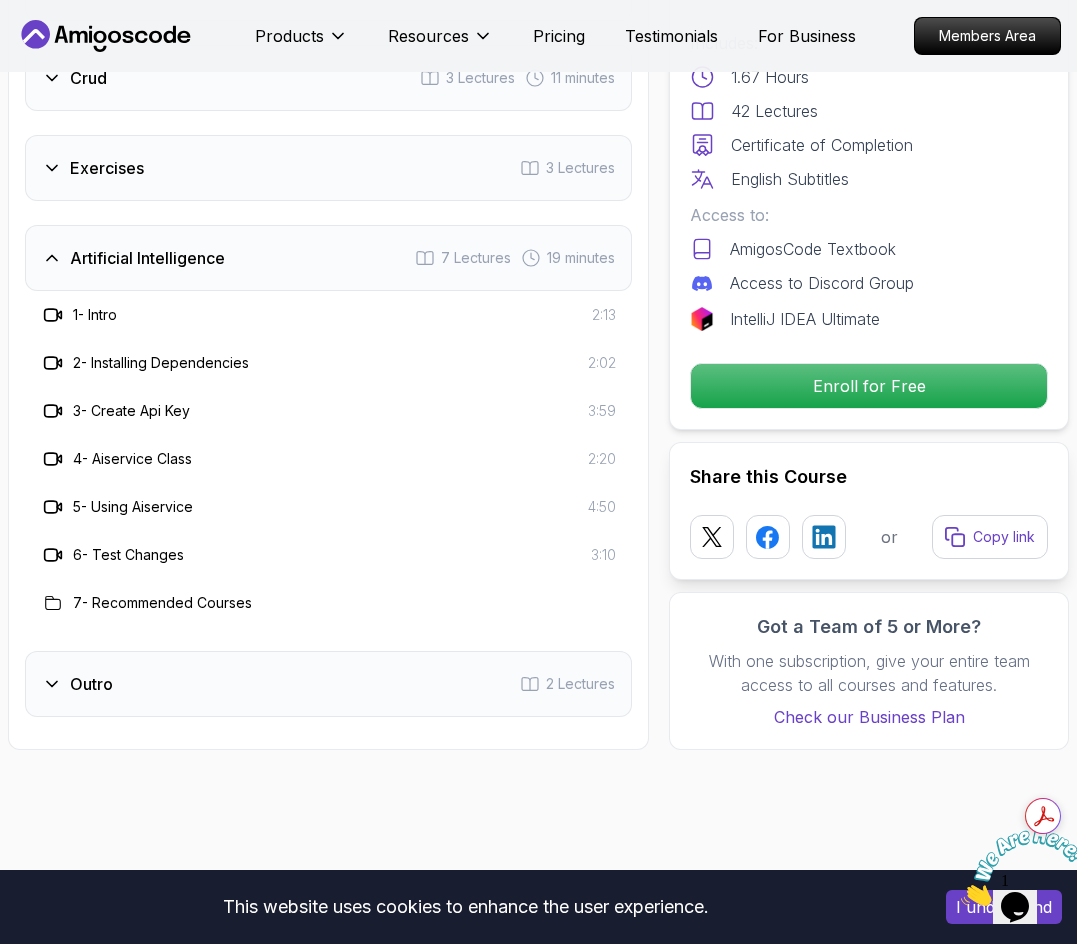scroll, scrollTop: 3500, scrollLeft: 0, axis: vertical 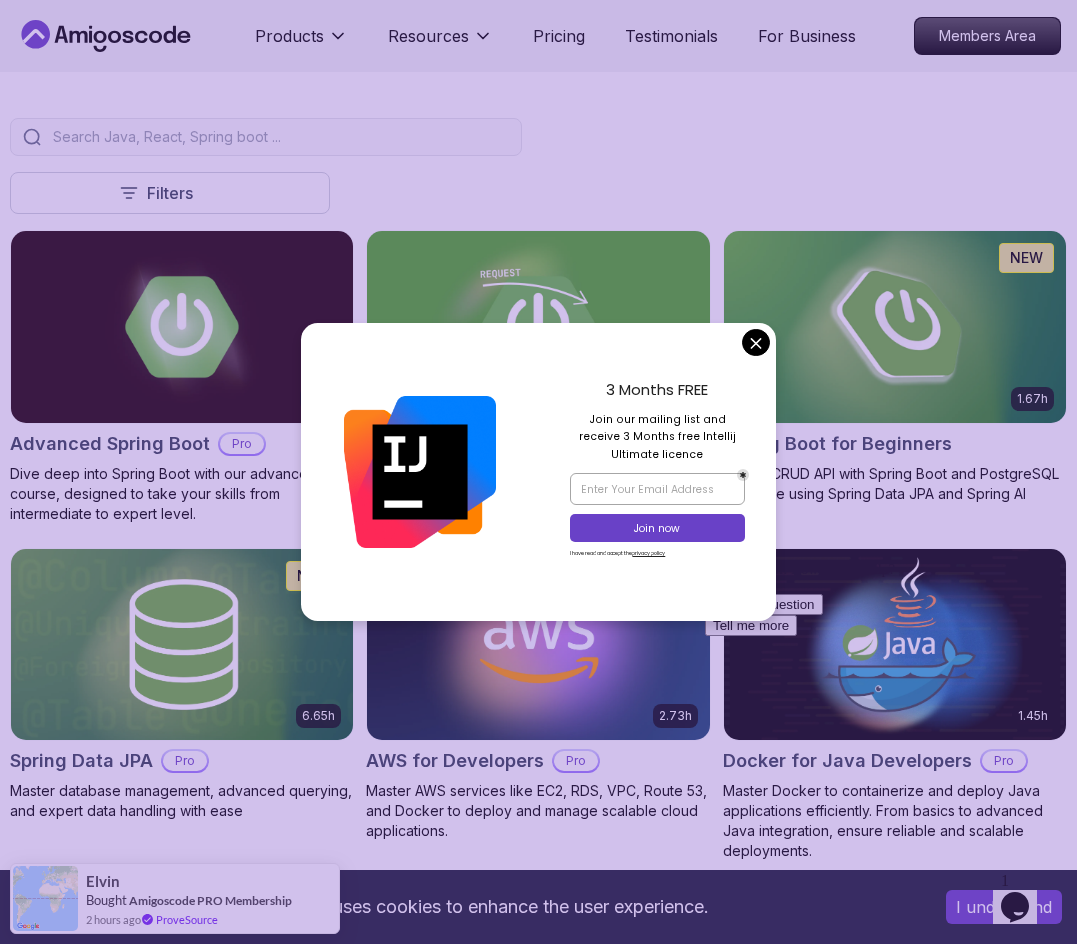 click on "This website uses cookies to enhance the user experience. I understand Products Resources Pricing Testimonials For Business Members Area Products Resources Pricing Testimonials For Business Members Area spring-boot Spring Boot Courses for Building Scalable Java Applications Learn to build production-grade Java applications using Spring Boot. Includes REST APIs, database integration, testing, and deployment. Filters Filters Type Course Build Price Pro Free Instructors Nelson Djalo Richard Abz Duration 0-1 Hour 1-3 Hours +3 Hours Track Front End Back End Dev Ops Full Stack Level Junior Mid-level Senior 5.18h Advanced Spring Boot Pro Dive deep into Spring Boot with our advanced course, designed to take your skills from intermediate to expert level. 3.30h Building APIs with Spring Boot Pro Learn to build robust, scalable APIs with Spring Boot, mastering REST principles, JSON handling, and embedded server configuration. 1.67h NEW Spring Boot for Beginners 6.65h NEW Spring Data JPA Pro 2.73h JUST RELEASED Pro 1.45h" at bounding box center (538, 1380) 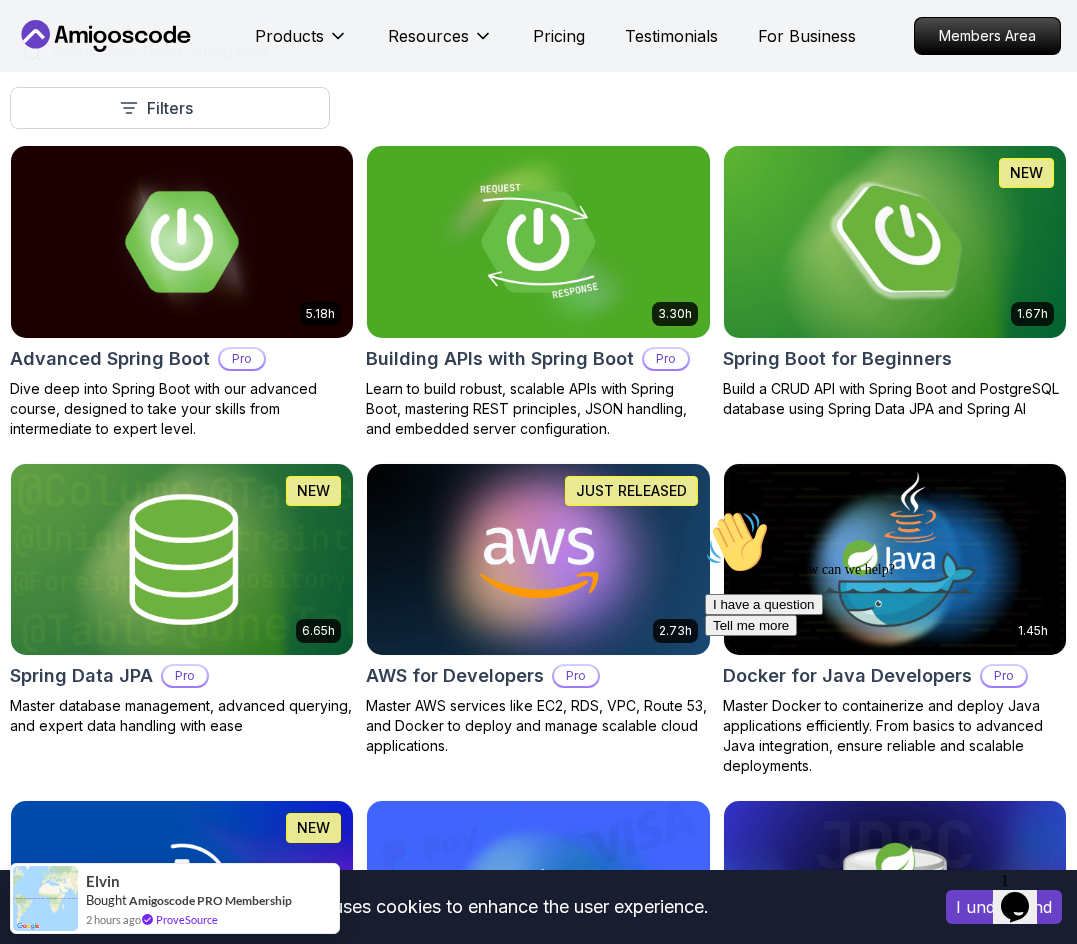 scroll, scrollTop: 500, scrollLeft: 0, axis: vertical 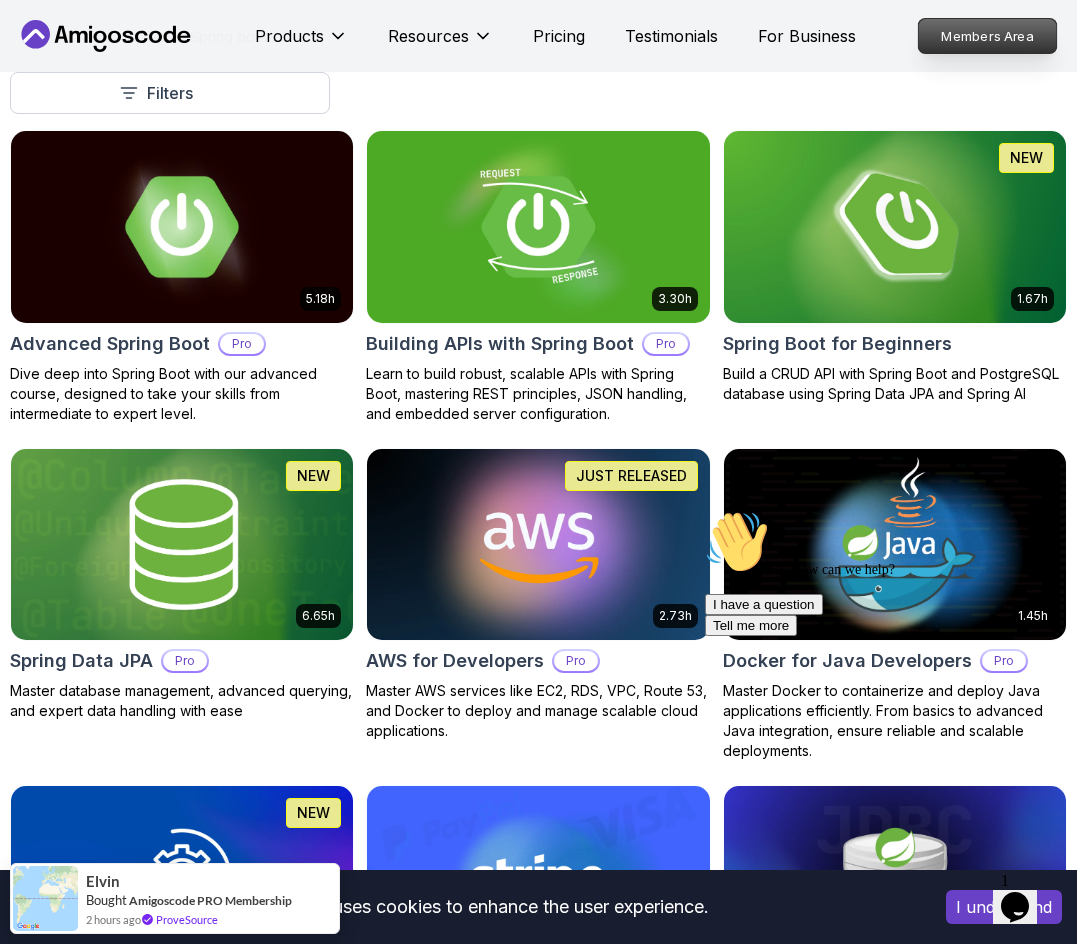 click on "Members Area" at bounding box center (988, 36) 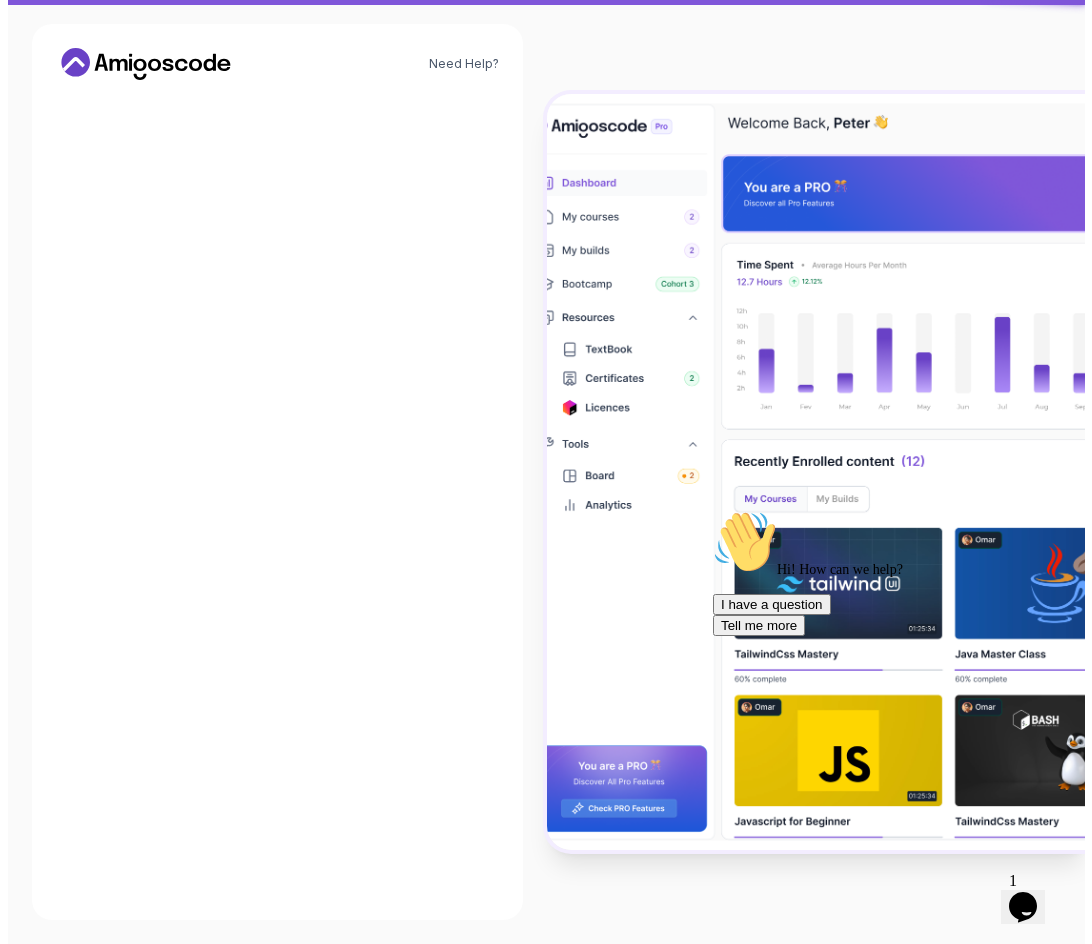 scroll, scrollTop: 0, scrollLeft: 0, axis: both 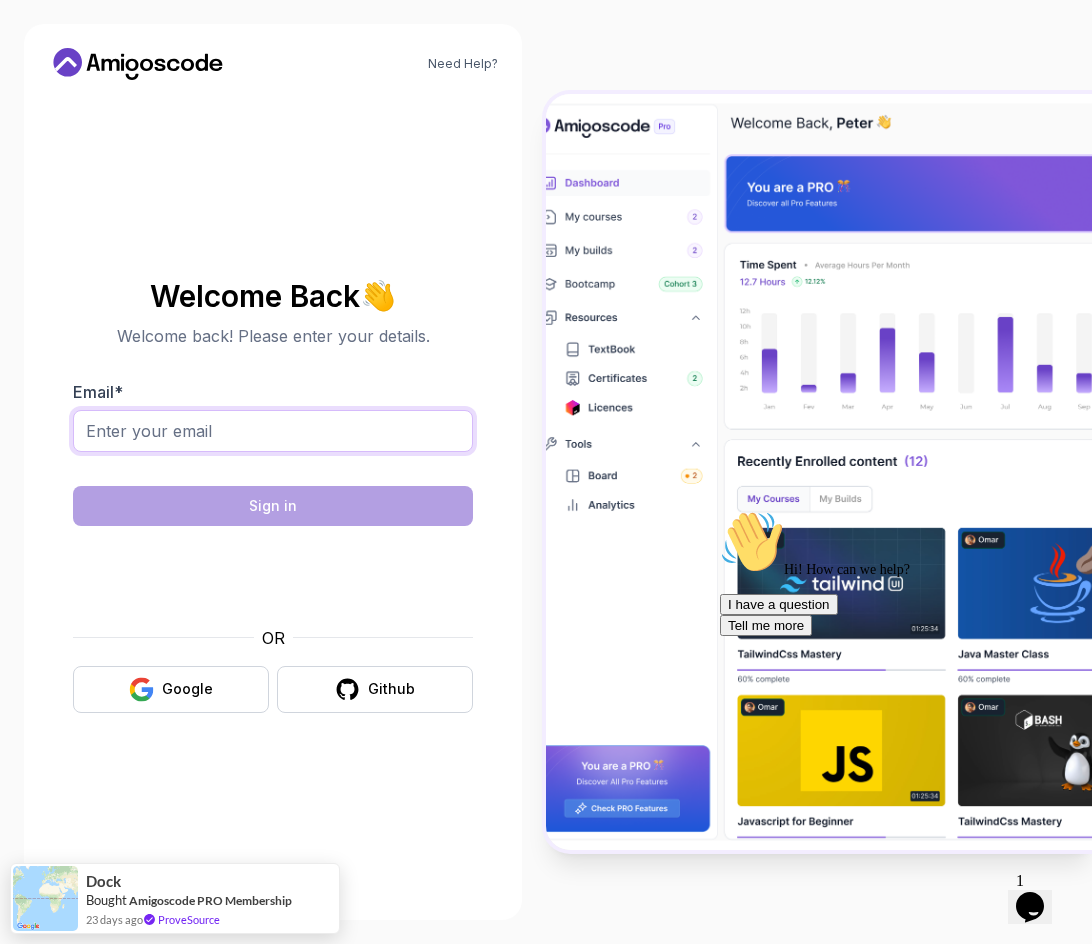 click on "Email *" at bounding box center (273, 431) 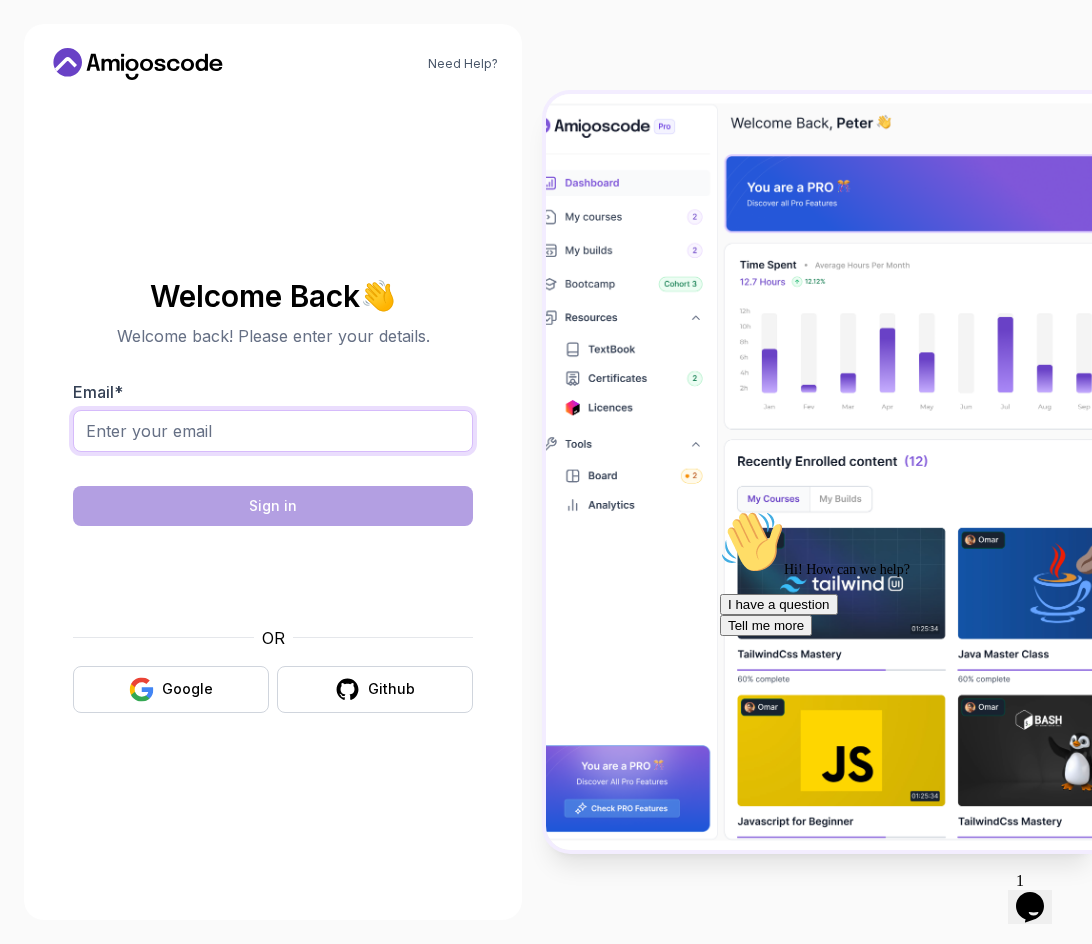 type on "tsamnang605@gmail.com" 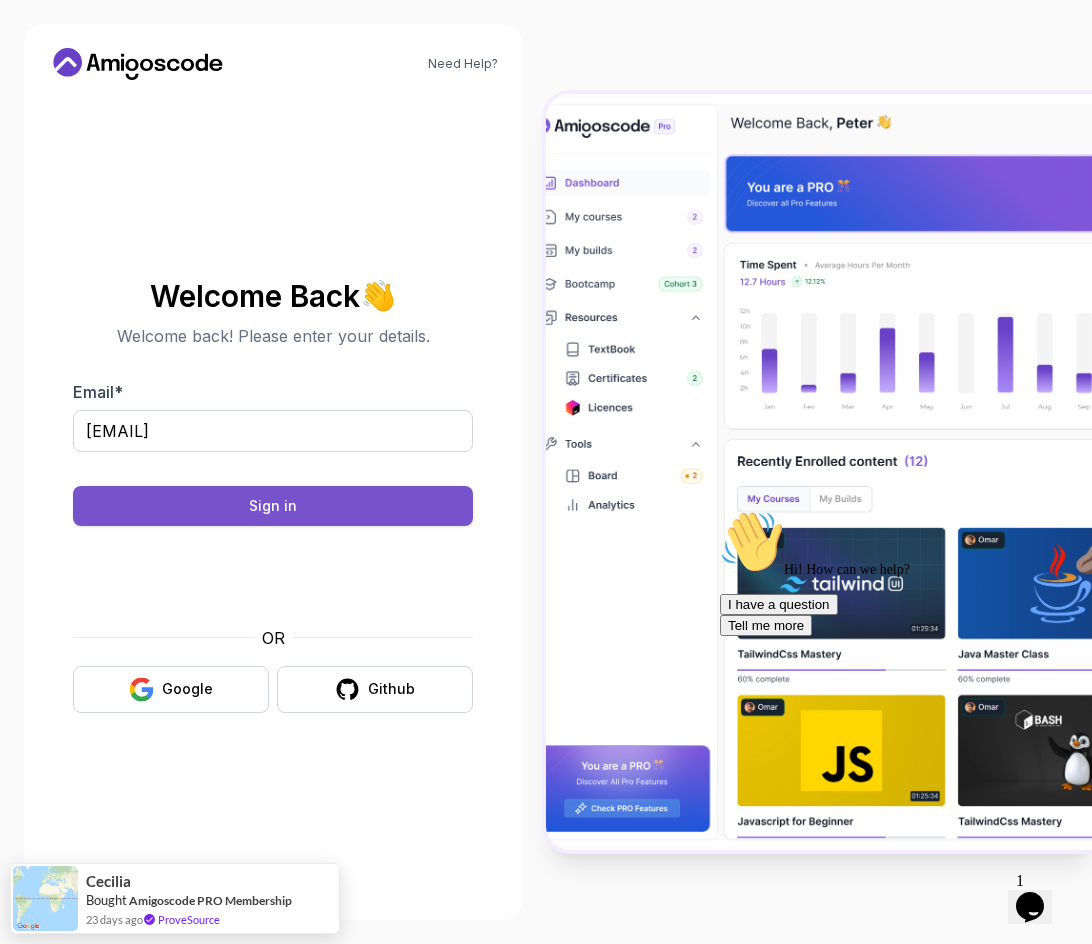 click on "Sign in" at bounding box center (273, 506) 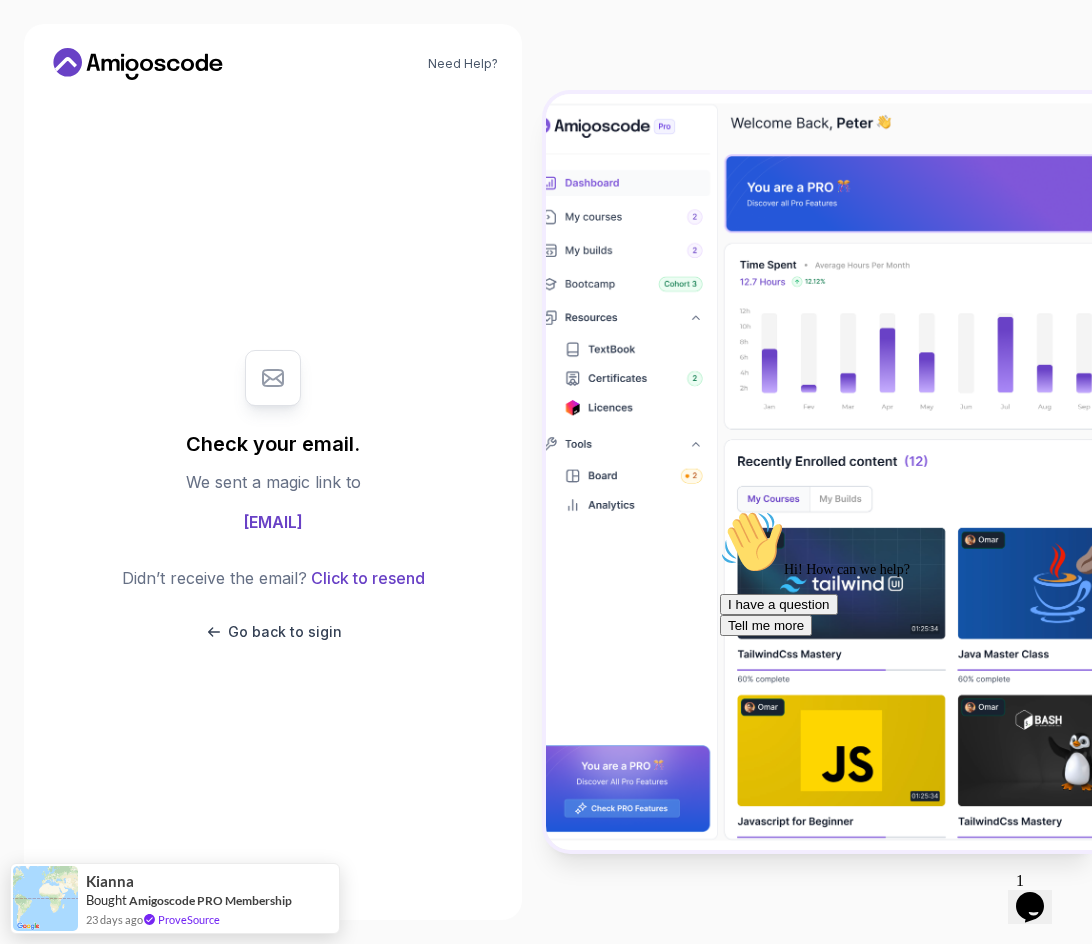 click on "tsamnang605@gmail.com" at bounding box center [273, 522] 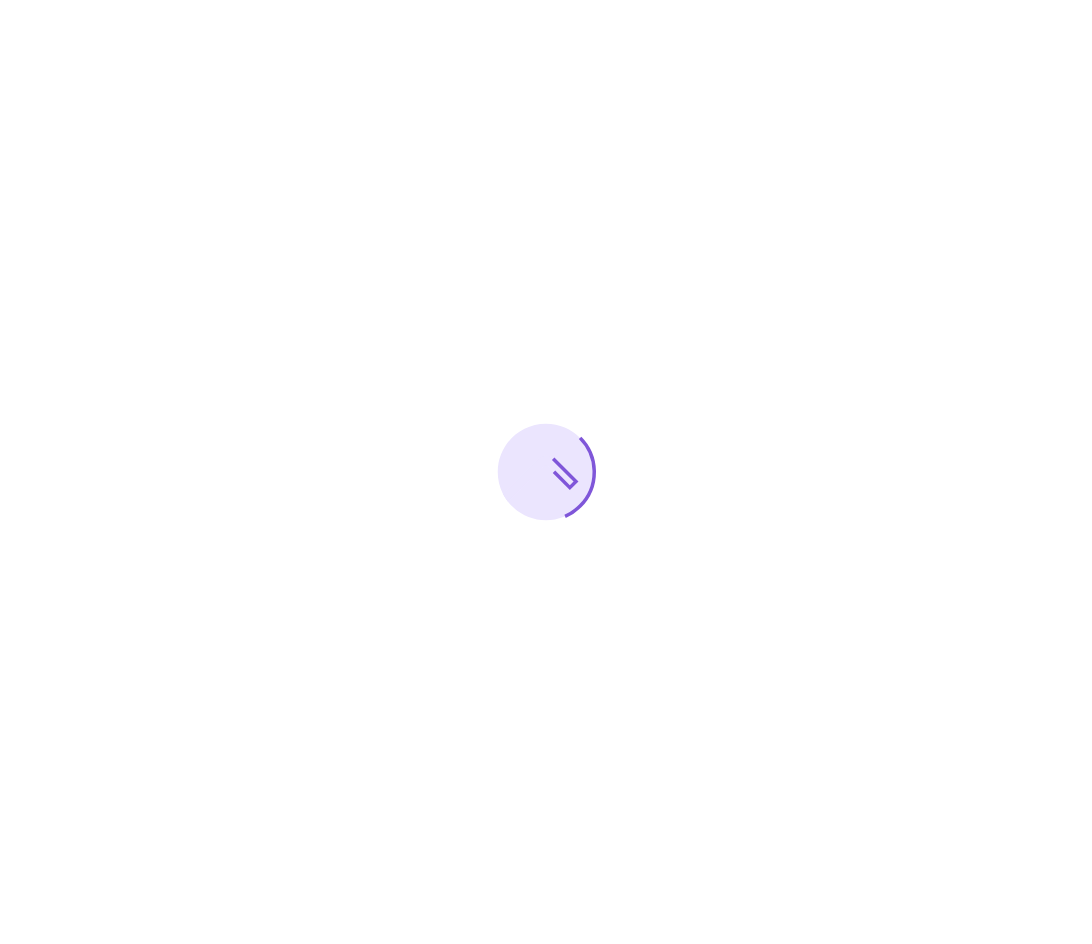 scroll, scrollTop: 0, scrollLeft: 0, axis: both 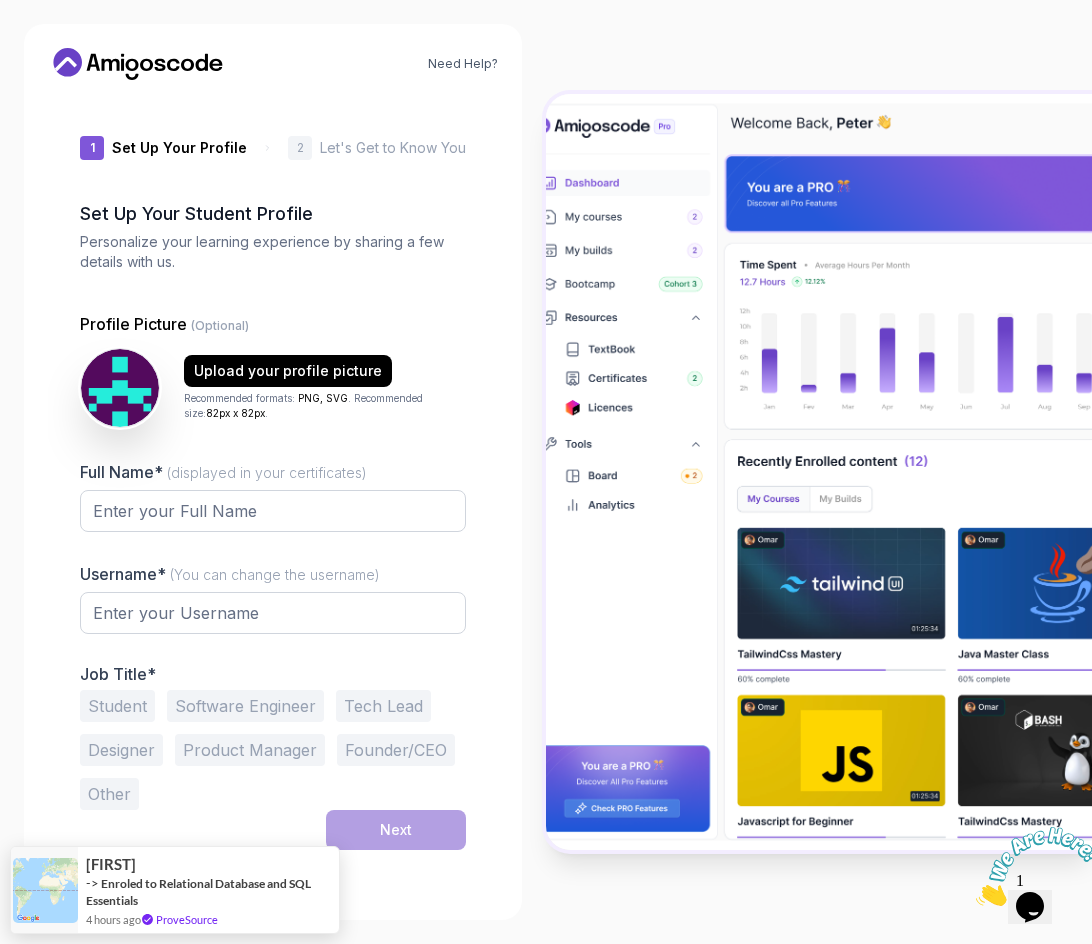 type on "[USERNAME]" 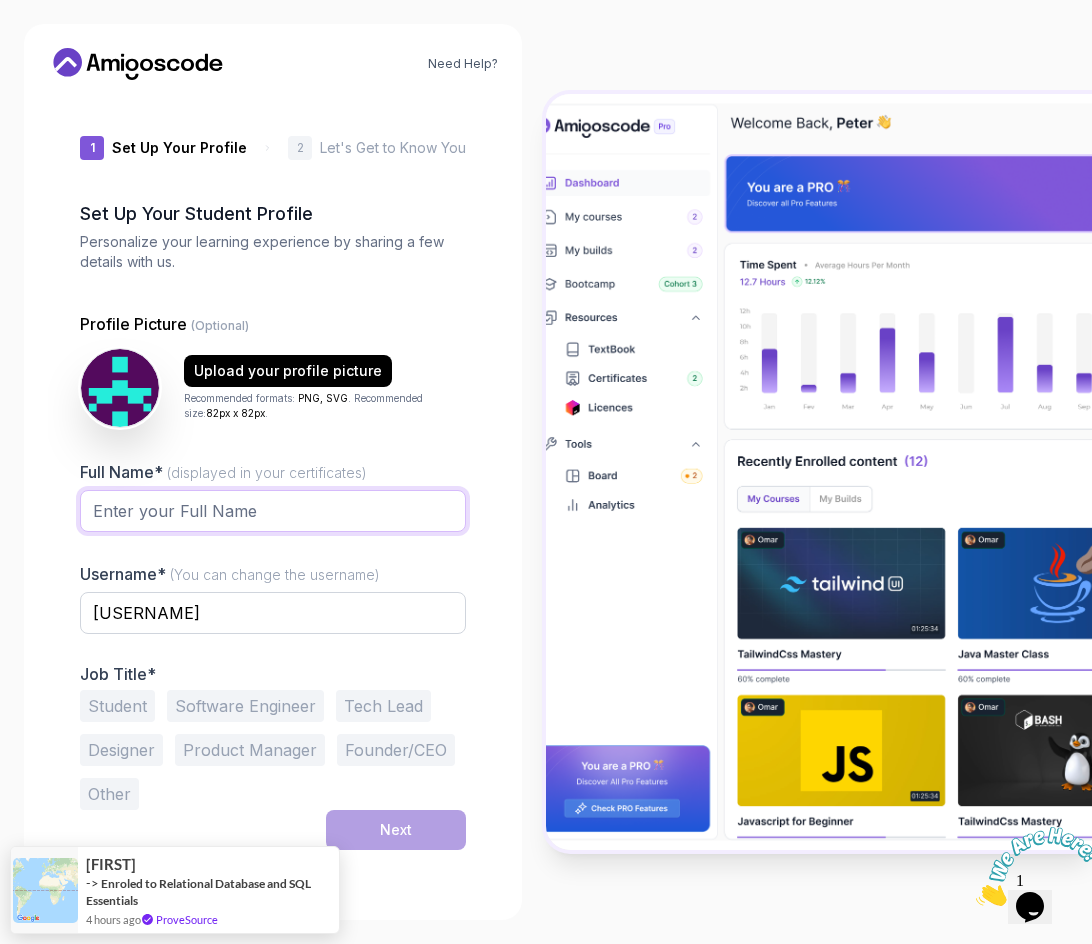 click on "Full Name*   (displayed in your certificates)" at bounding box center (273, 511) 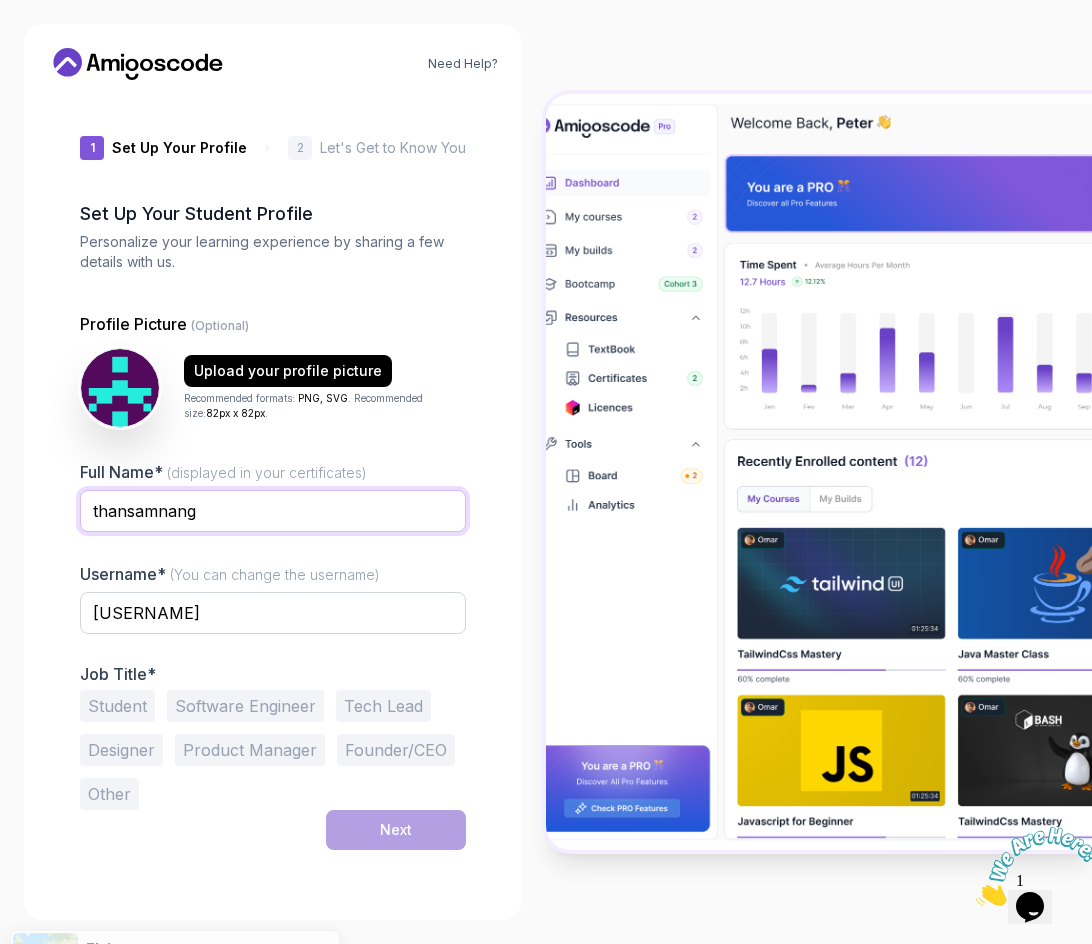 click on "thansamnang" at bounding box center [273, 511] 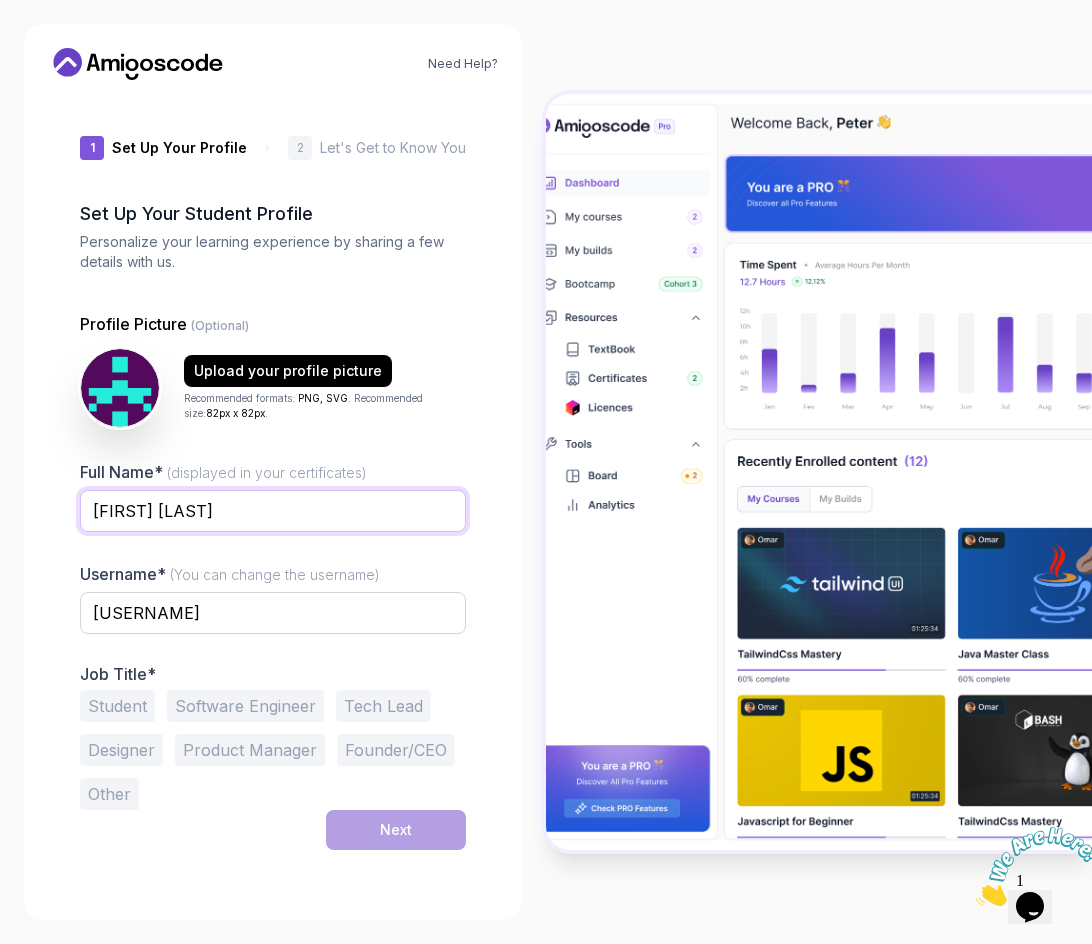 click on "[FIRST] [LAST]" at bounding box center [273, 511] 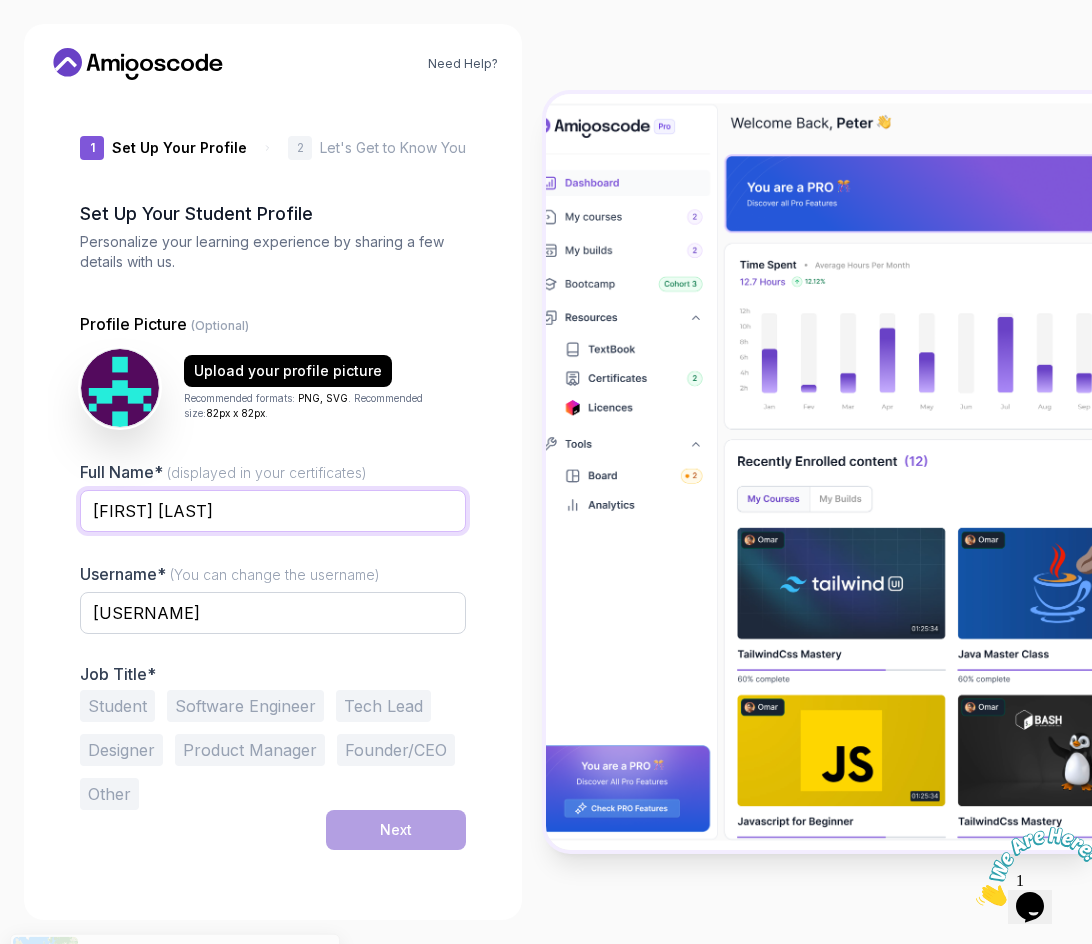 type on "[FIRST] [LAST]" 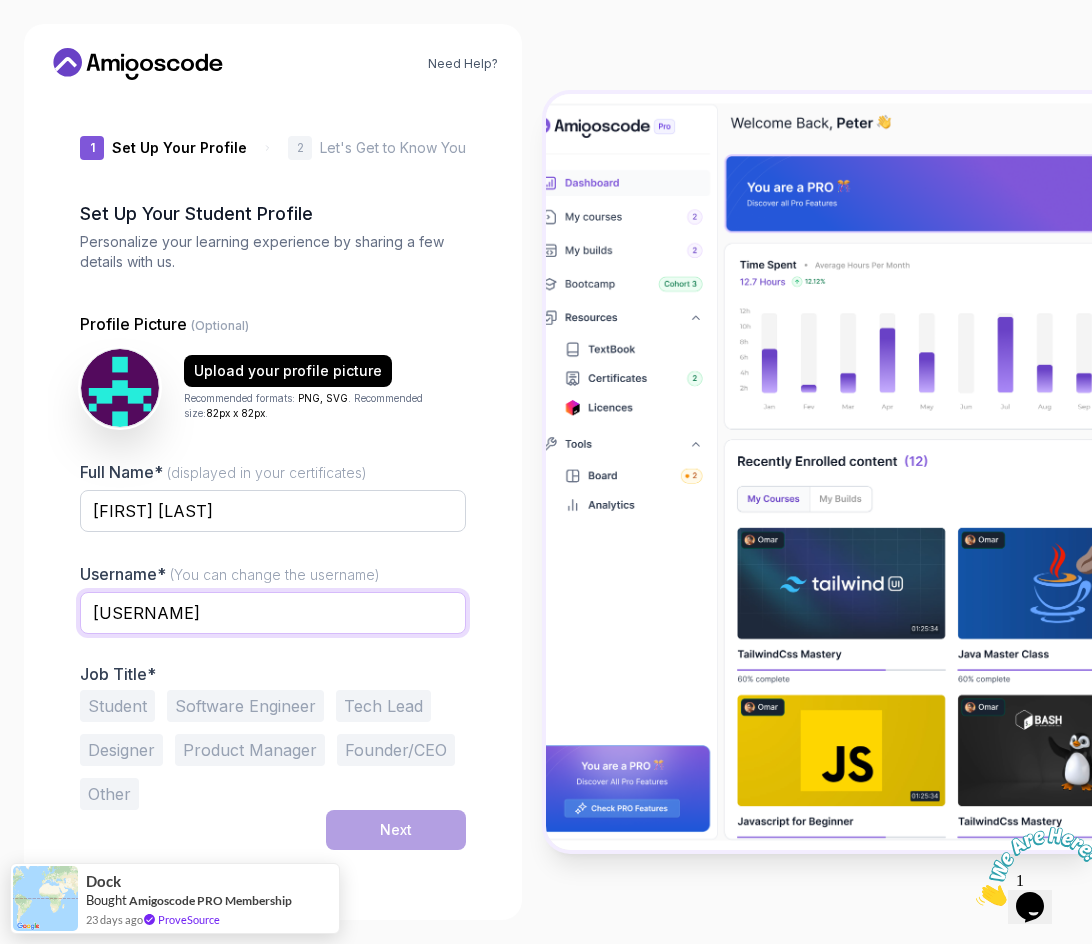 drag, startPoint x: 210, startPoint y: 601, endPoint x: 38, endPoint y: 612, distance: 172.35138 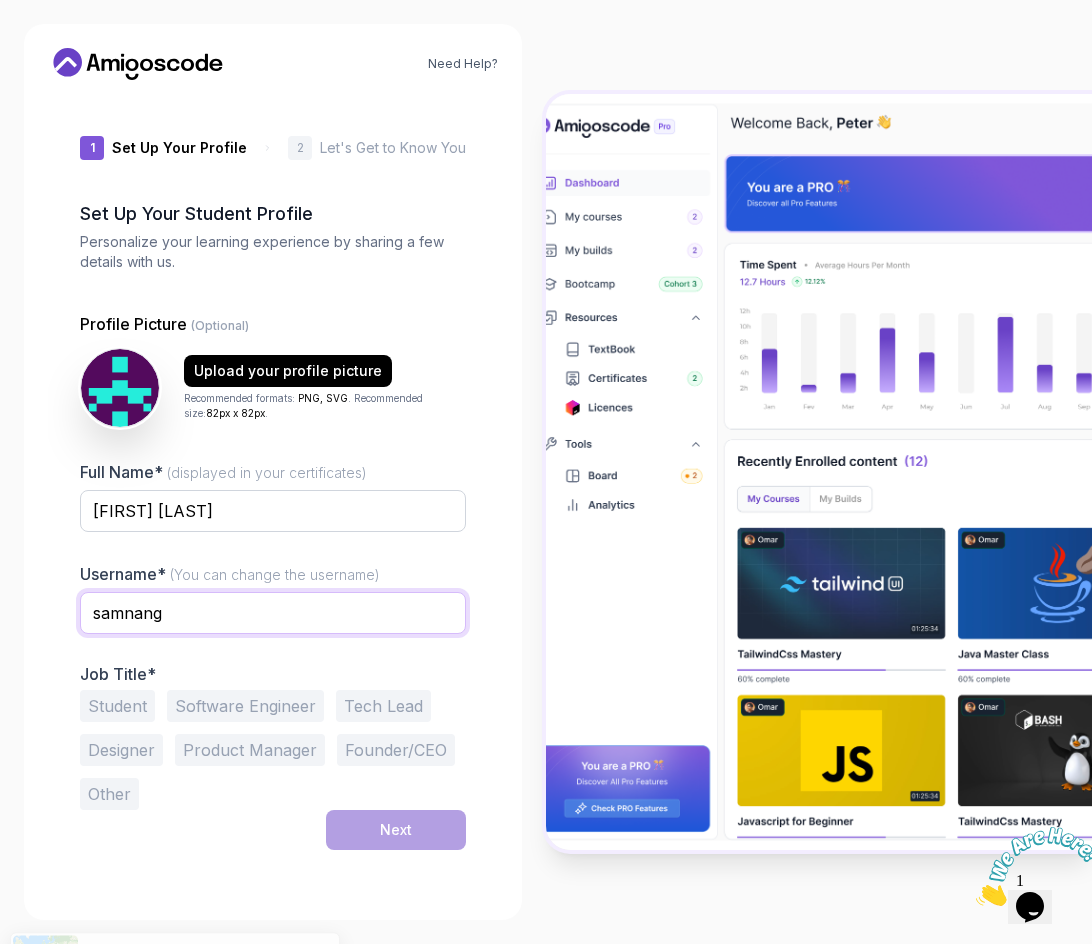 type on "samnang" 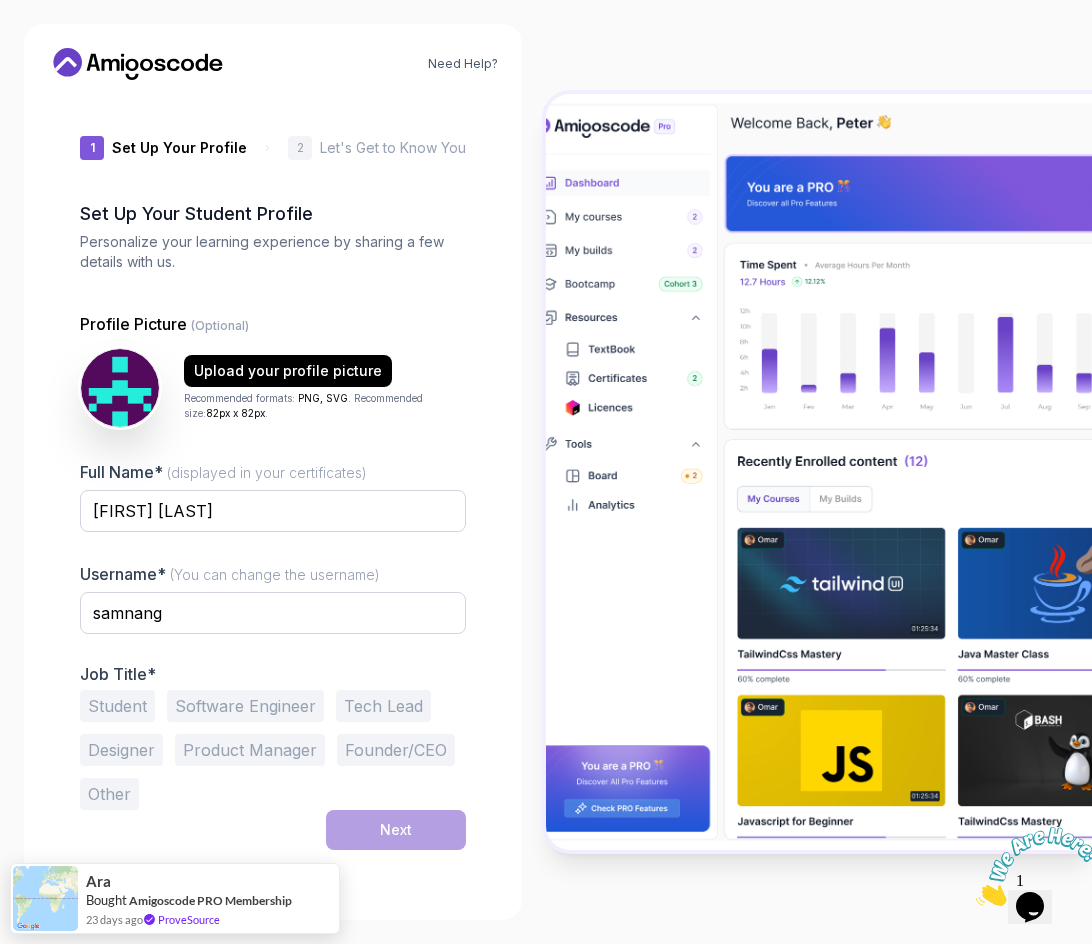 click on "Student" at bounding box center [117, 706] 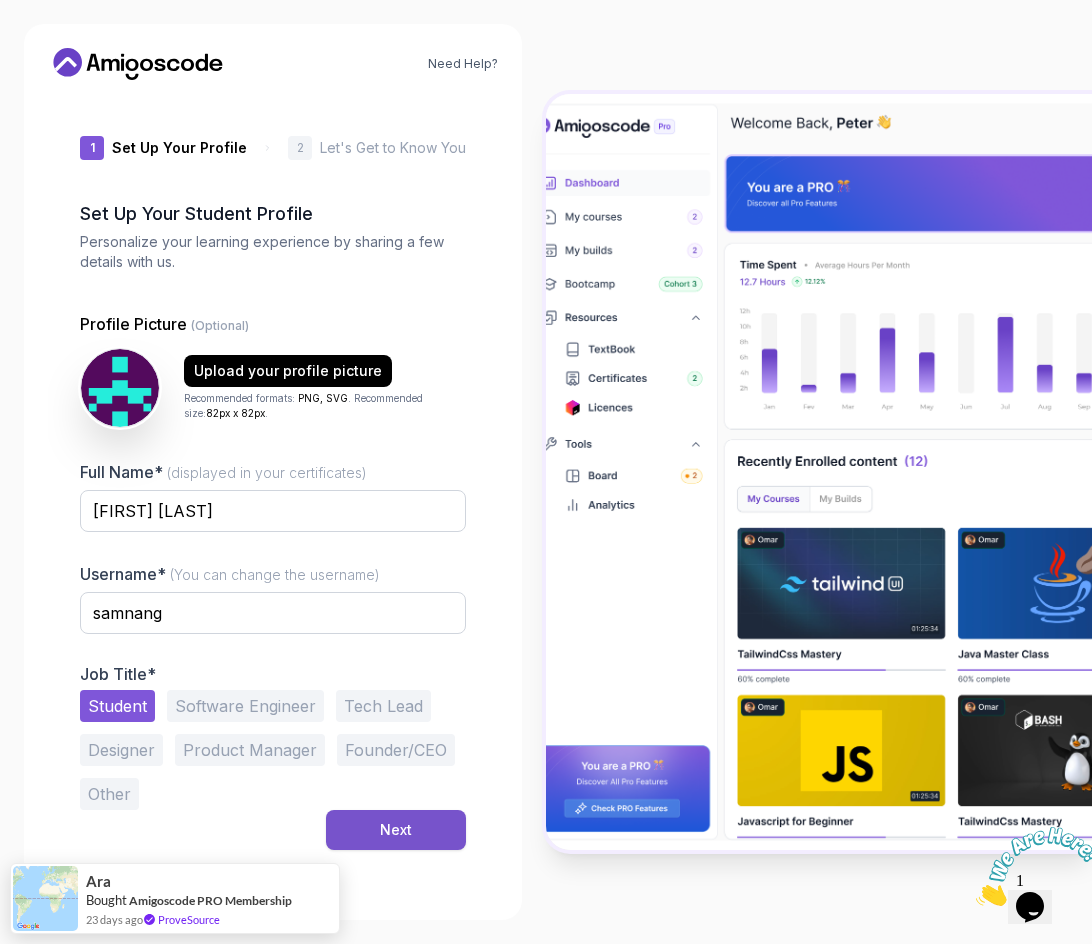 click on "Next" at bounding box center [396, 830] 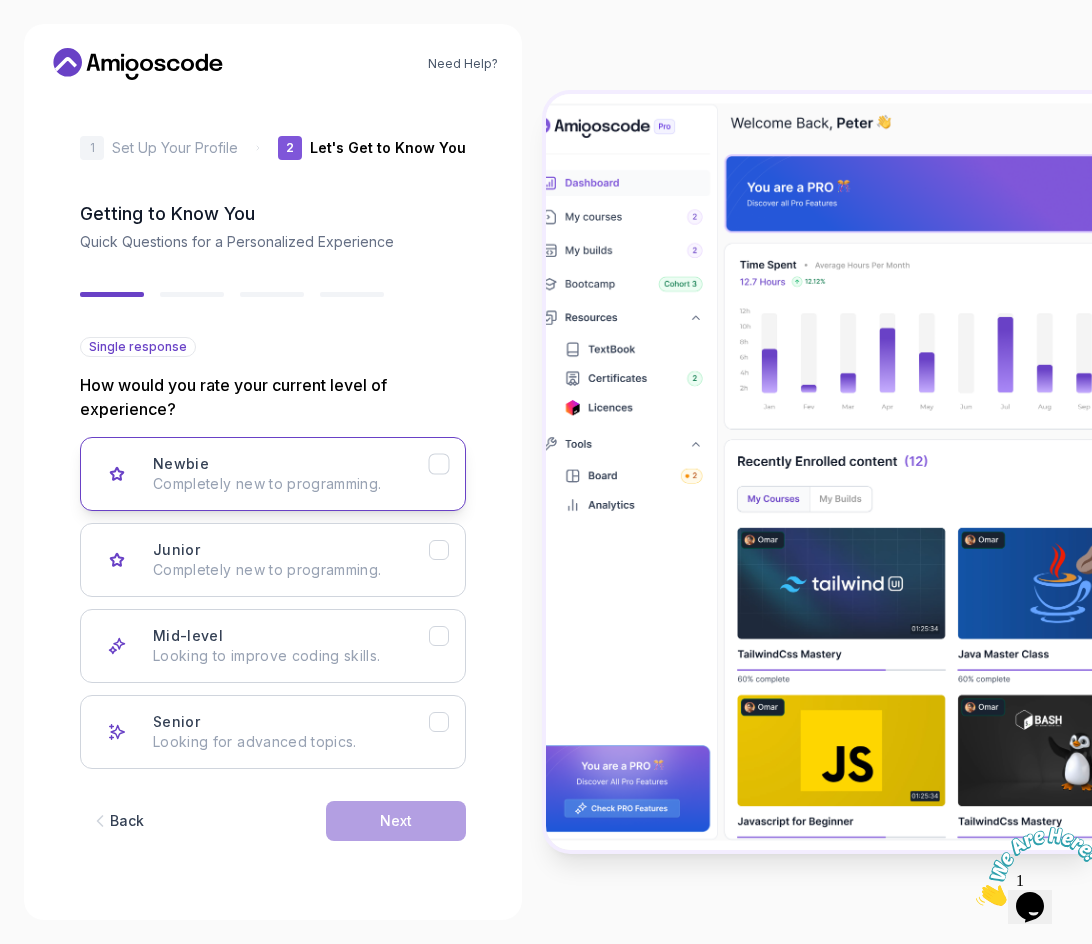 click 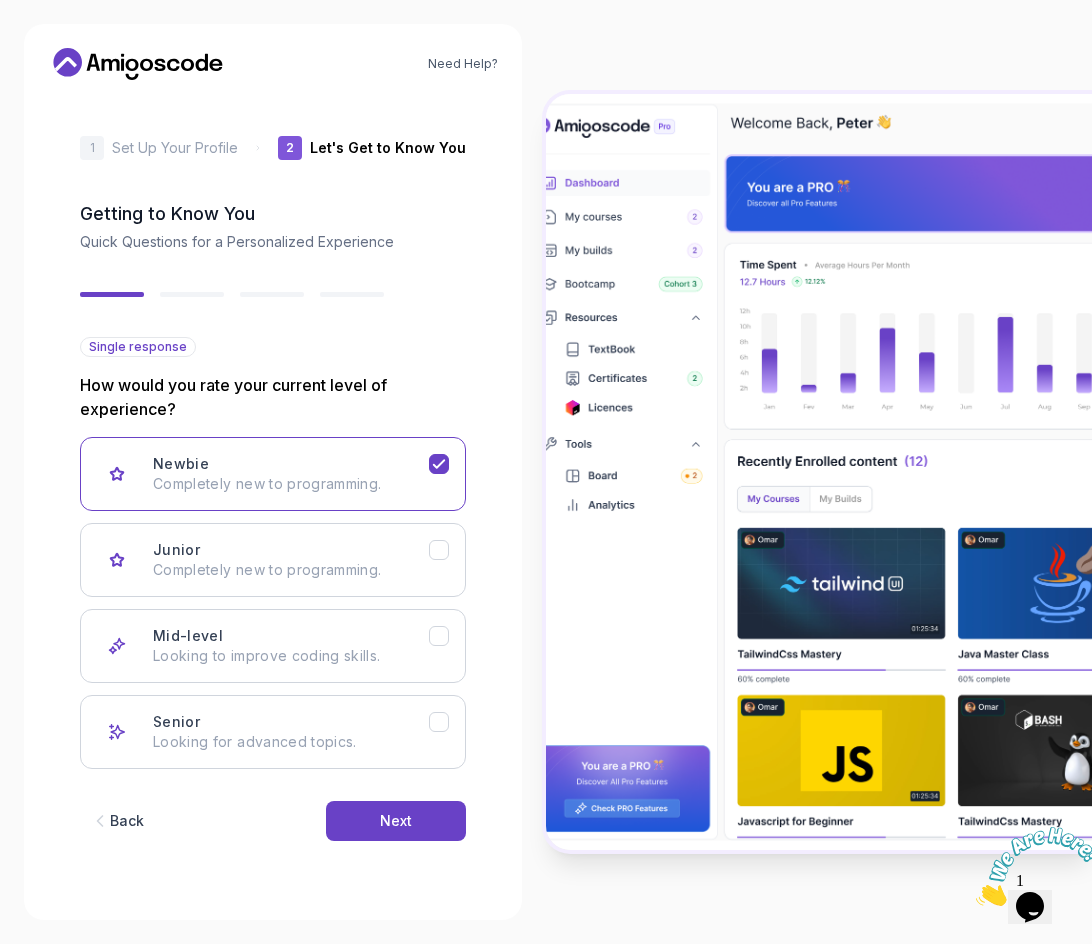 click on "Back Next" at bounding box center (273, 821) 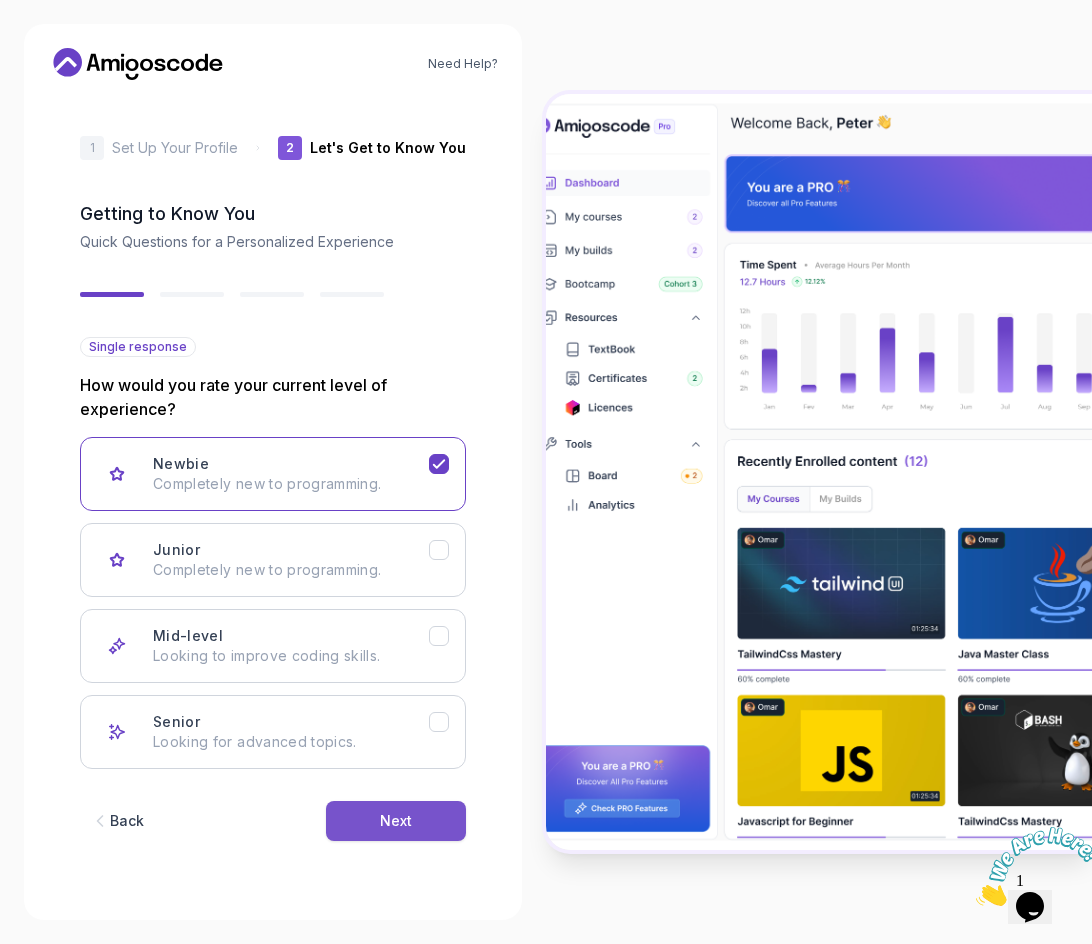 click on "Next" at bounding box center [396, 821] 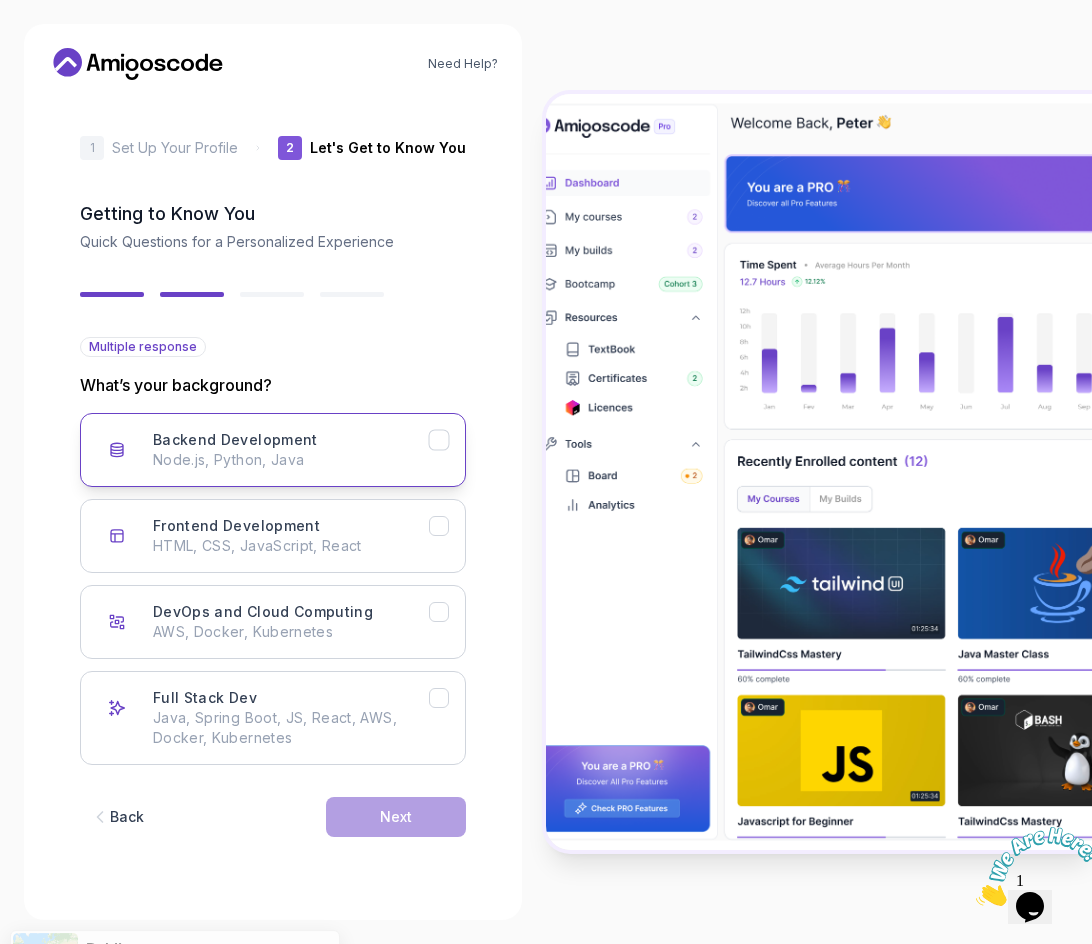 click on "Backend Development Node.js, Python, Java" at bounding box center (273, 450) 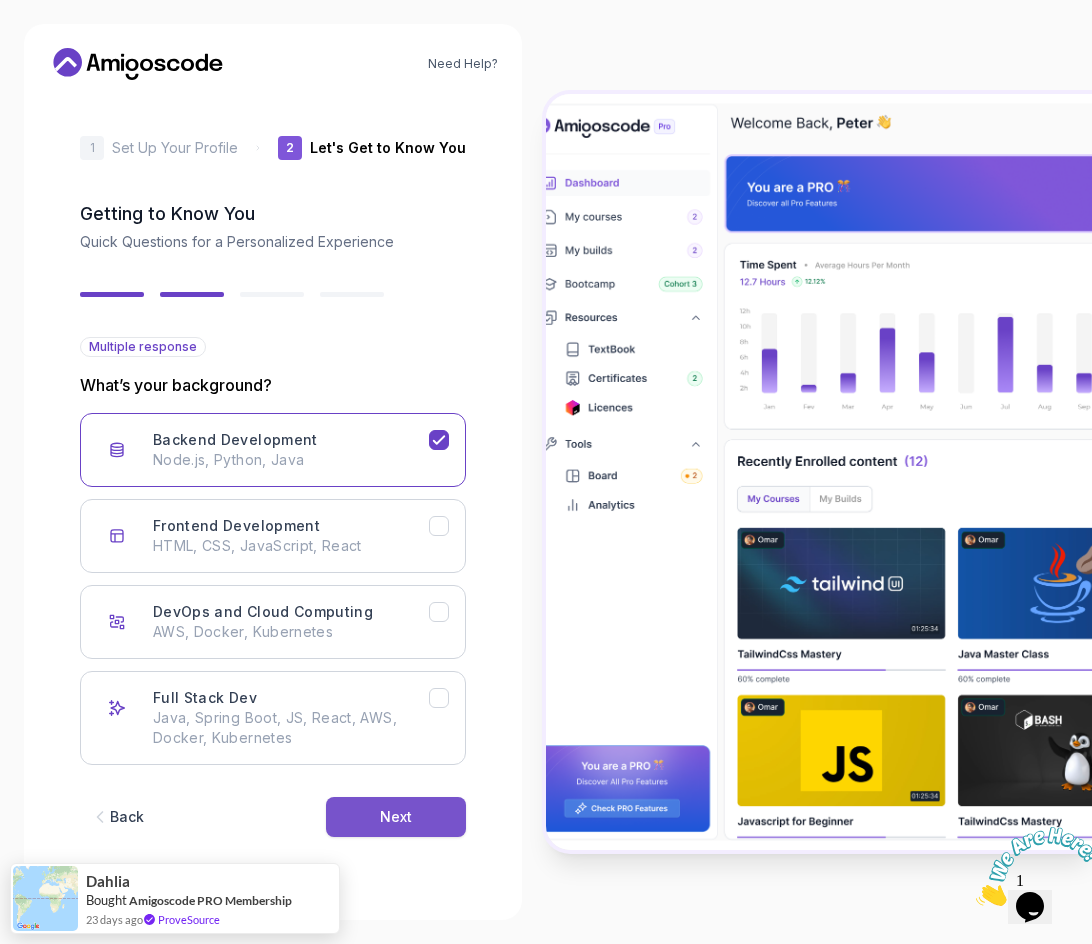 click on "Next" at bounding box center [396, 817] 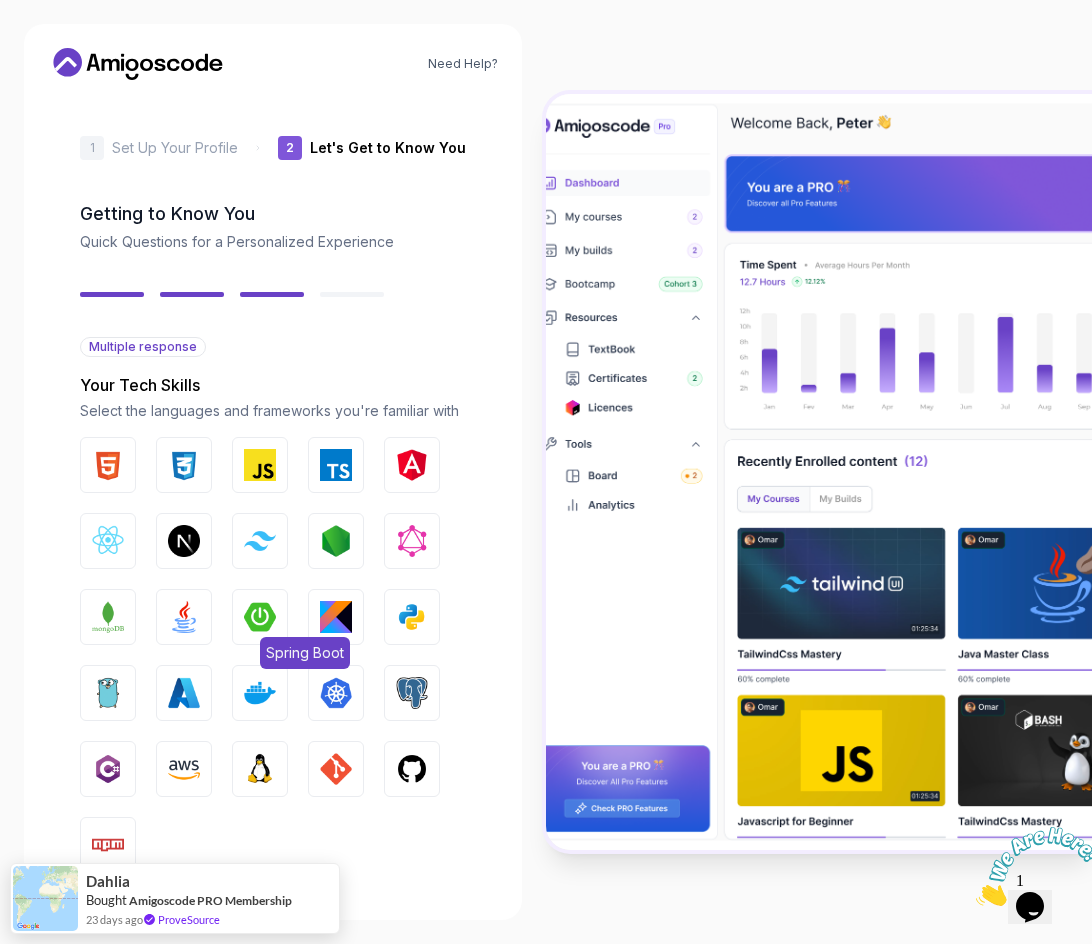 click at bounding box center (260, 617) 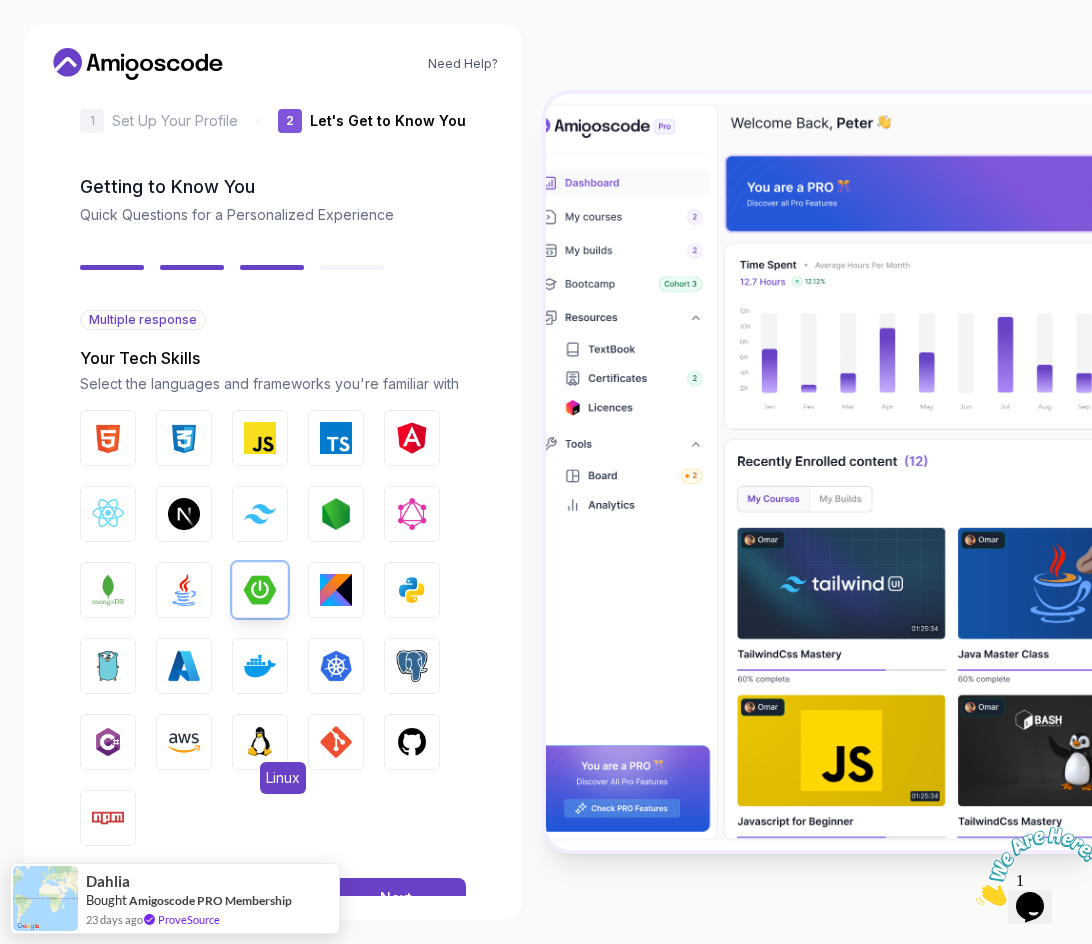 scroll, scrollTop: 81, scrollLeft: 0, axis: vertical 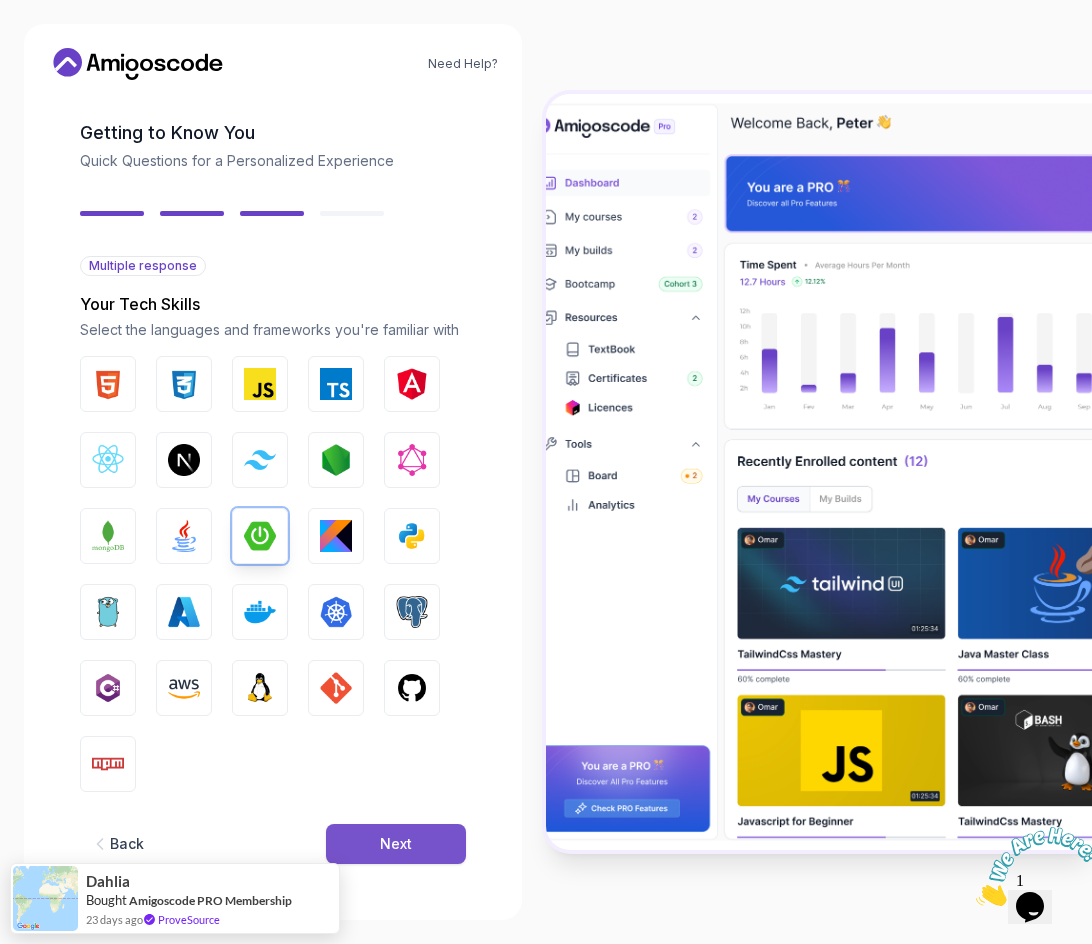 click on "Next" at bounding box center (396, 844) 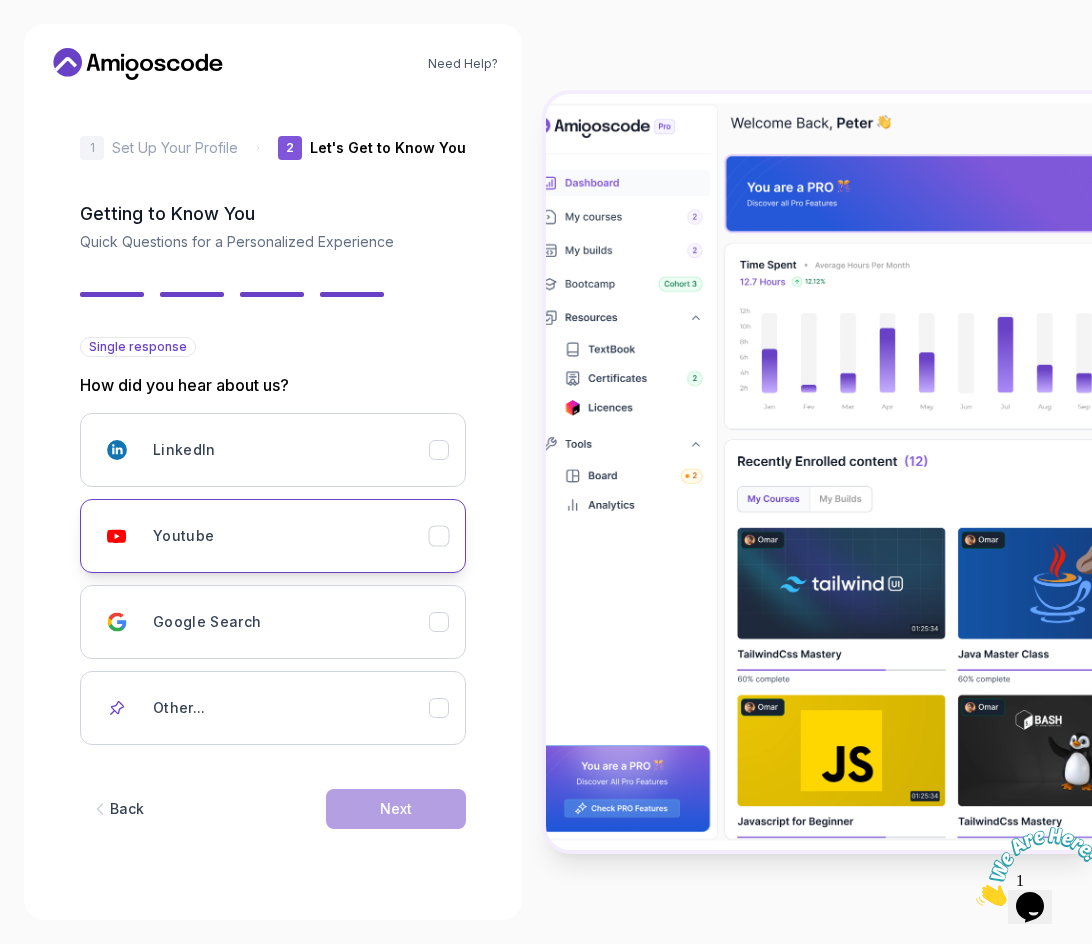 click 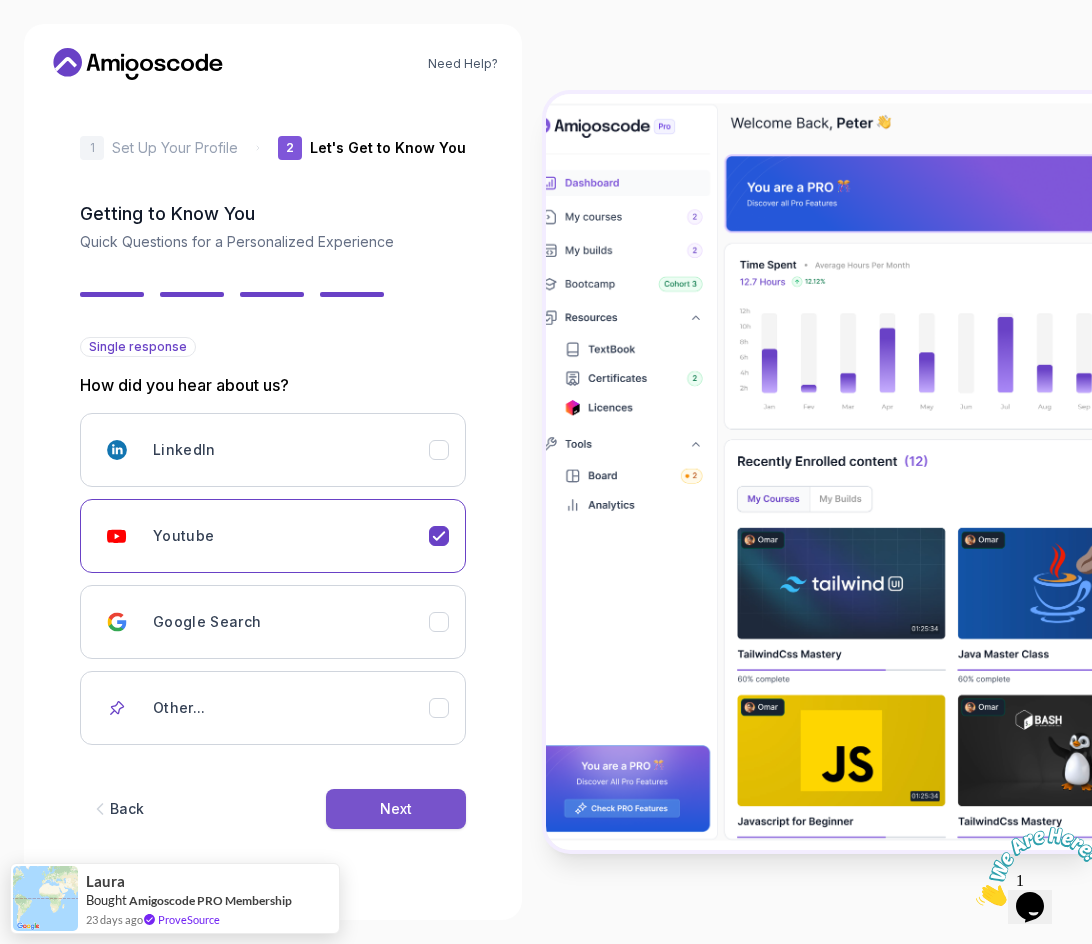click on "Next" at bounding box center [396, 809] 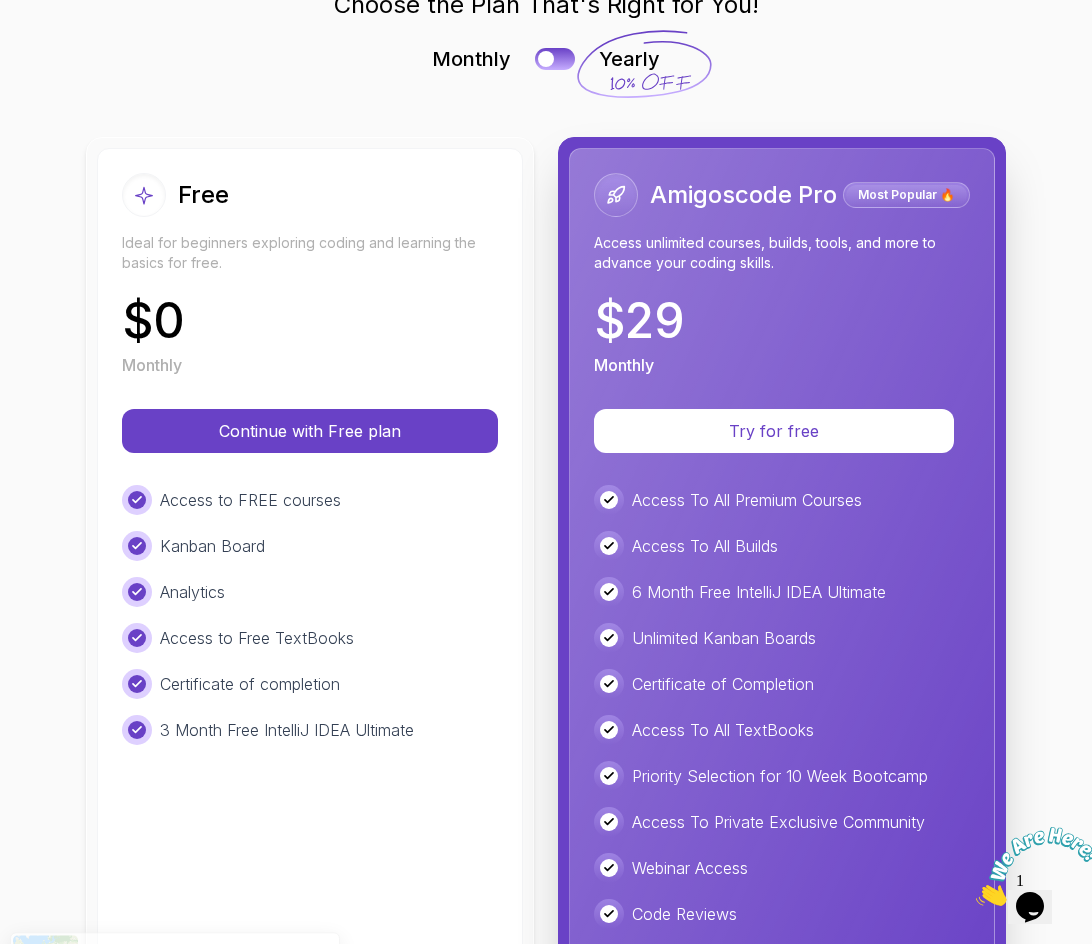 scroll, scrollTop: 98, scrollLeft: 0, axis: vertical 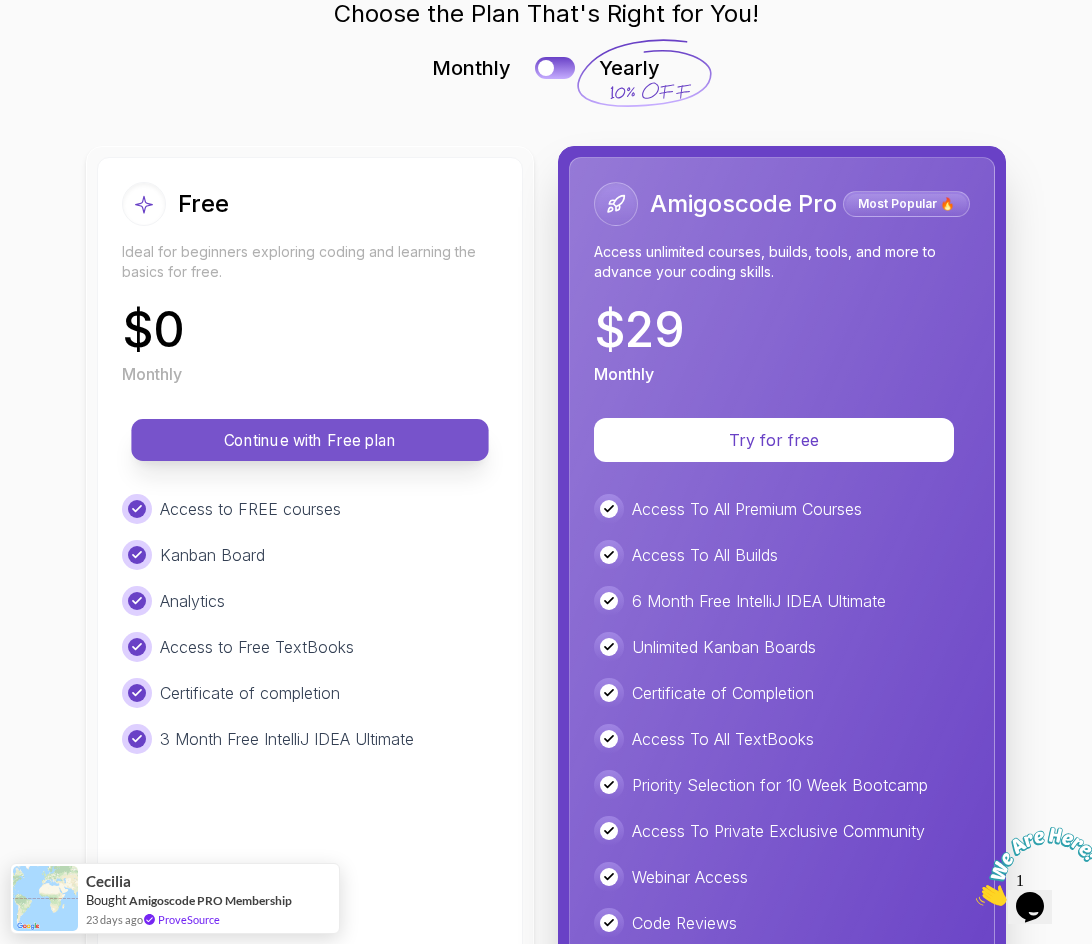 click on "Continue with Free plan" at bounding box center [309, 440] 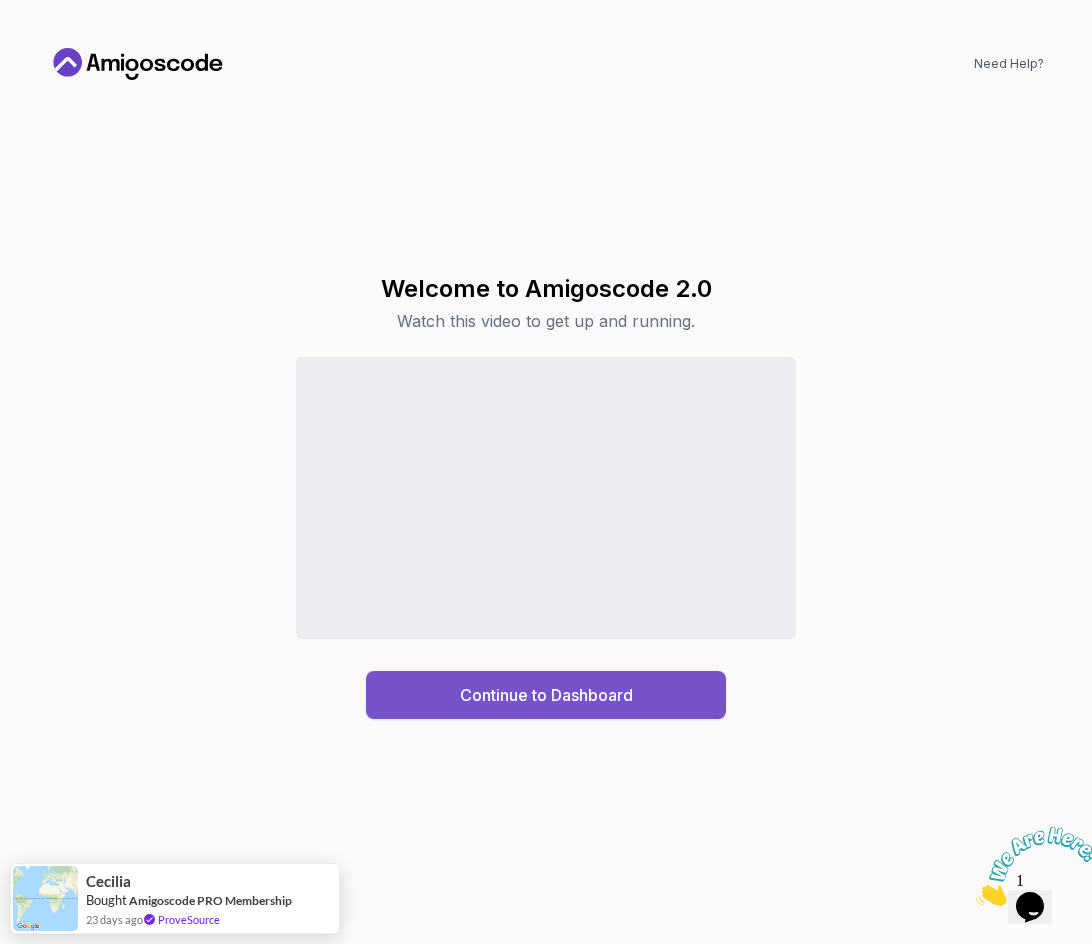 click on "Continue to Dashboard" at bounding box center [546, 695] 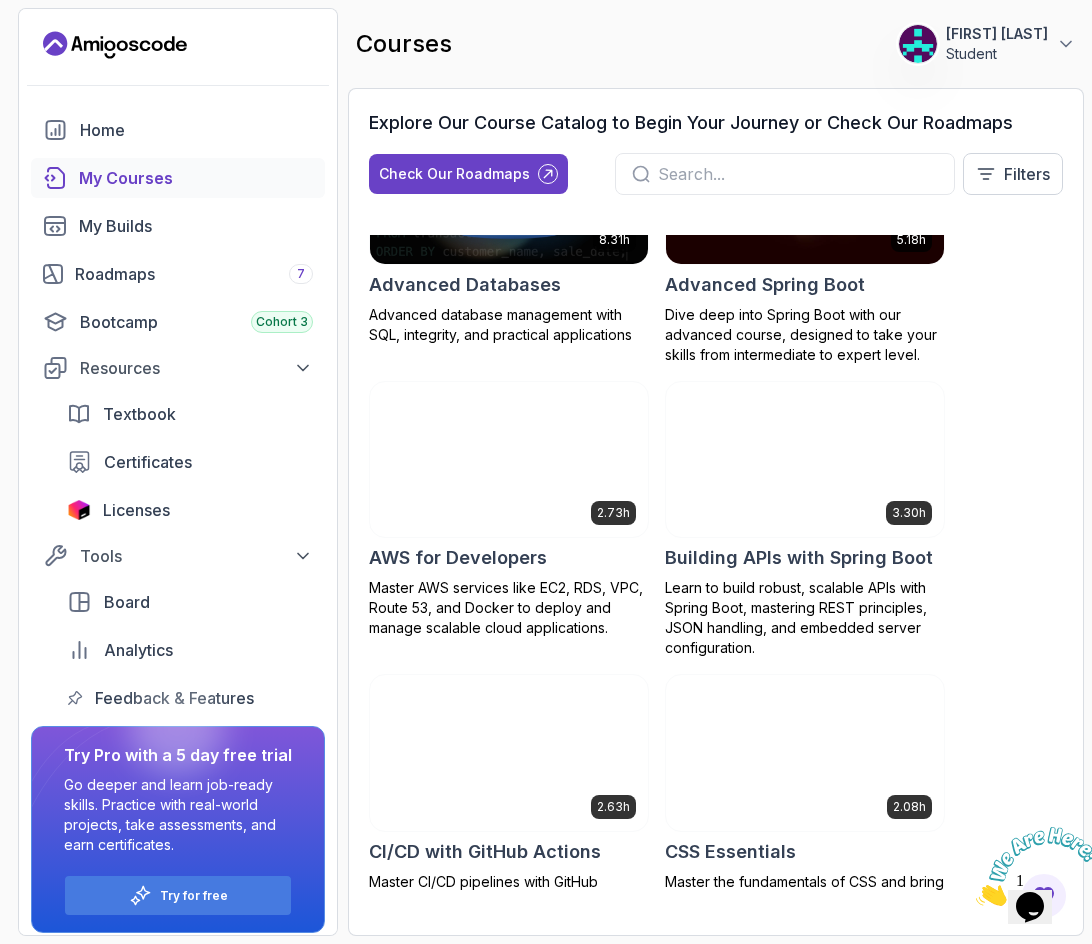 scroll, scrollTop: 0, scrollLeft: 0, axis: both 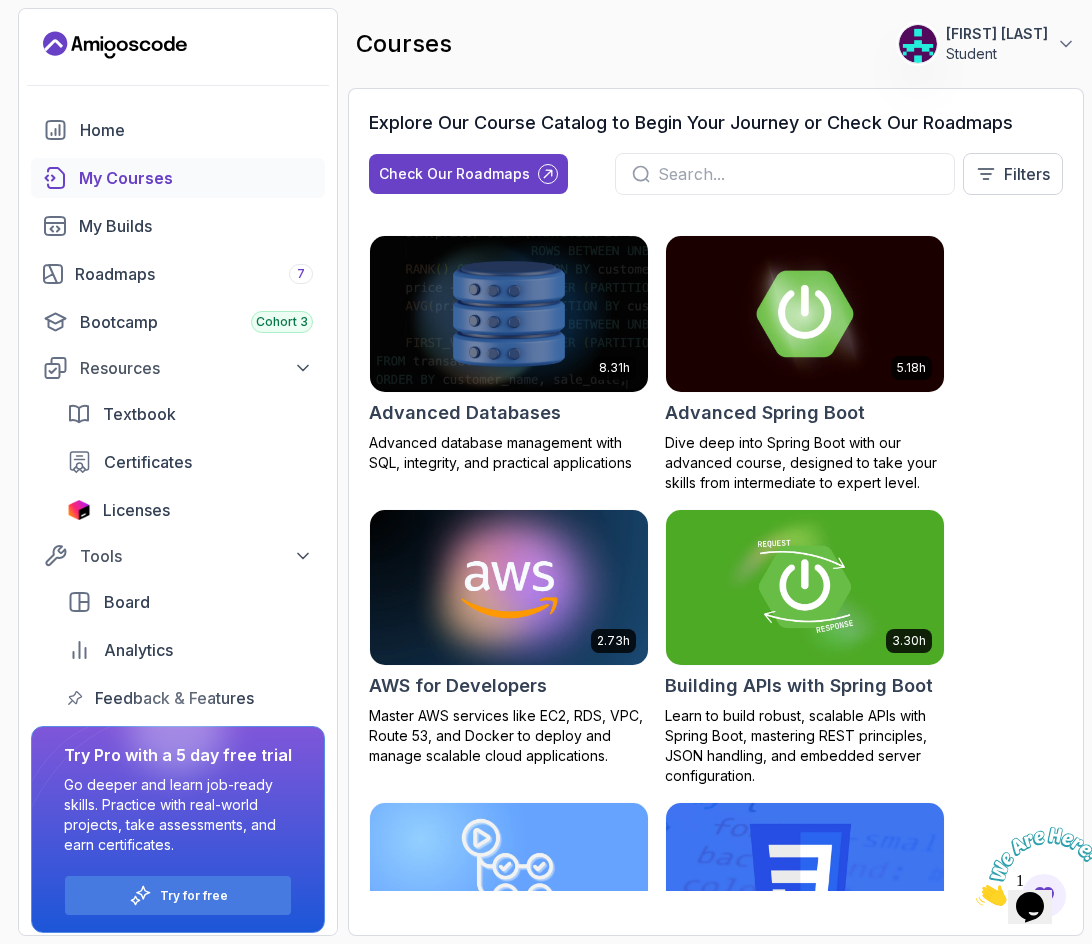 click at bounding box center (805, 313) 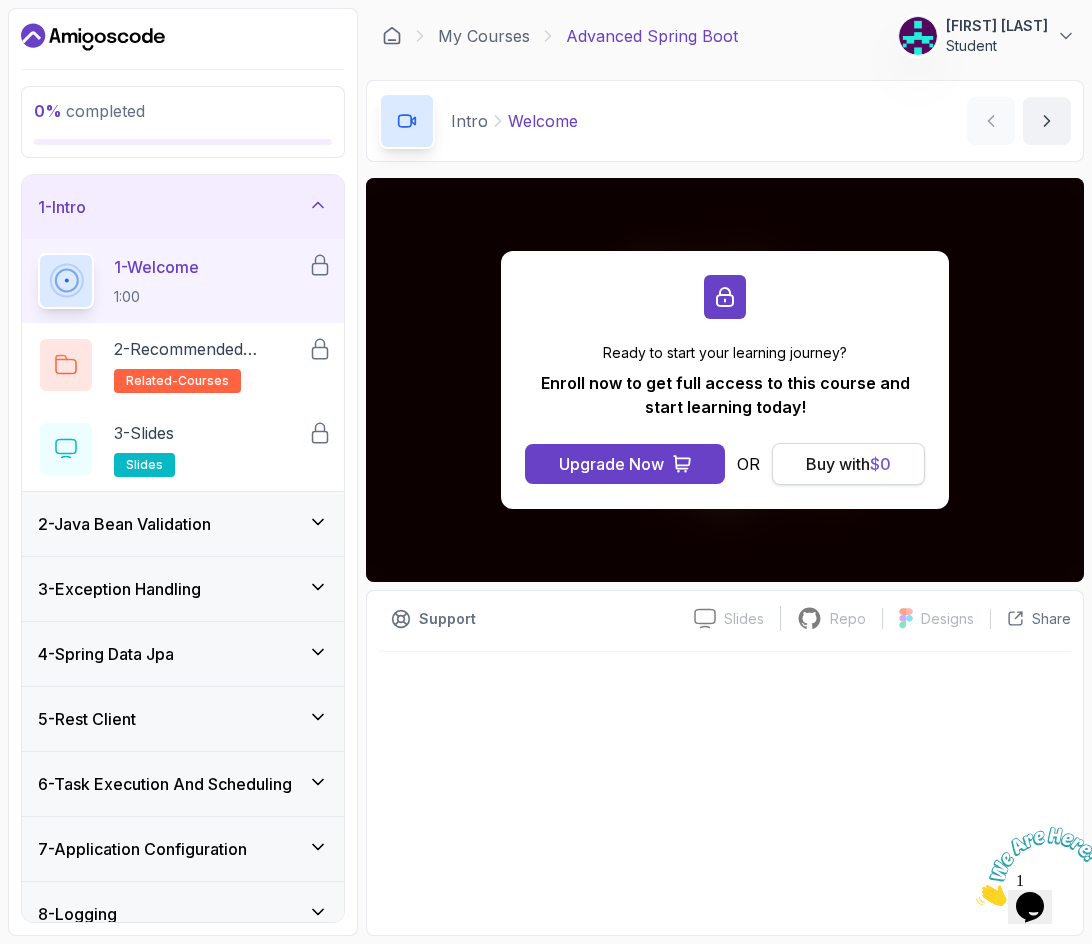 click on "Buy with  $ 0" at bounding box center [848, 464] 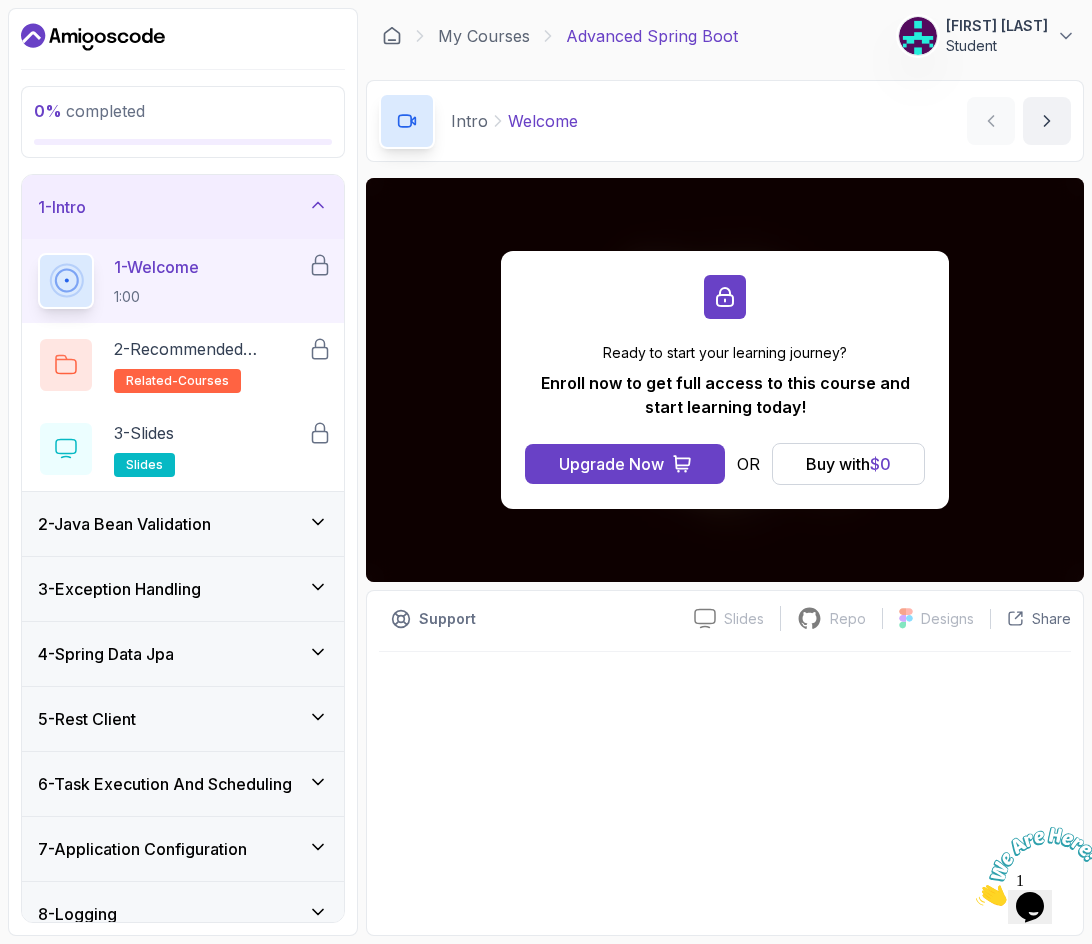 click at bounding box center [725, 787] 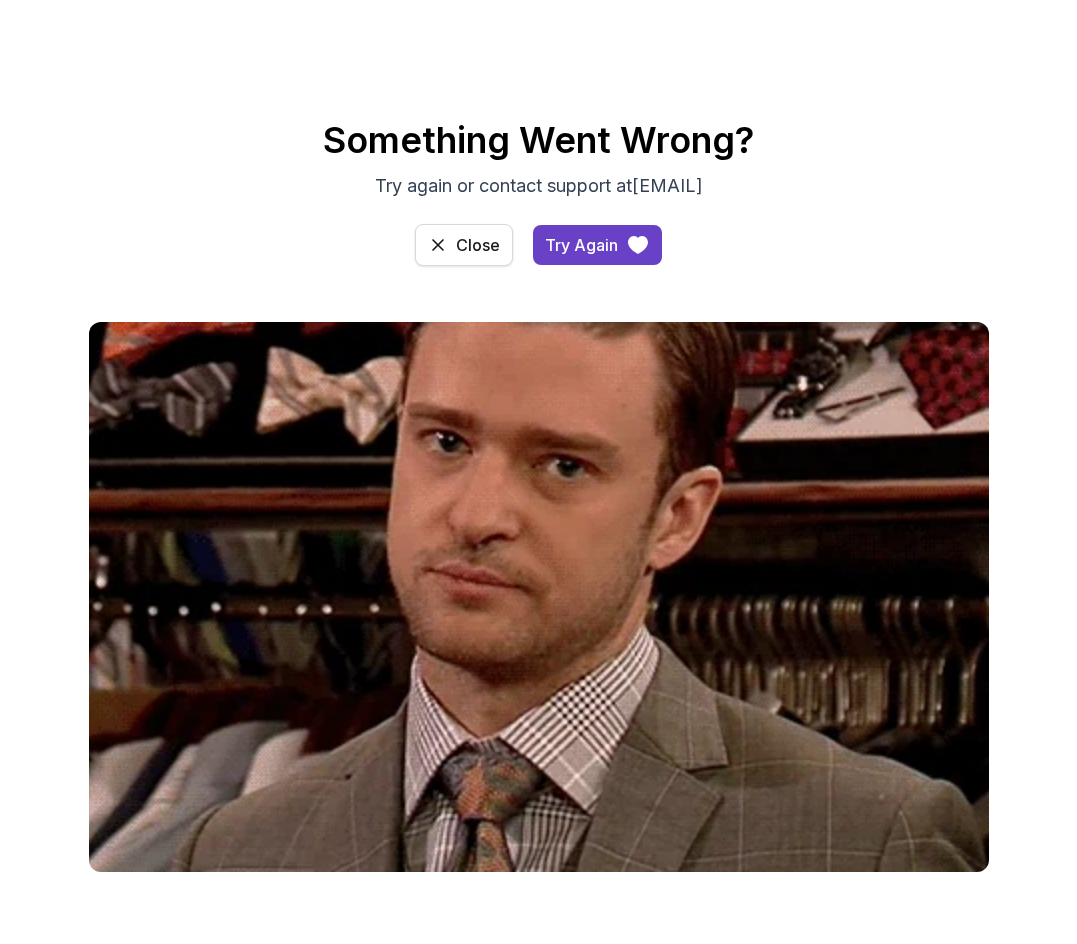 scroll, scrollTop: 0, scrollLeft: 0, axis: both 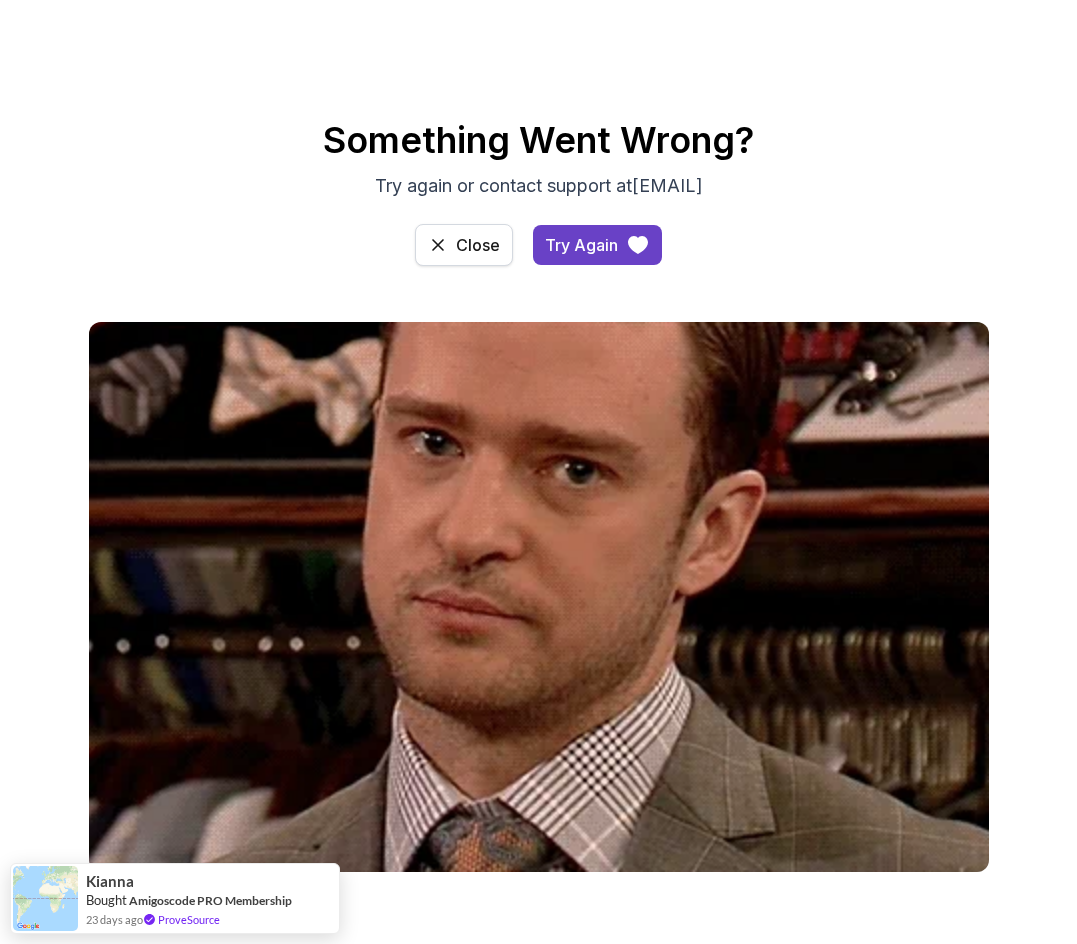 click on "Close" at bounding box center (478, 245) 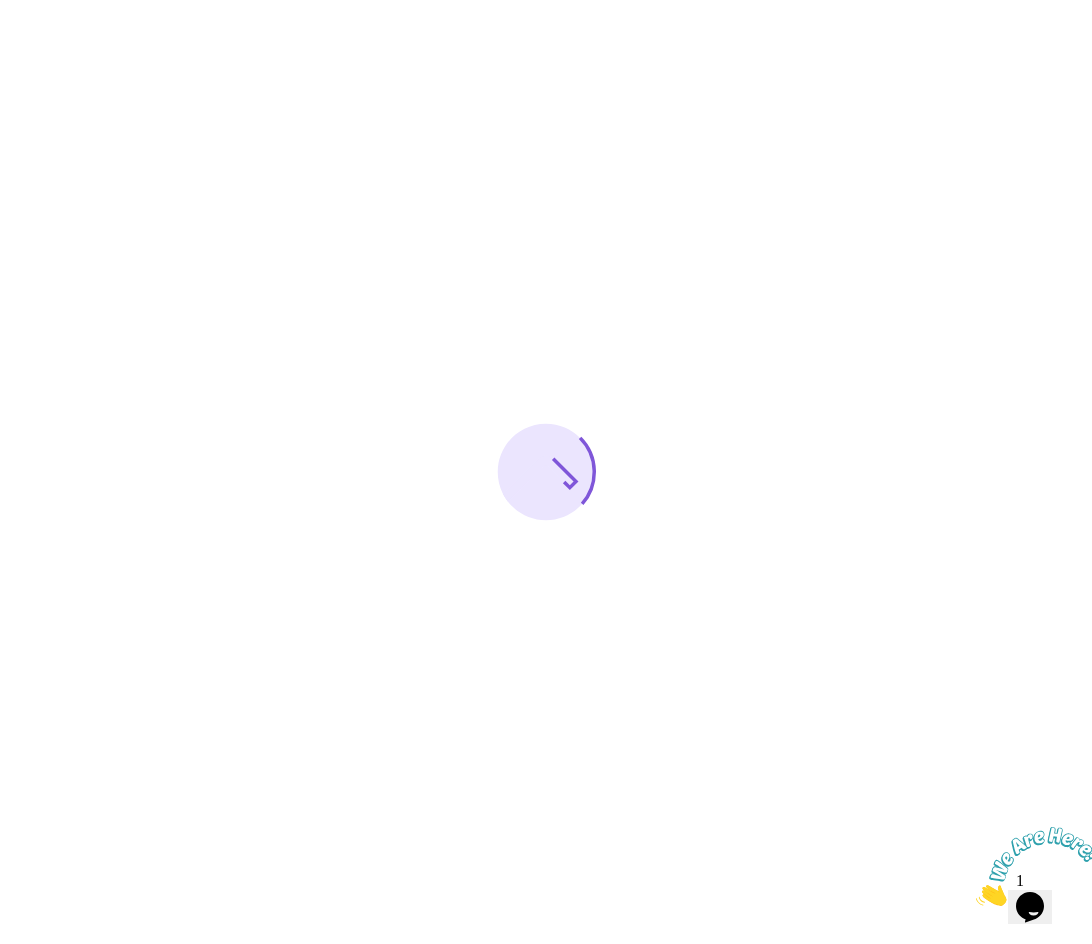 scroll, scrollTop: 0, scrollLeft: 0, axis: both 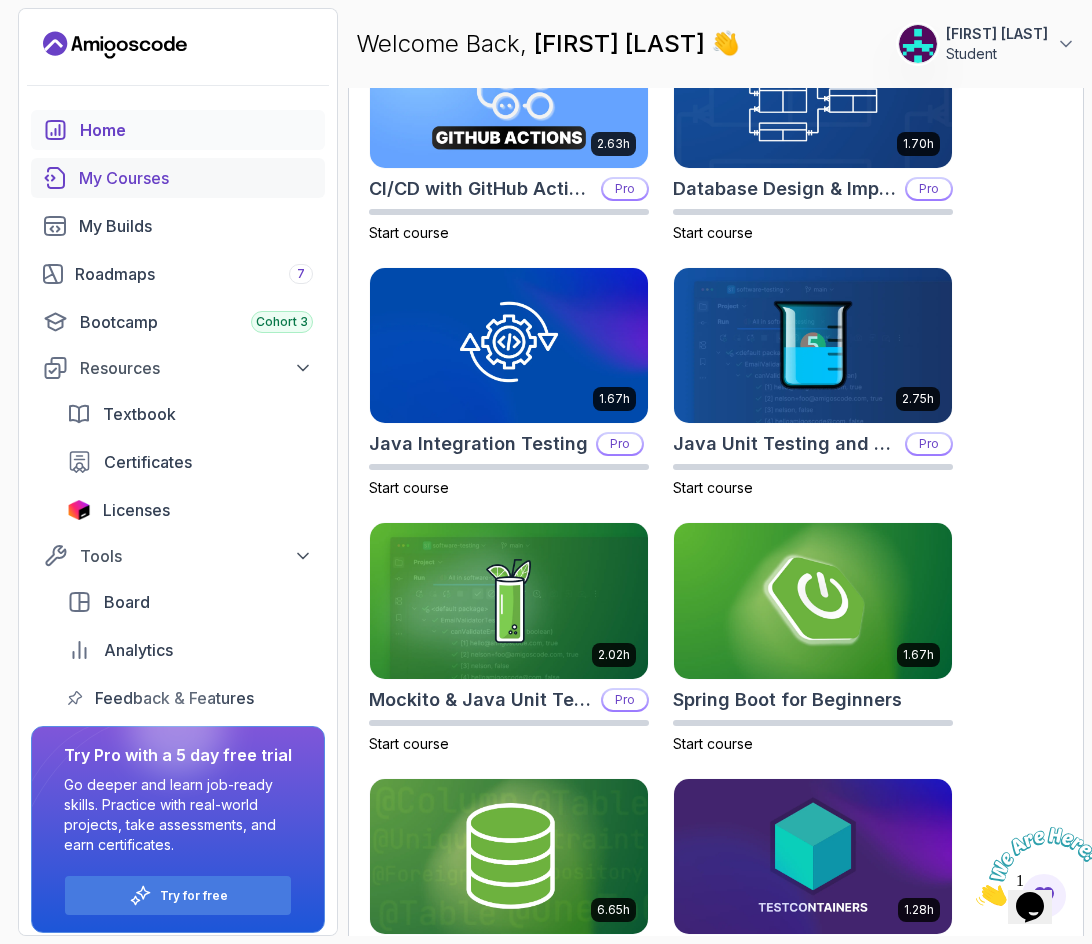 click on "My Courses" at bounding box center (196, 178) 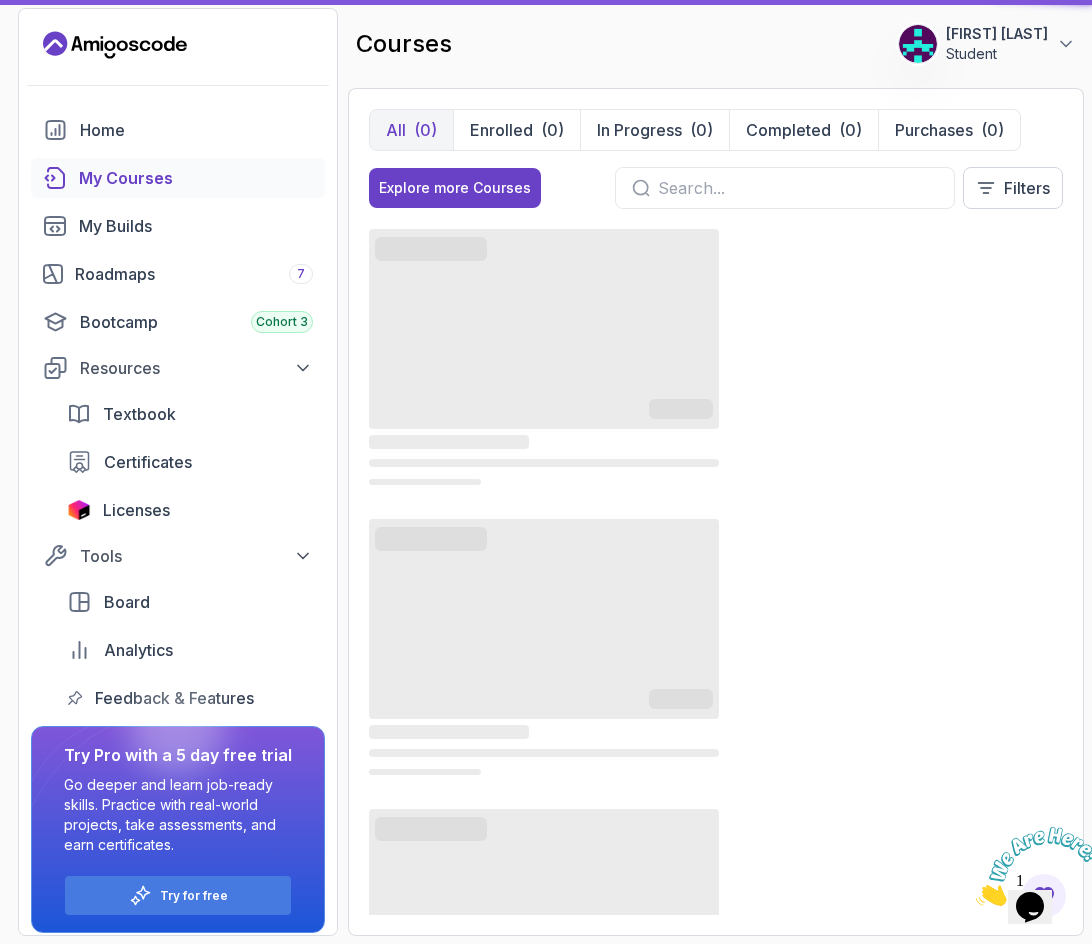 scroll, scrollTop: 0, scrollLeft: 0, axis: both 